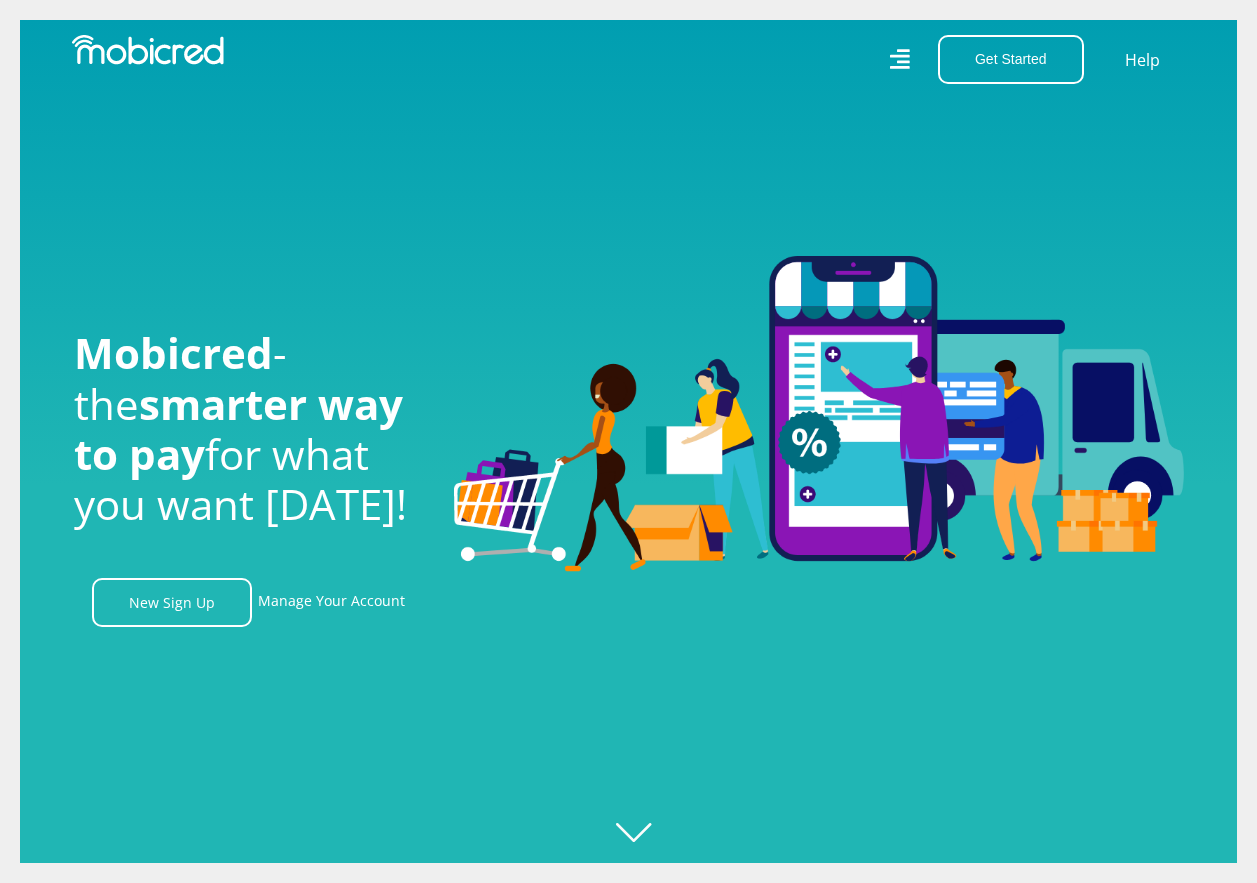 scroll, scrollTop: 0, scrollLeft: 0, axis: both 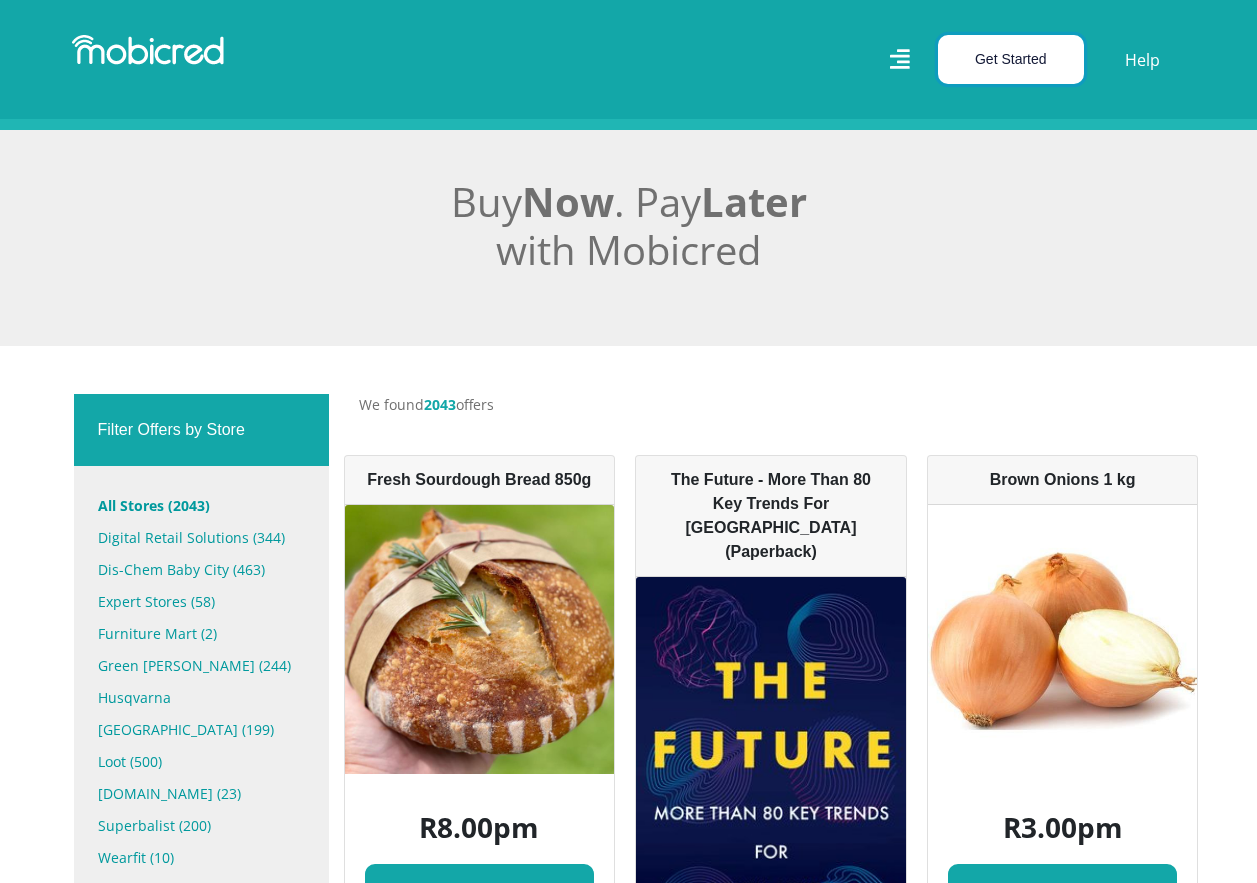 click on "Get Started" at bounding box center [1011, 59] 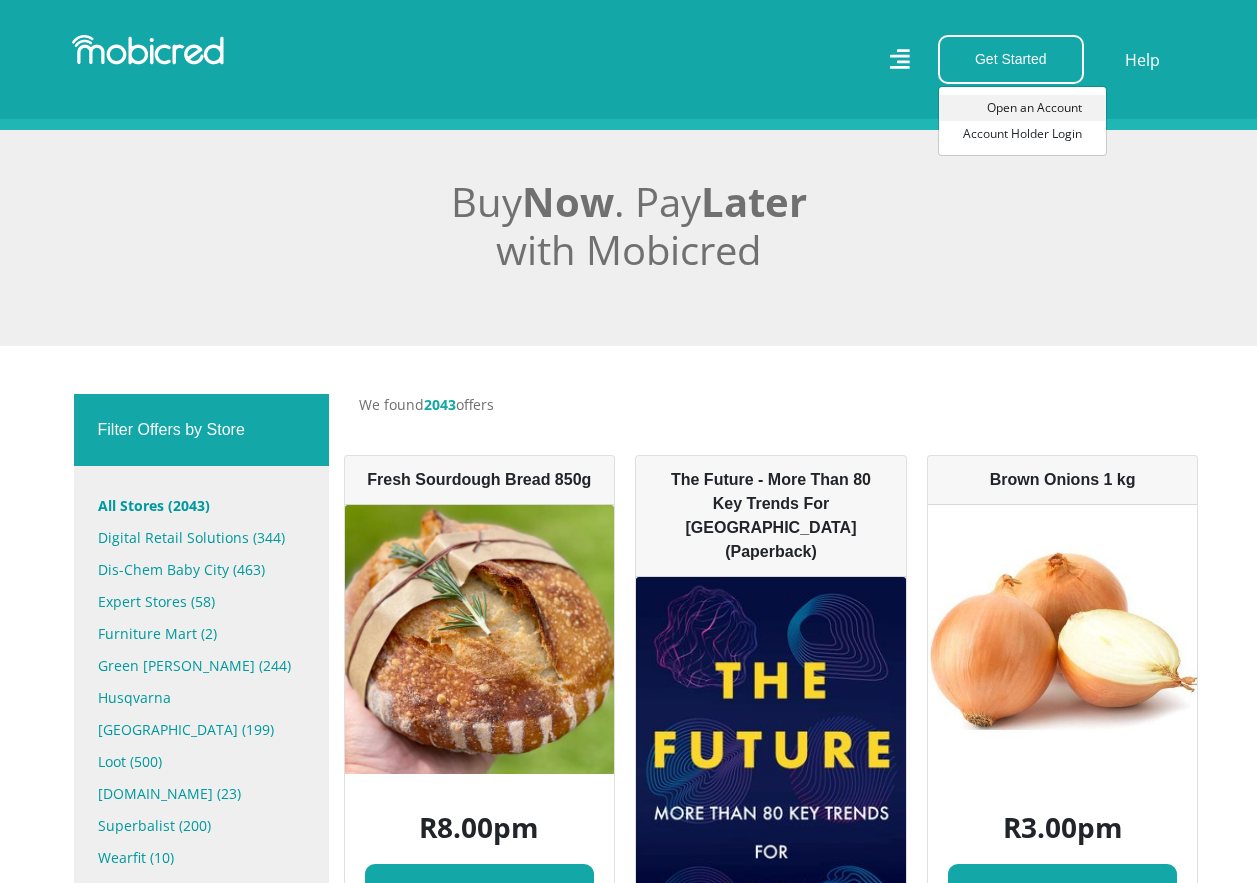 click on "Open an Account" at bounding box center (1022, 108) 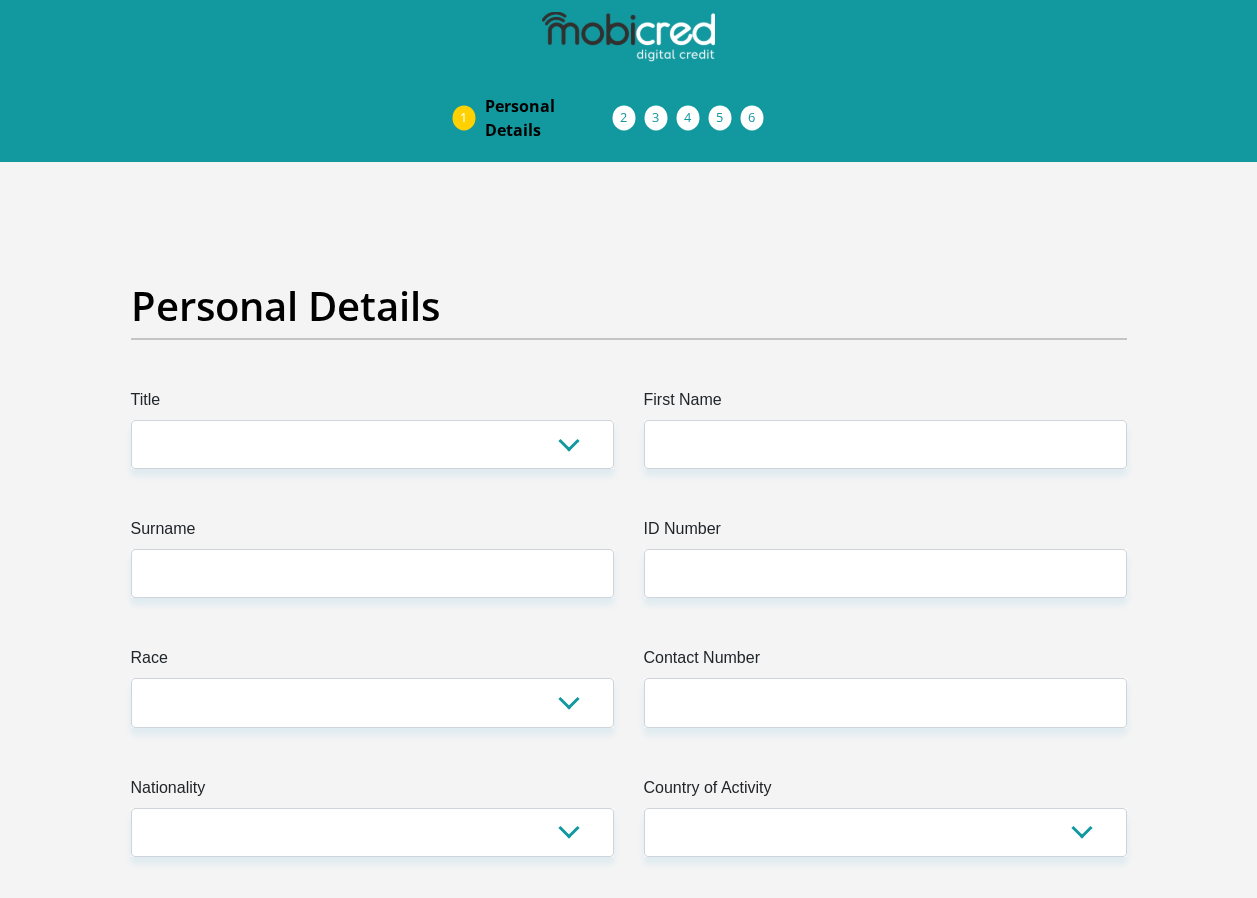 scroll, scrollTop: 0, scrollLeft: 0, axis: both 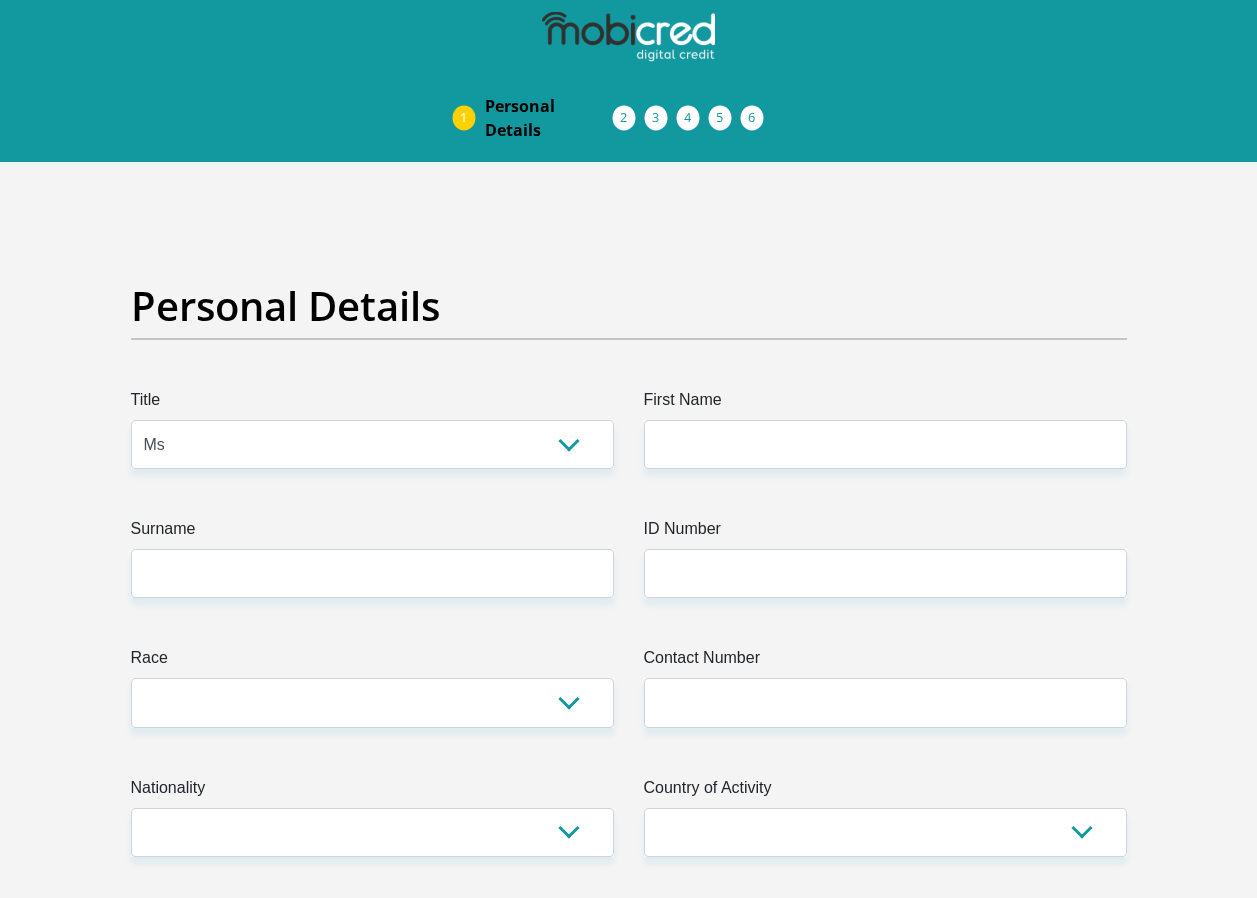 click on "Mr
Ms
Mrs
Dr
Other" at bounding box center (372, 444) 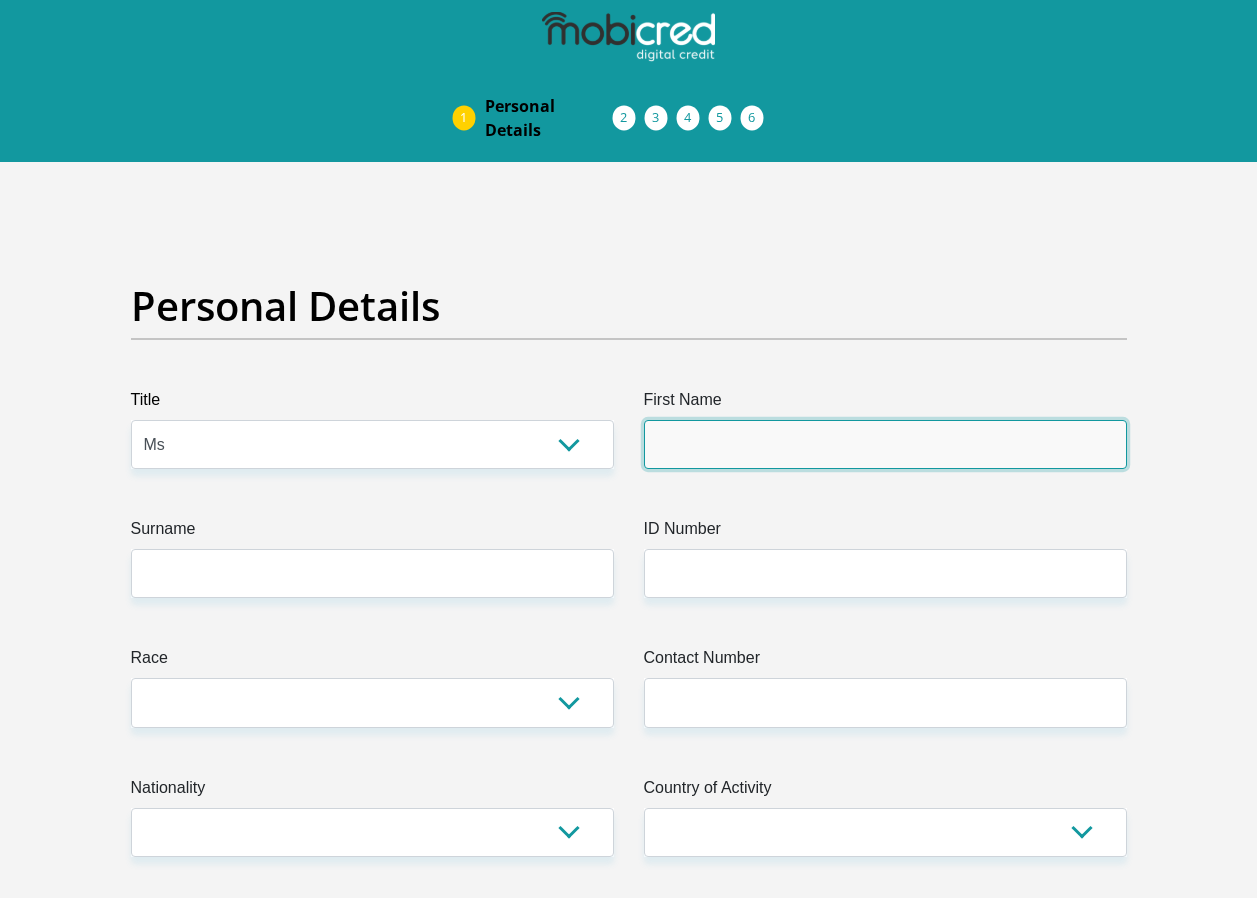 click on "First Name" at bounding box center [885, 444] 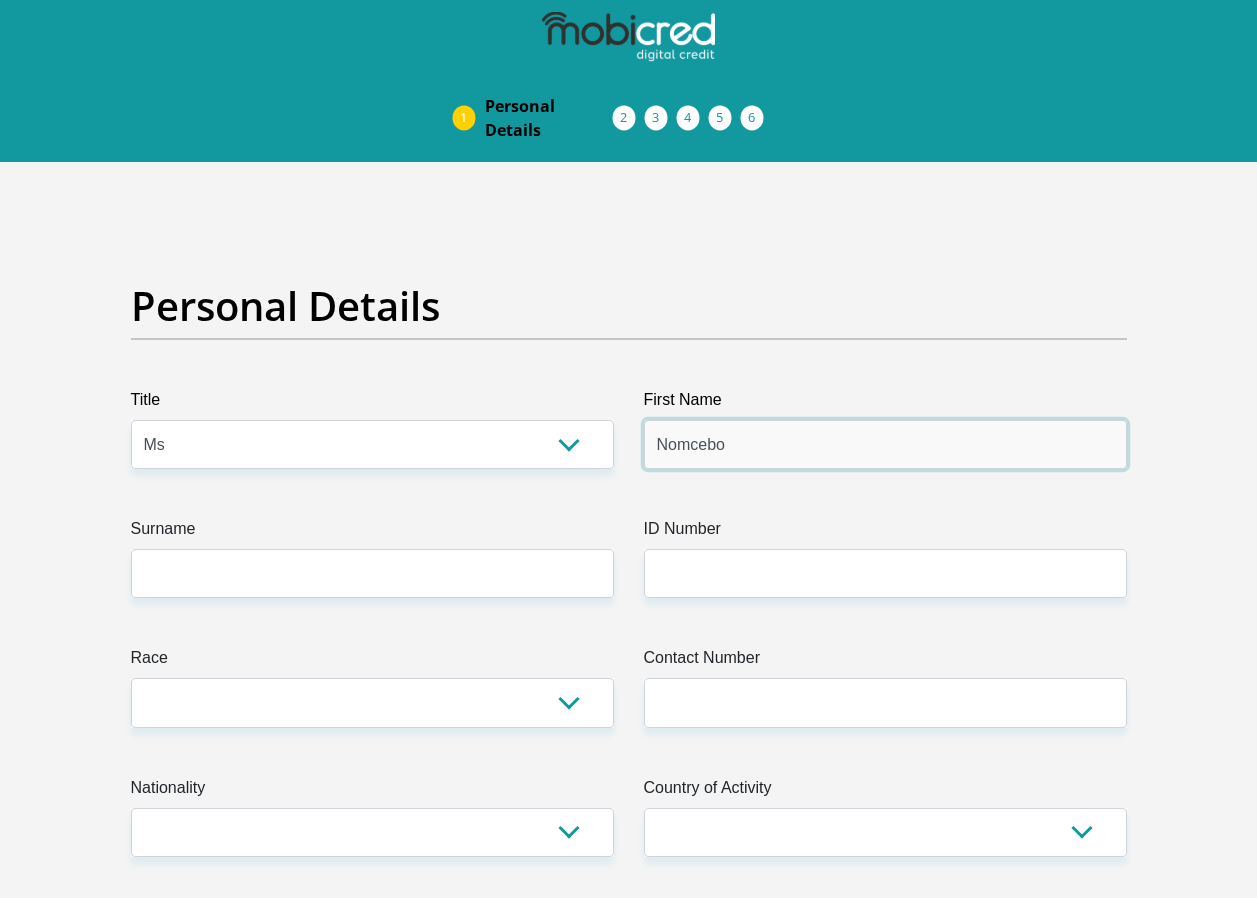type on "Nomcebo" 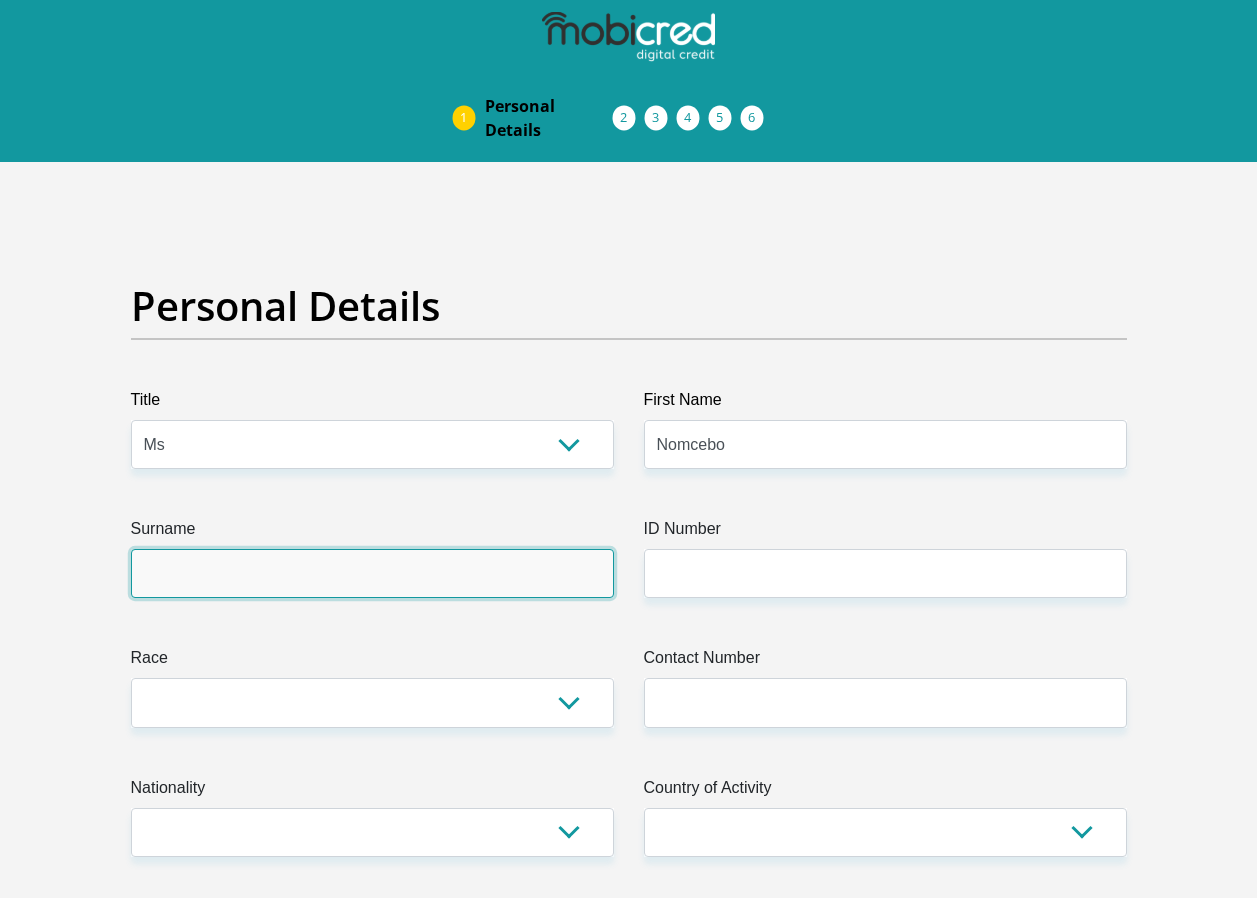 click on "Surname" at bounding box center (372, 573) 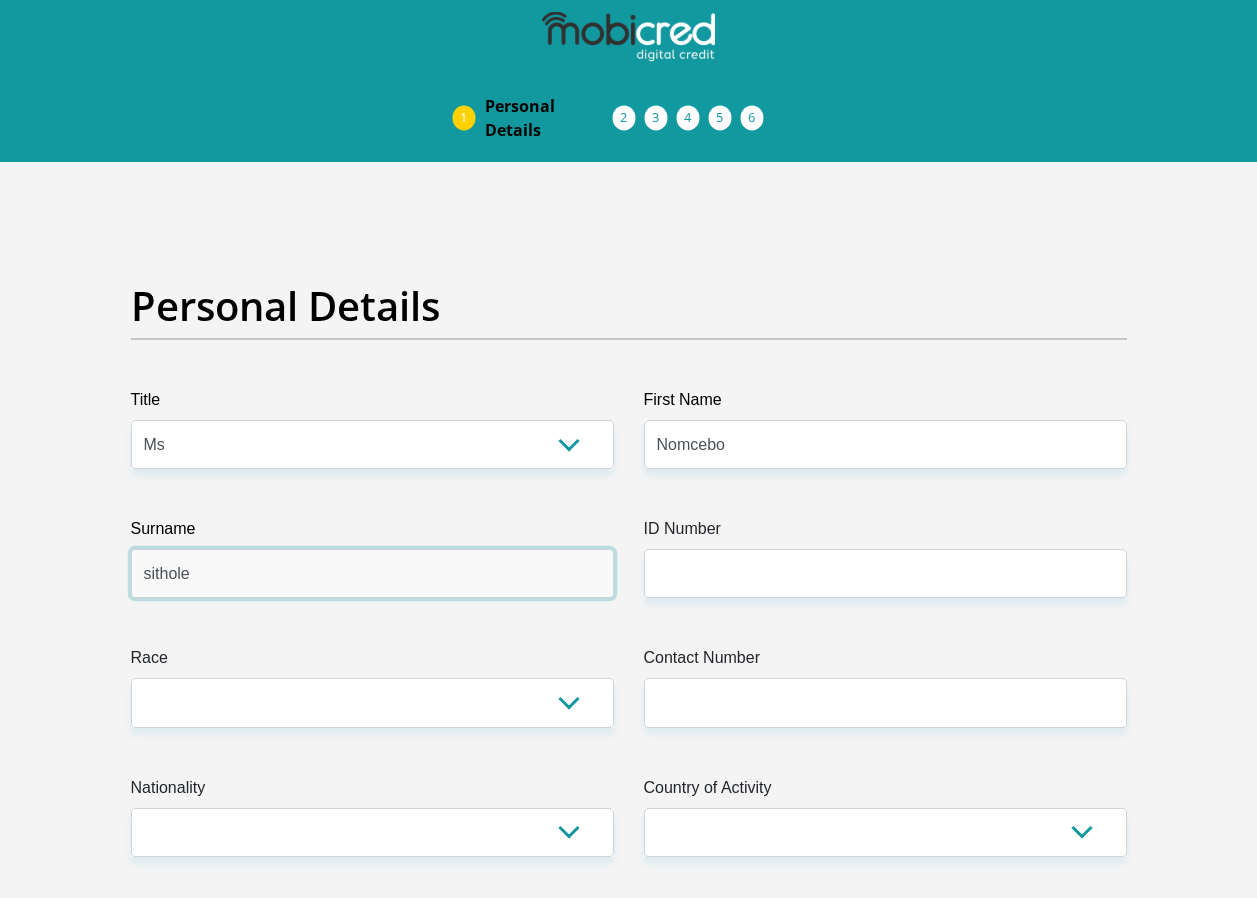 drag, startPoint x: 209, startPoint y: 593, endPoint x: 0, endPoint y: 584, distance: 209.1937 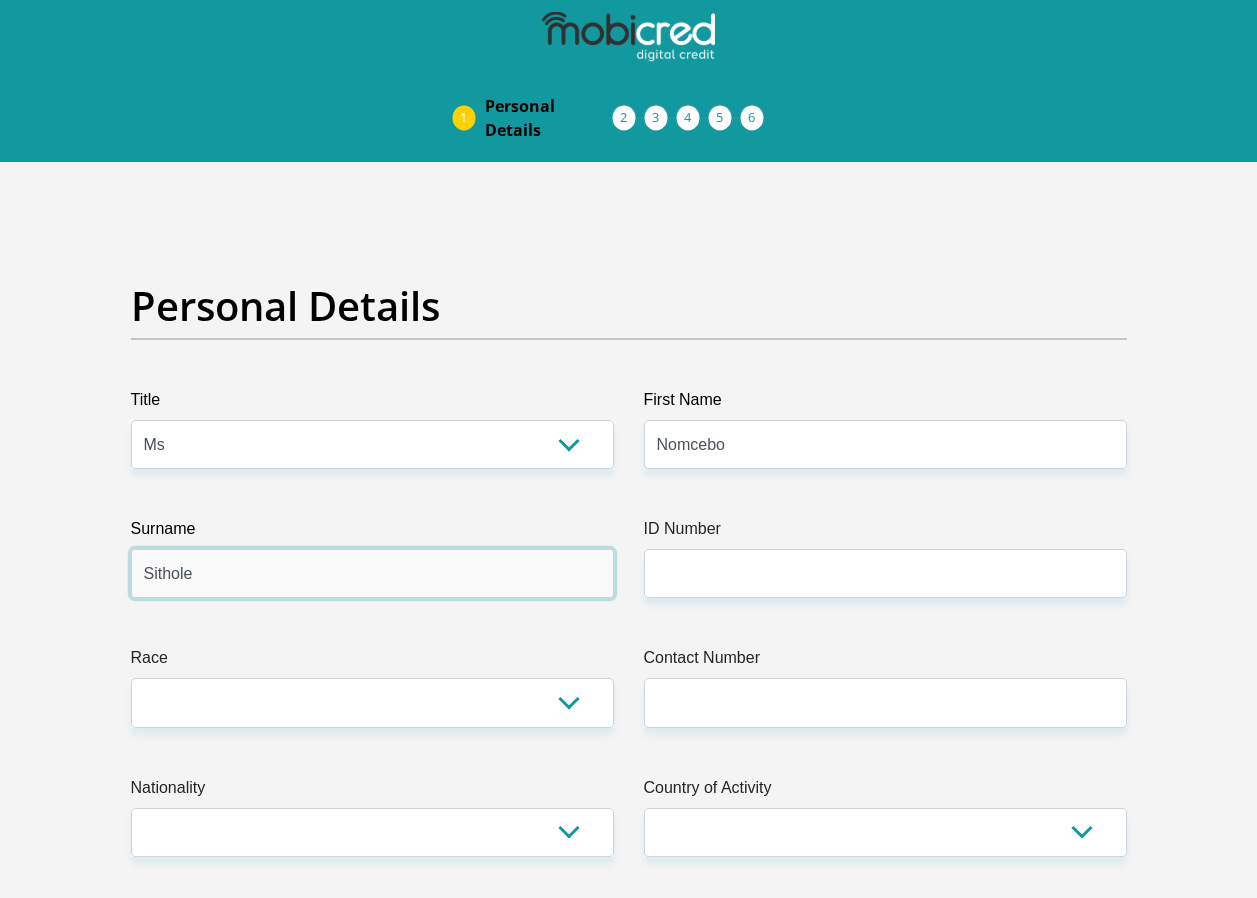 type on "Sithole" 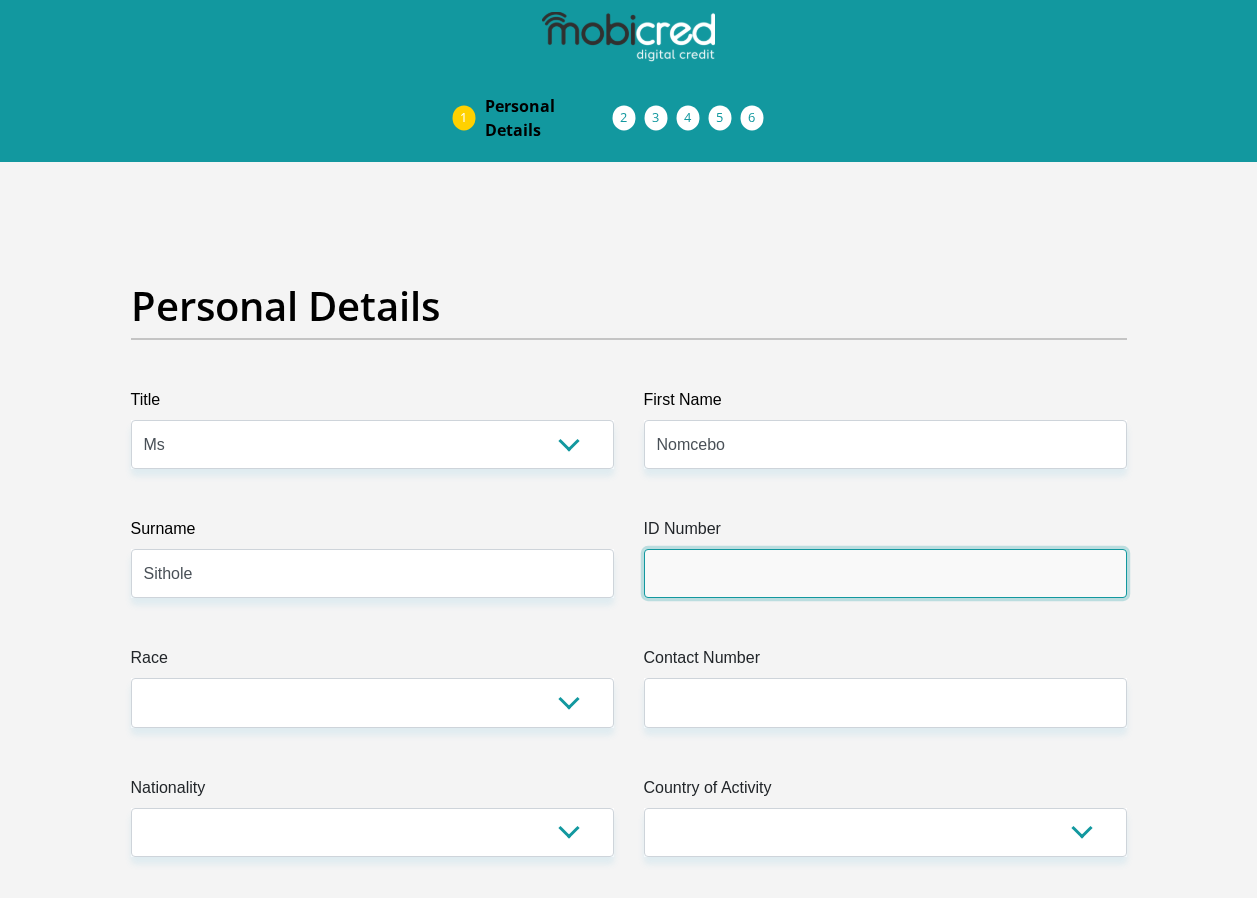 click on "ID Number" at bounding box center [885, 573] 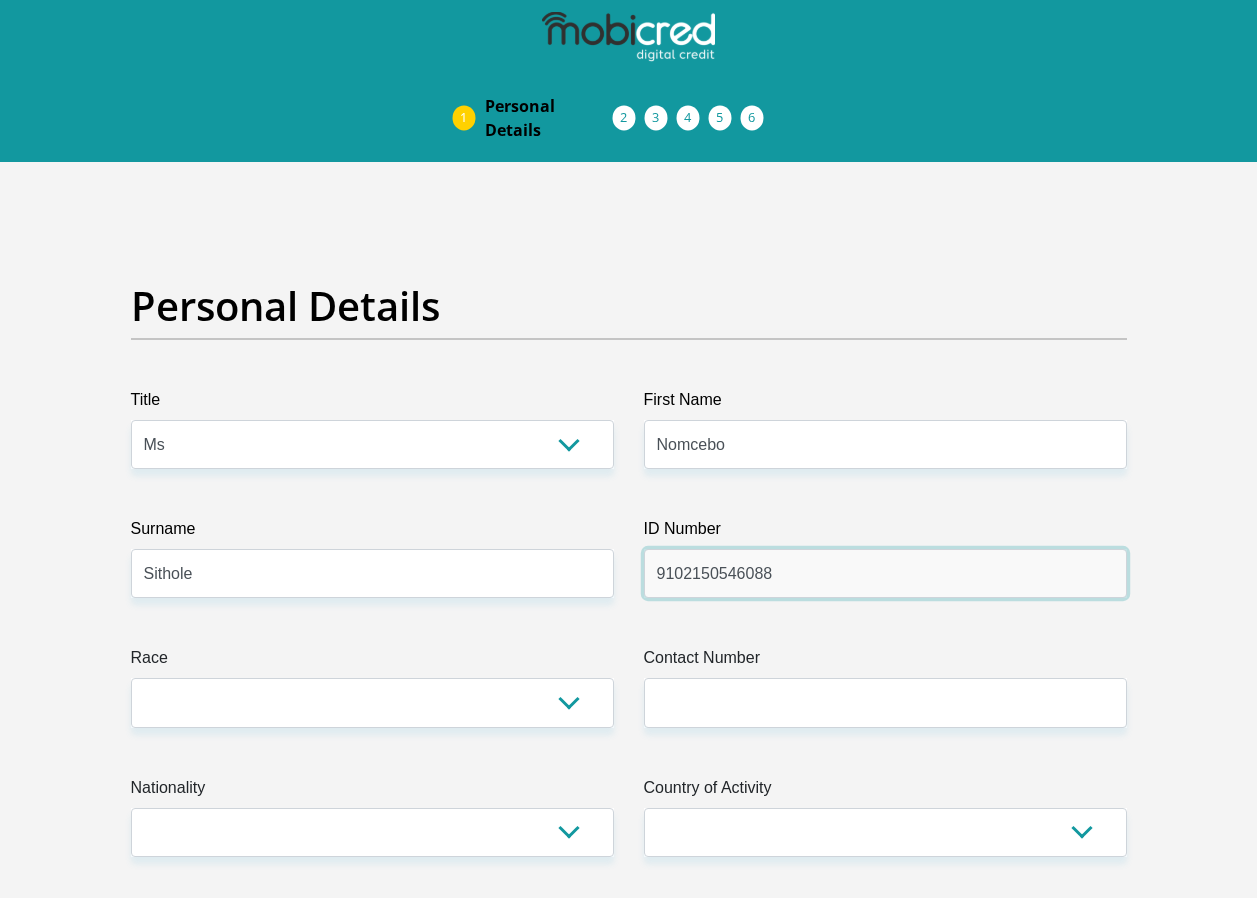 type on "9102150546088" 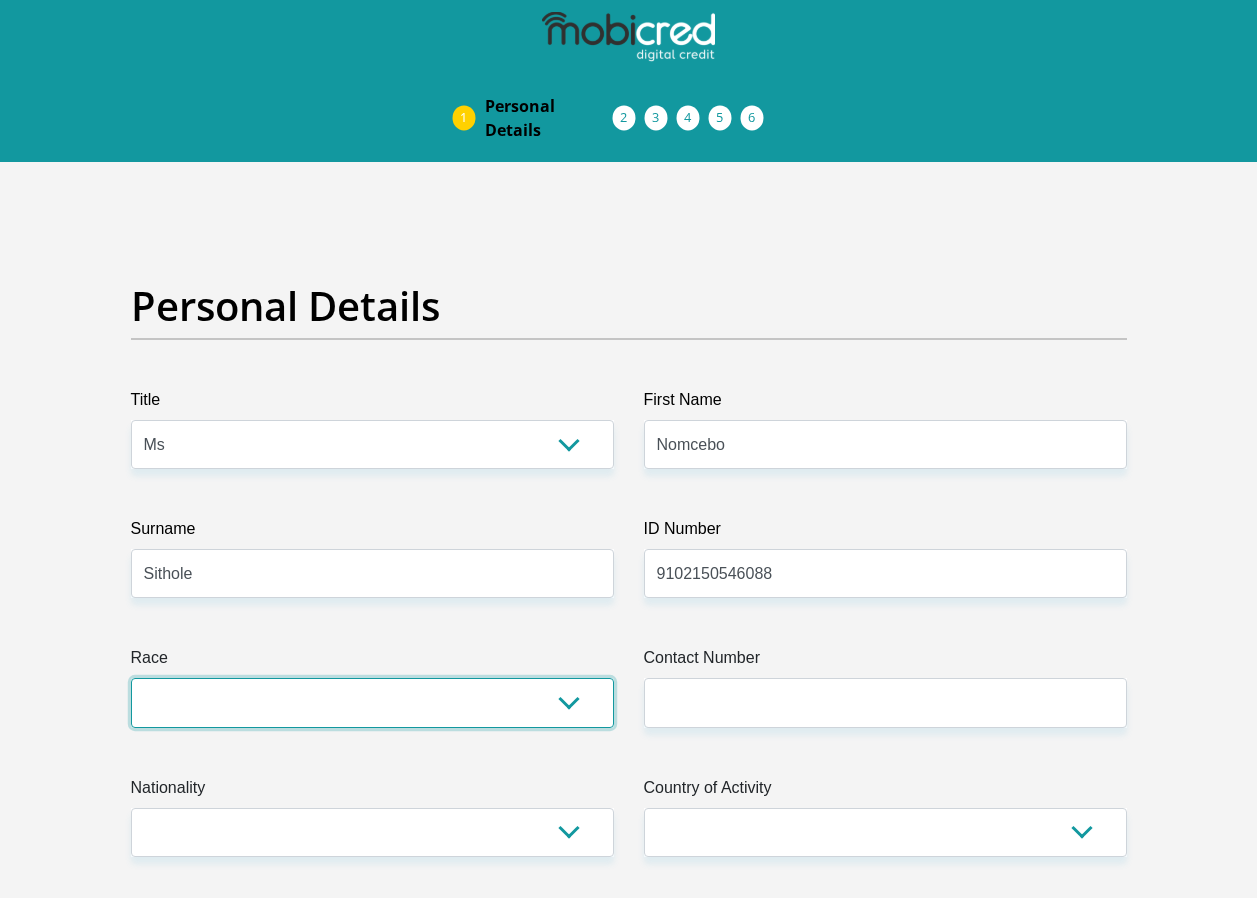 click on "Black
Coloured
Indian
White
Other" at bounding box center [372, 702] 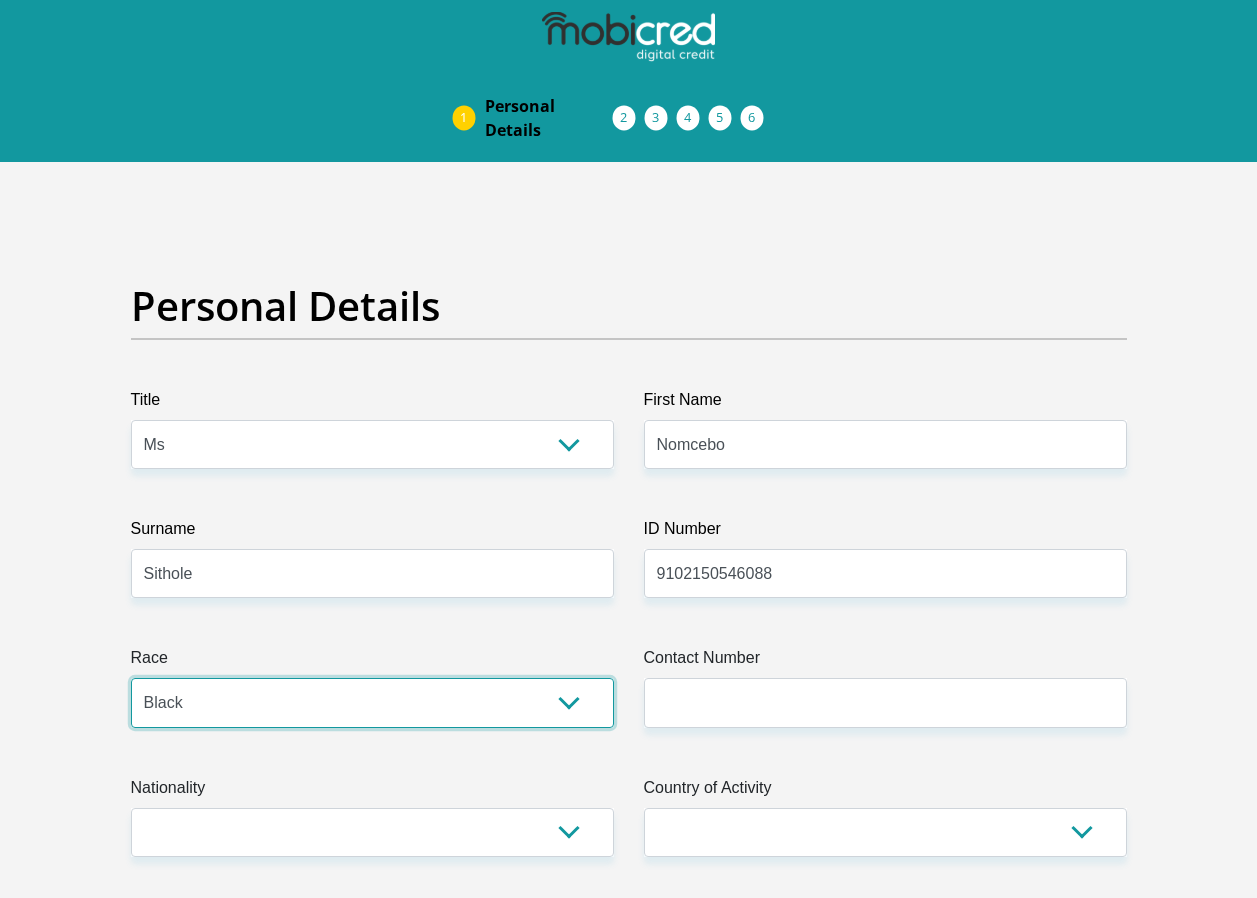 click on "Black
Coloured
Indian
White
Other" at bounding box center [372, 702] 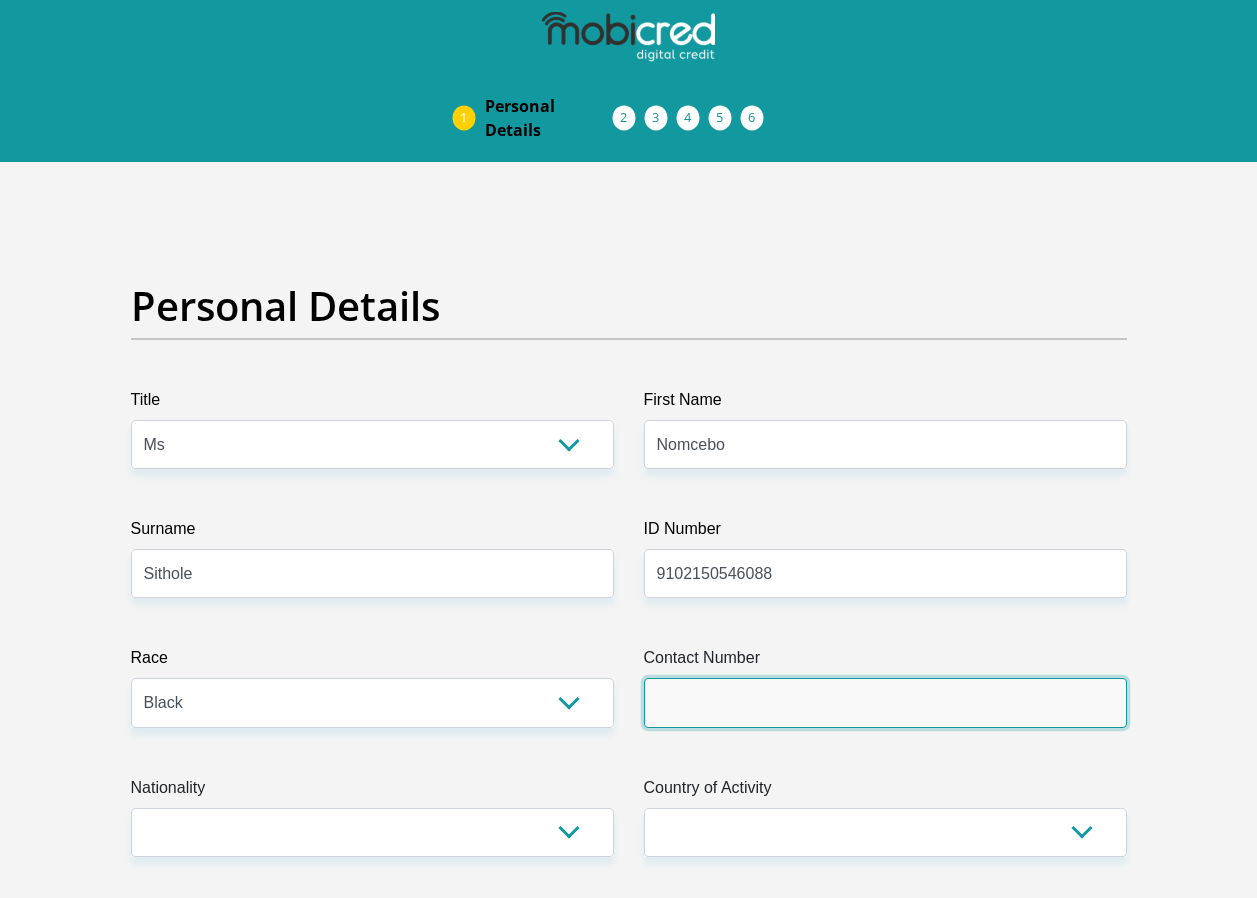 click on "Contact Number" at bounding box center (885, 702) 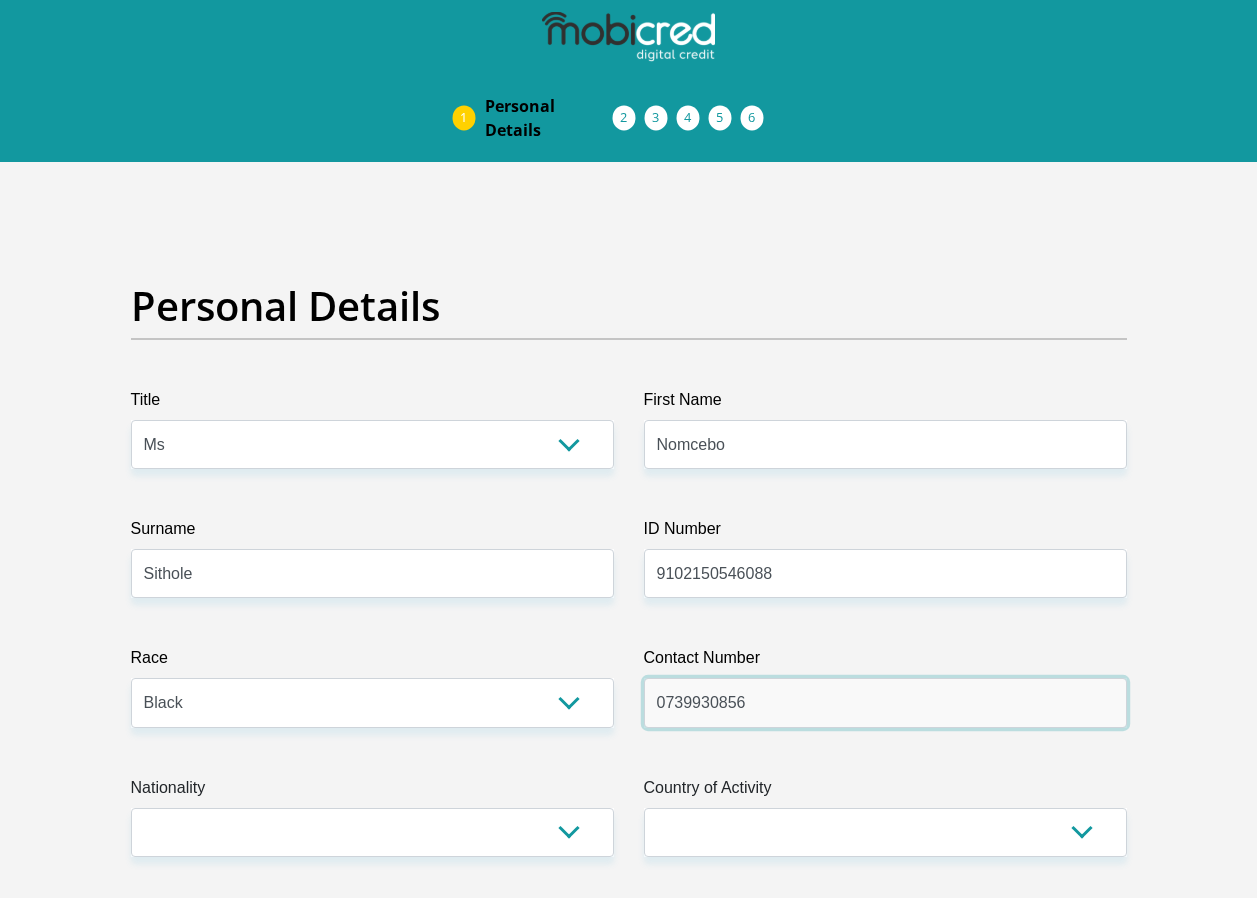 type on "0739930856" 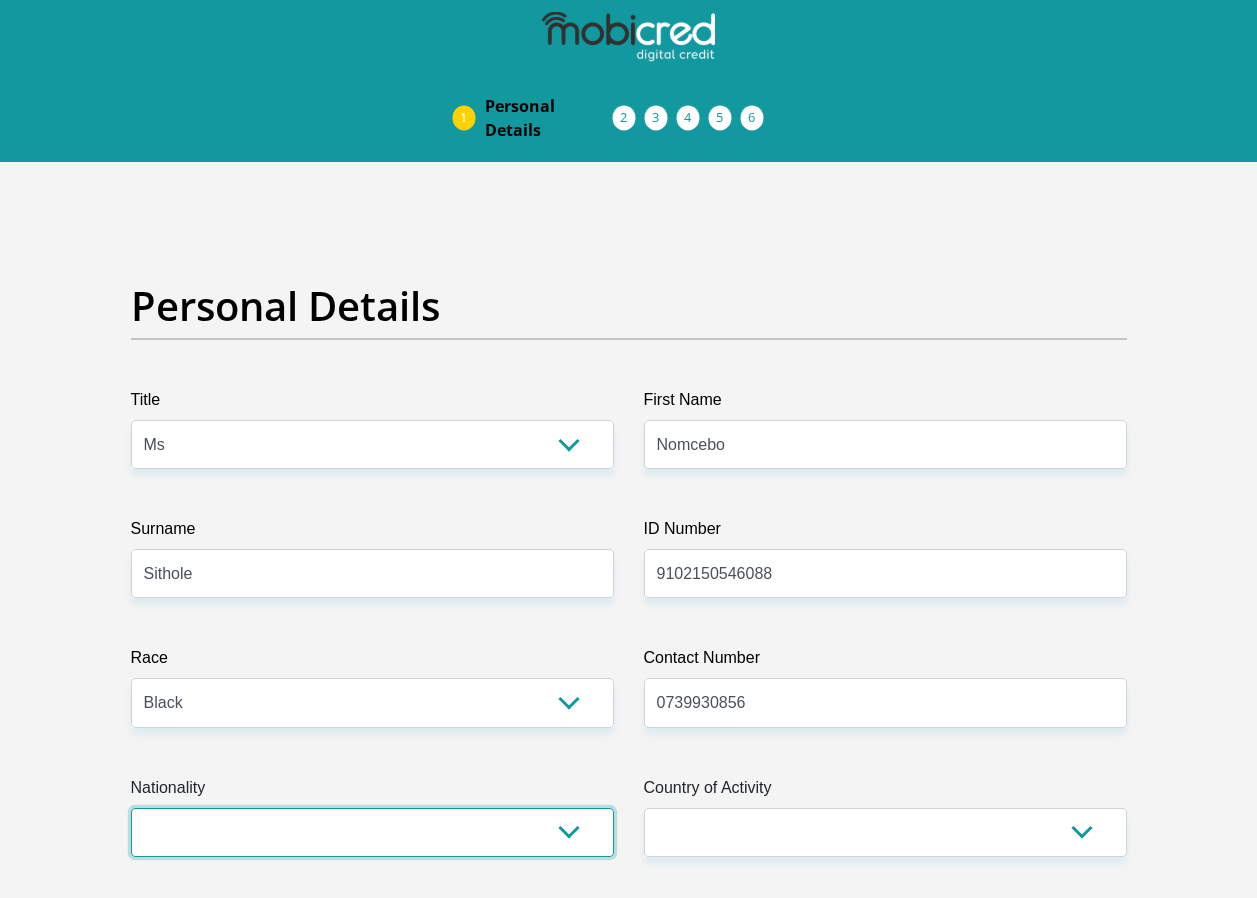 click on "South Africa
Afghanistan
Aland Islands
Albania
Algeria
America Samoa
American Virgin Islands
Andorra
Angola
Anguilla
Antarctica
Antigua and Barbuda
Argentina
Armenia
Aruba
Ascension Island
Australia
Austria
Azerbaijan
Bahamas
Bahrain
Bangladesh
Barbados
Chad" at bounding box center (372, 832) 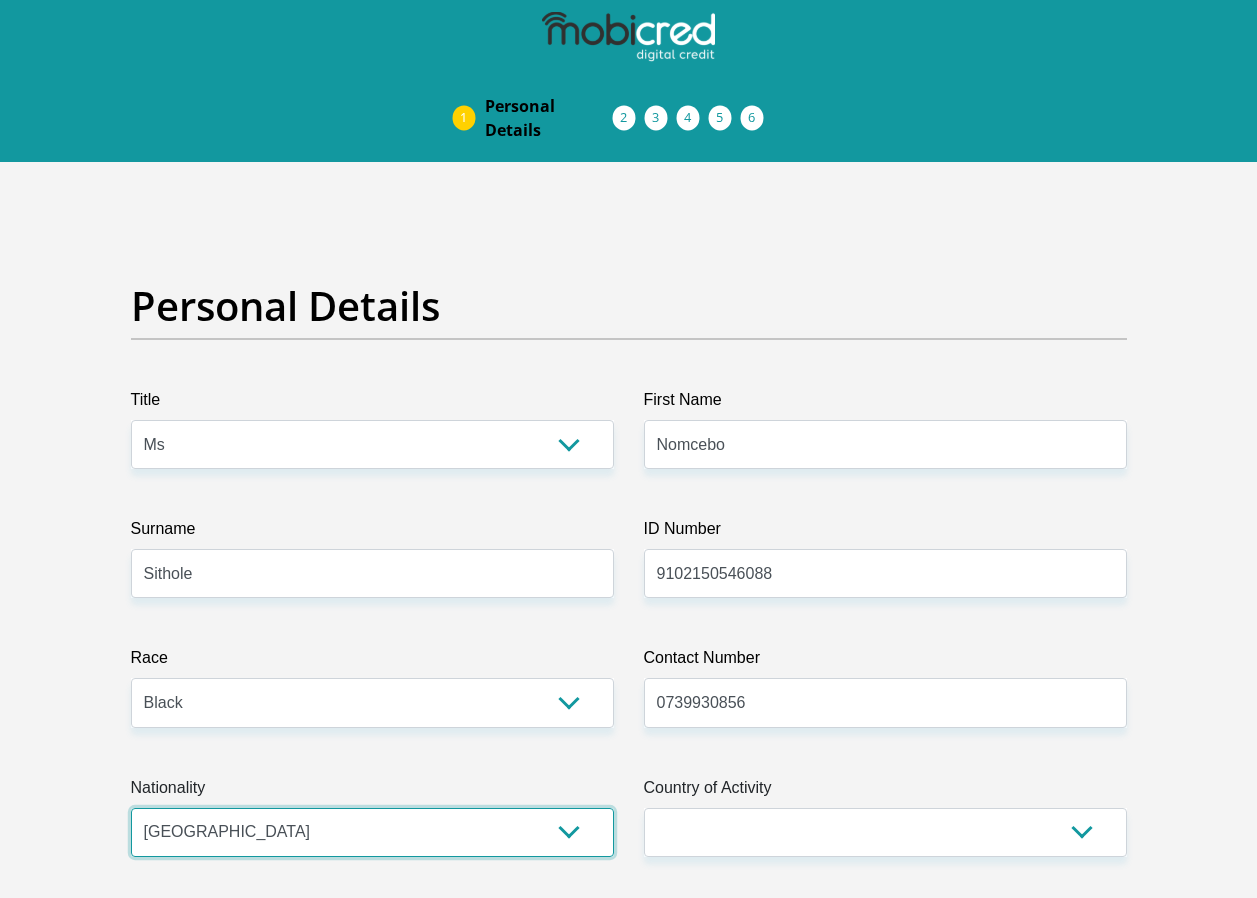 click on "South Africa
Afghanistan
Aland Islands
Albania
Algeria
America Samoa
American Virgin Islands
Andorra
Angola
Anguilla
Antarctica
Antigua and Barbuda
Argentina
Armenia
Aruba
Ascension Island
Australia
Austria
Azerbaijan
Bahamas
Bahrain
Bangladesh
Barbados
Chad" at bounding box center (372, 832) 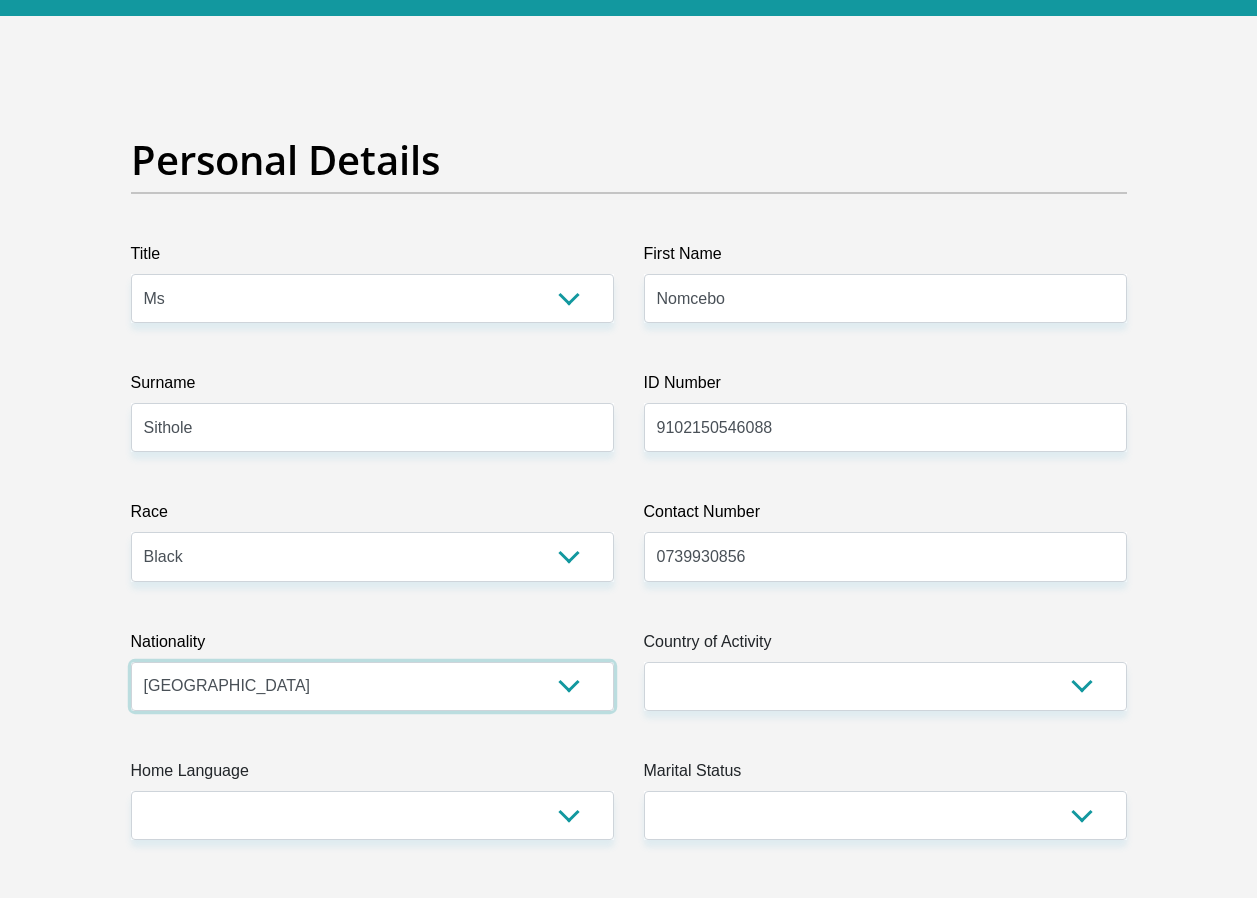 scroll, scrollTop: 400, scrollLeft: 0, axis: vertical 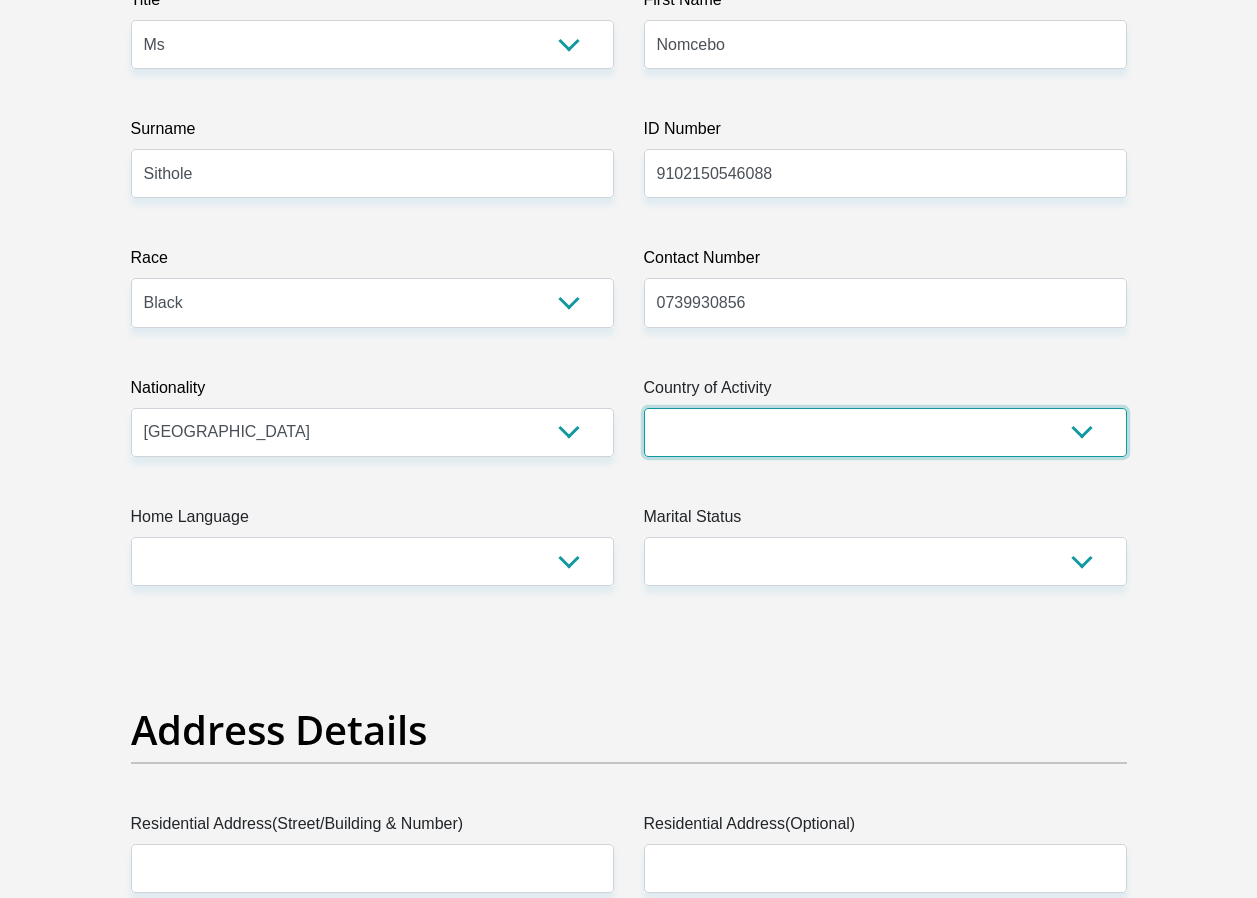 click on "South Africa
Afghanistan
Aland Islands
Albania
Algeria
America Samoa
American Virgin Islands
Andorra
Angola
Anguilla
Antarctica
Antigua and Barbuda
Argentina
Armenia
Aruba
Ascension Island
Australia
Austria
Azerbaijan
Chad" at bounding box center (885, 432) 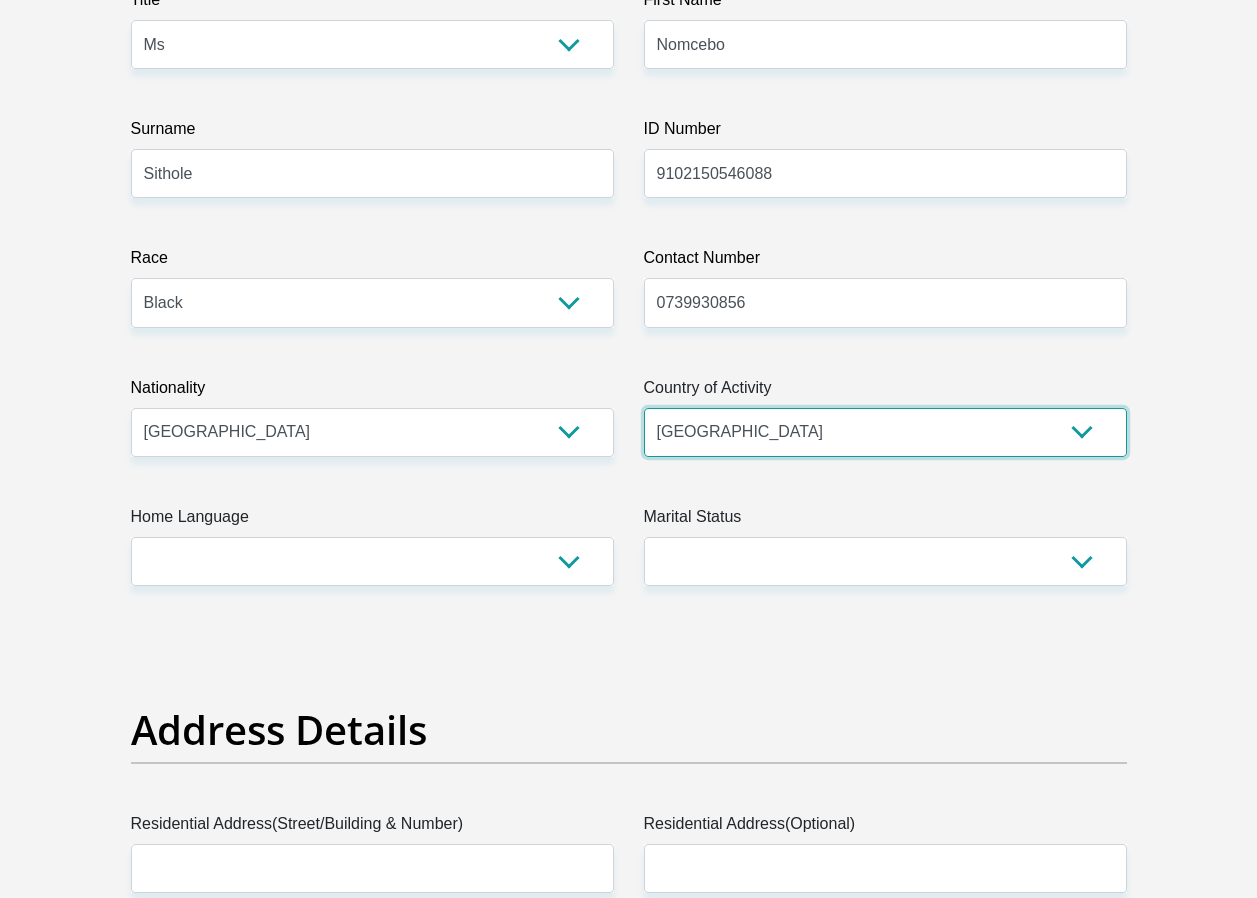 click on "South Africa
Afghanistan
Aland Islands
Albania
Algeria
America Samoa
American Virgin Islands
Andorra
Angola
Anguilla
Antarctica
Antigua and Barbuda
Argentina
Armenia
Aruba
Ascension Island
Australia
Austria
Azerbaijan
Chad" at bounding box center [885, 432] 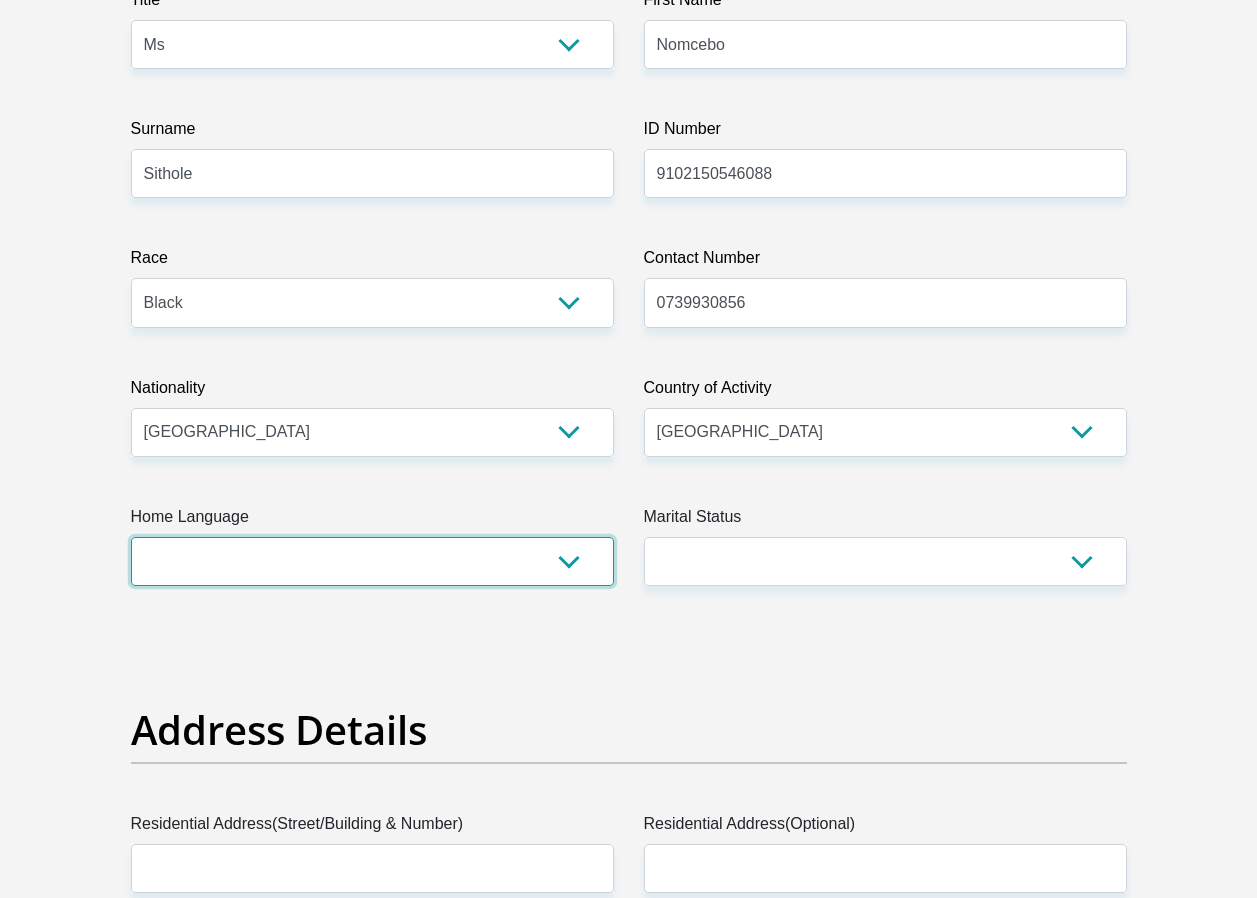 click on "Afrikaans
English
Sepedi
South Ndebele
Southern Sotho
Swati
Tsonga
Tswana
Venda
Xhosa
Zulu
Other" at bounding box center (372, 561) 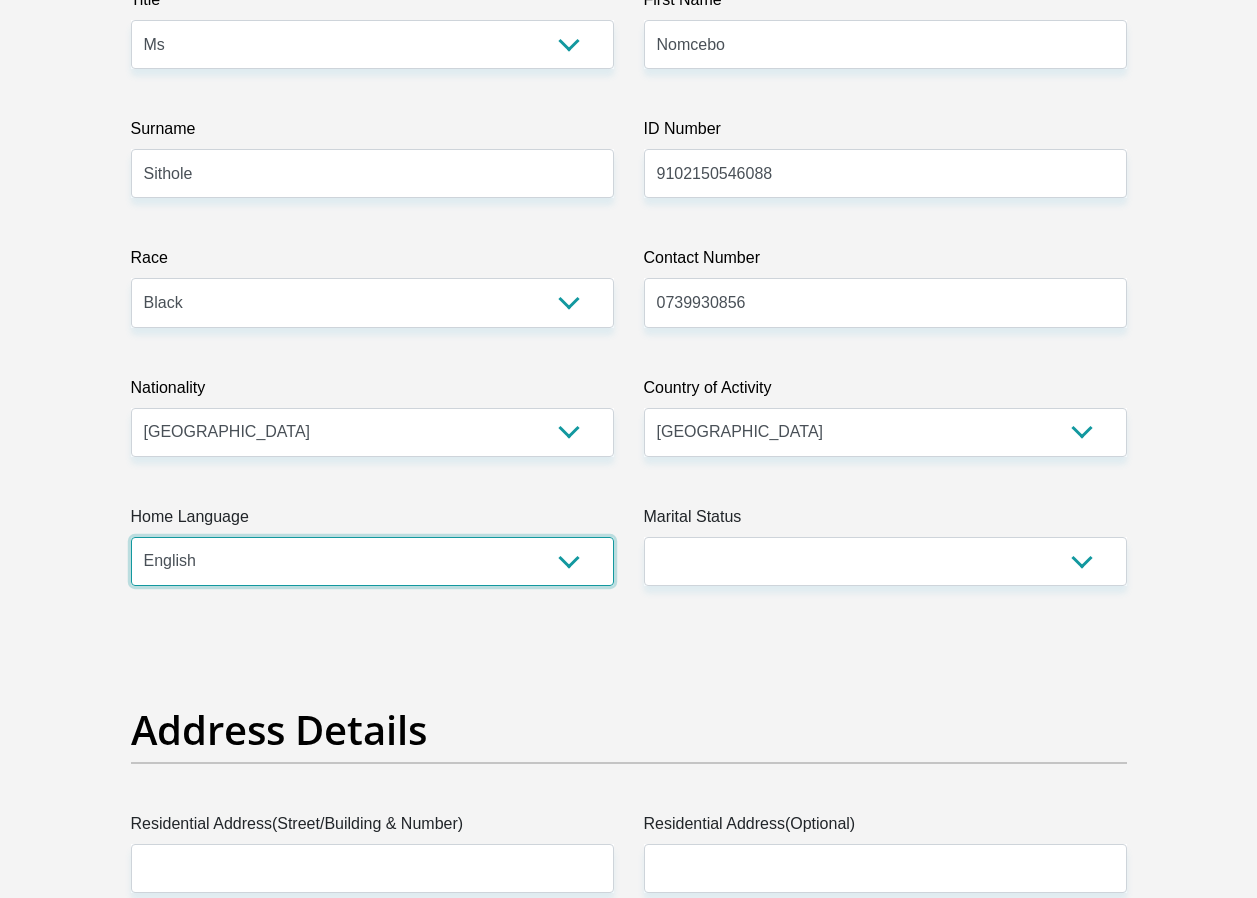 click on "Afrikaans
English
Sepedi
South Ndebele
Southern Sotho
Swati
Tsonga
Tswana
Venda
Xhosa
Zulu
Other" at bounding box center (372, 561) 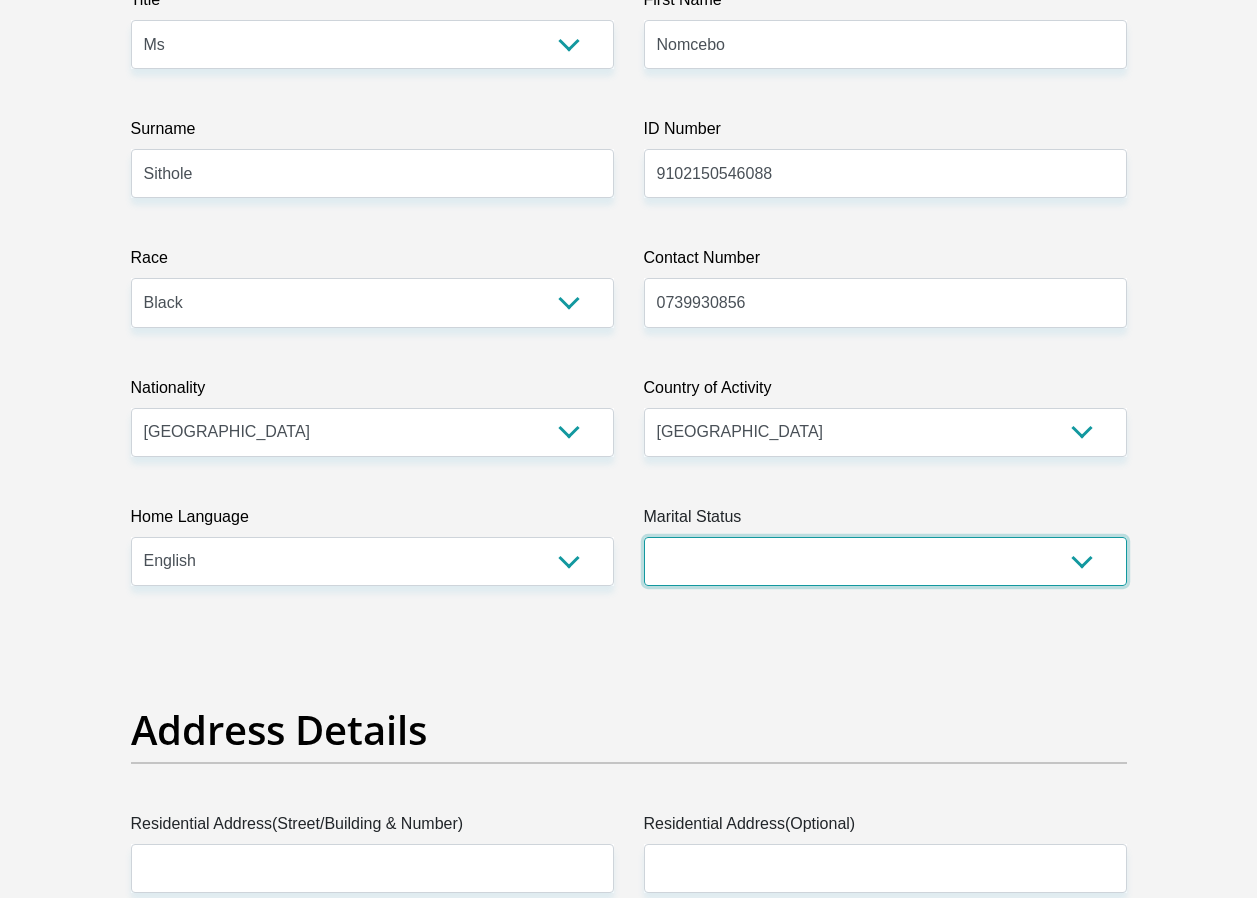 click on "Married ANC
Single
Divorced
Widowed
Married COP or Customary Law" at bounding box center (885, 561) 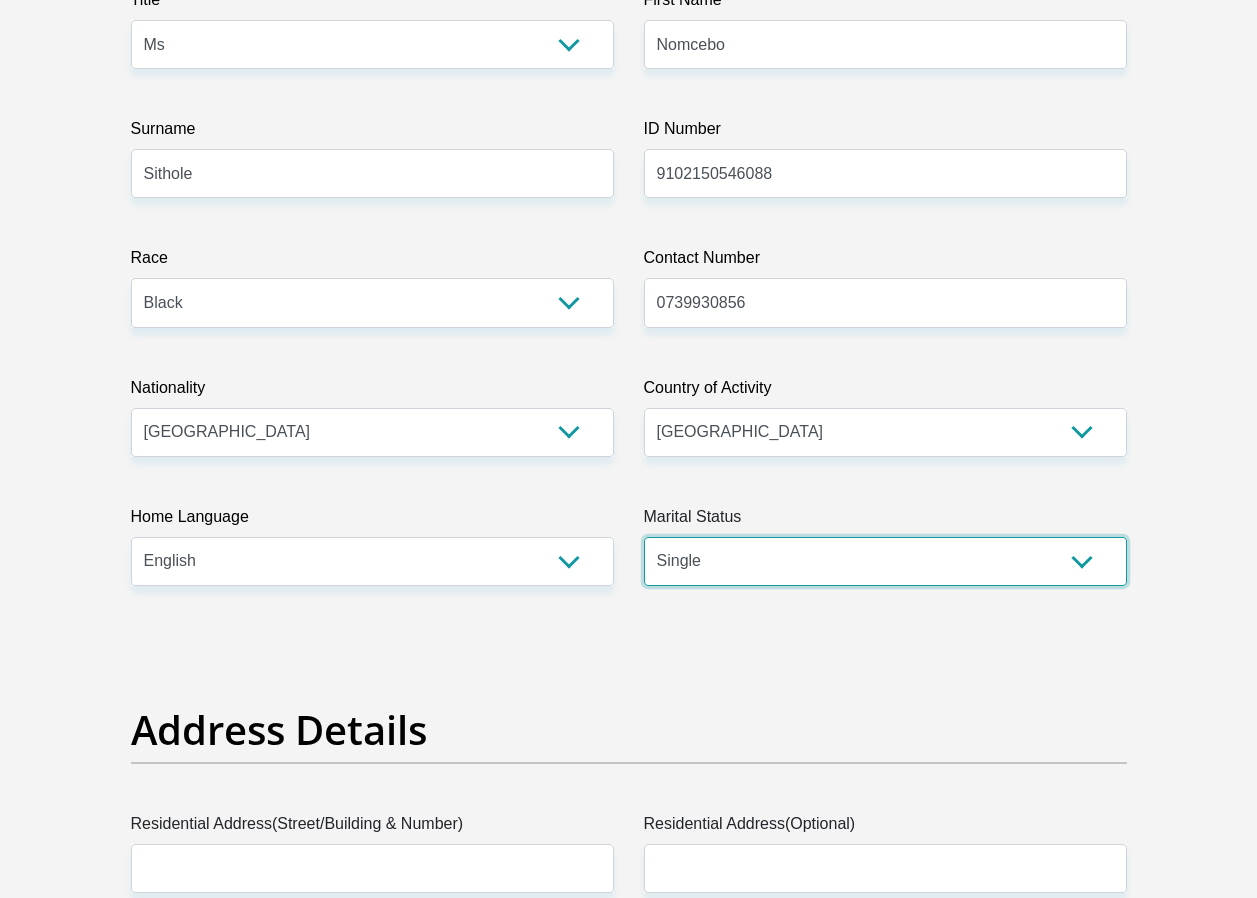 click on "Married ANC
Single
Divorced
Widowed
Married COP or Customary Law" at bounding box center (885, 561) 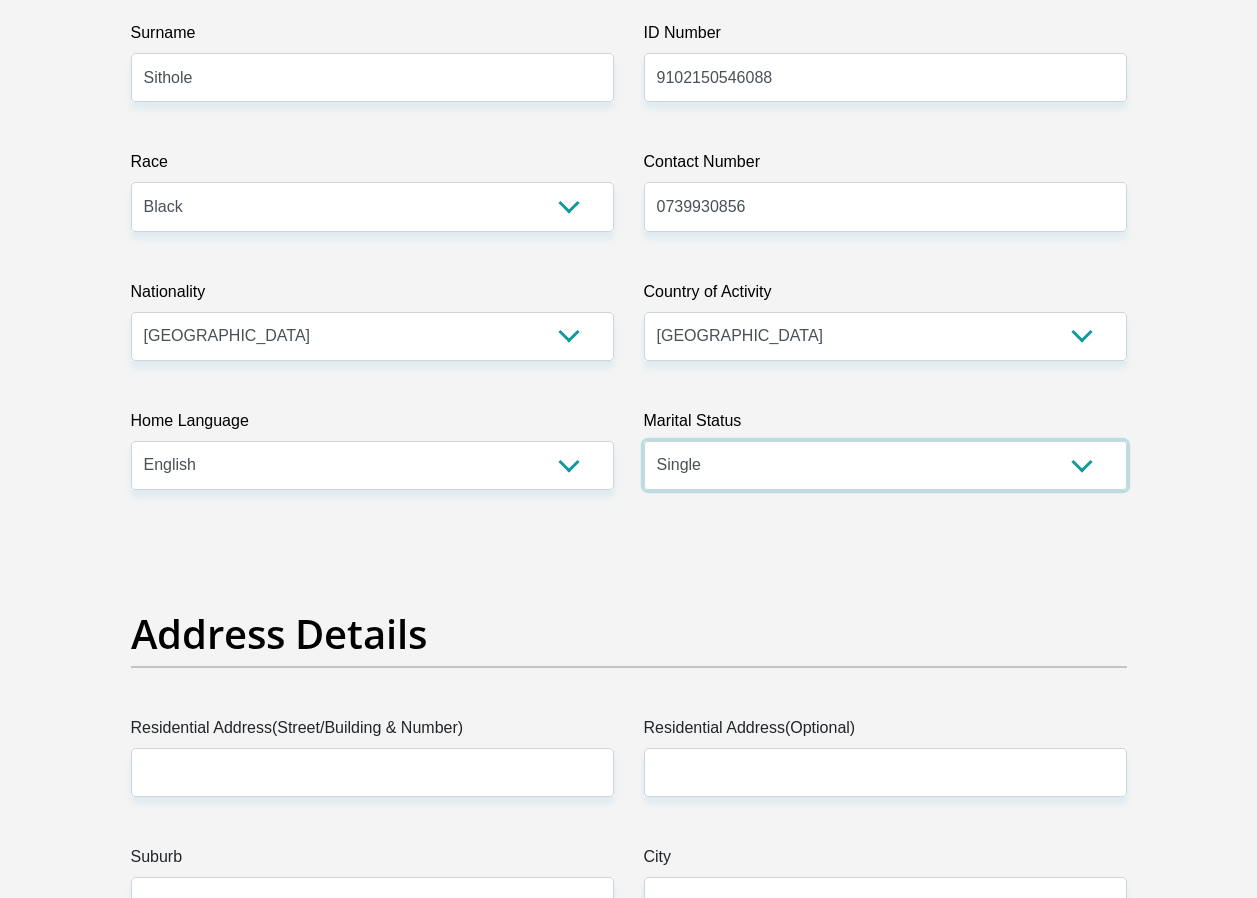 scroll, scrollTop: 800, scrollLeft: 0, axis: vertical 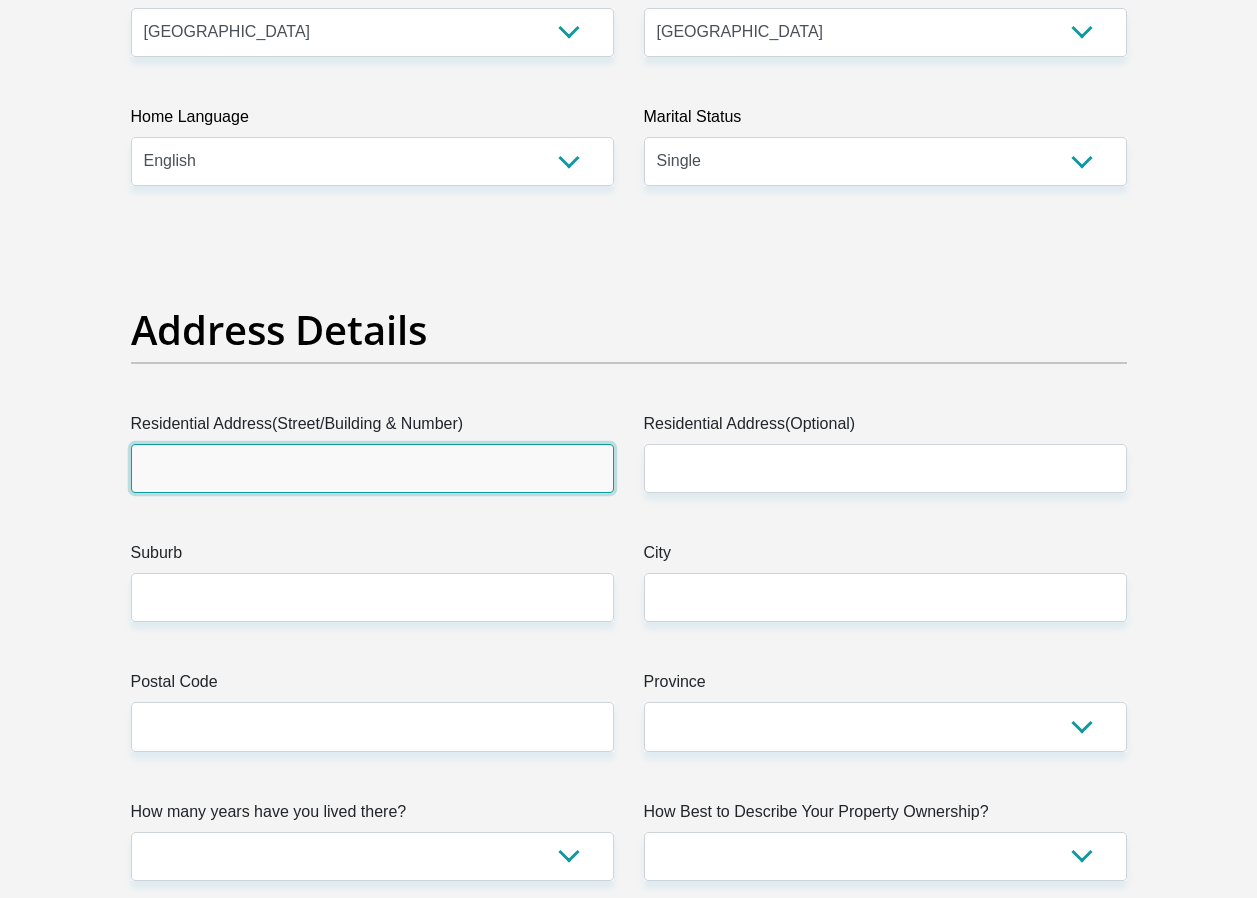 click on "Residential Address(Street/Building & Number)" at bounding box center [372, 468] 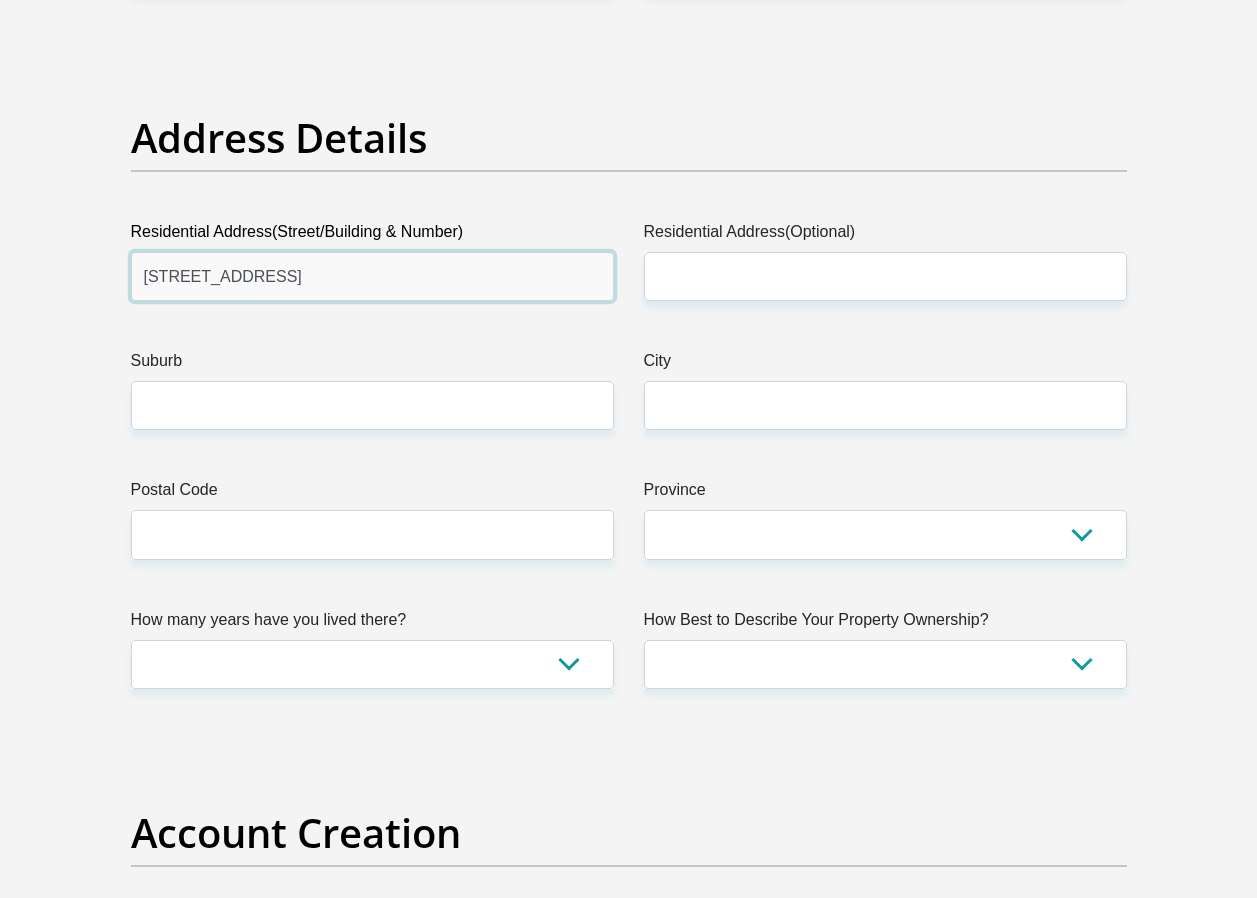 scroll, scrollTop: 1000, scrollLeft: 0, axis: vertical 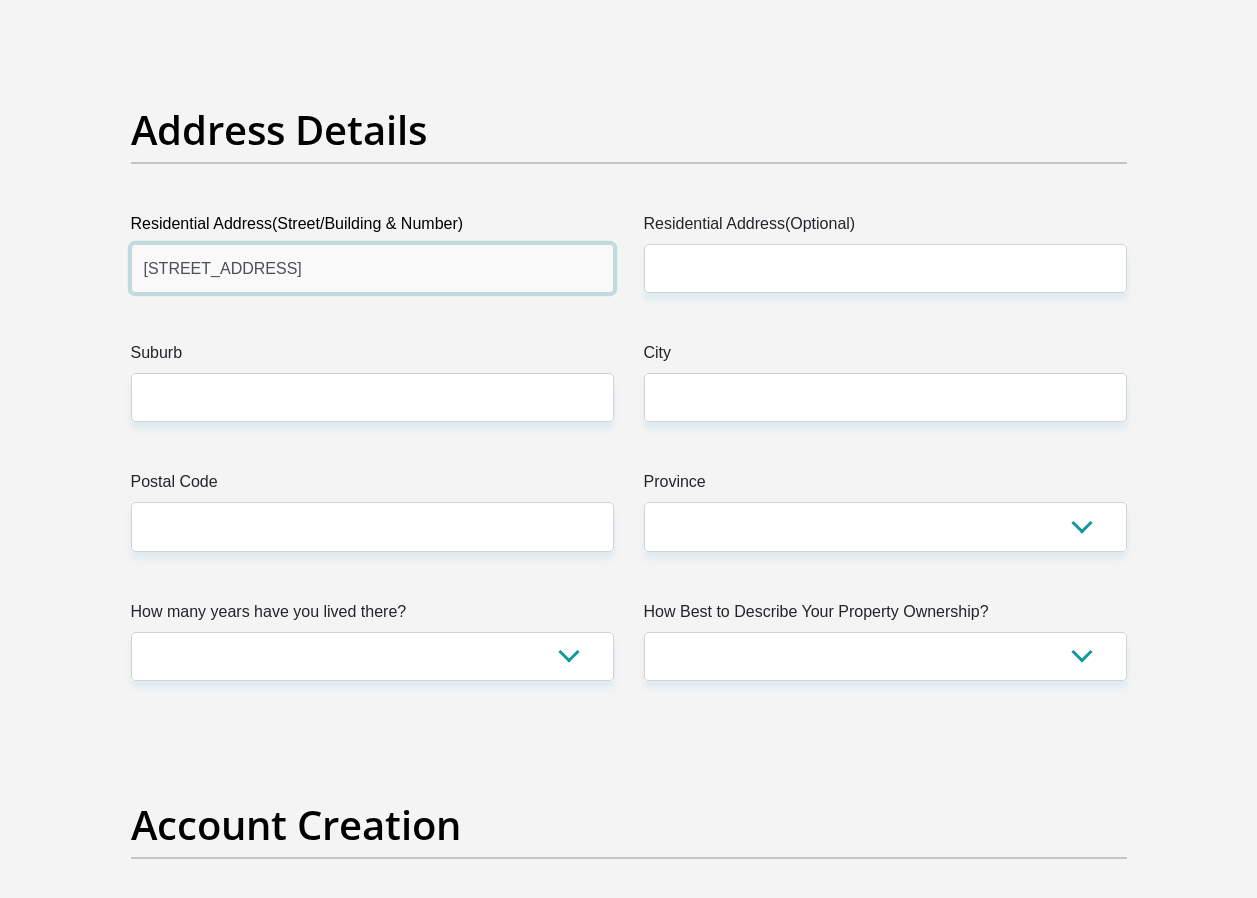 type on "205 durban street" 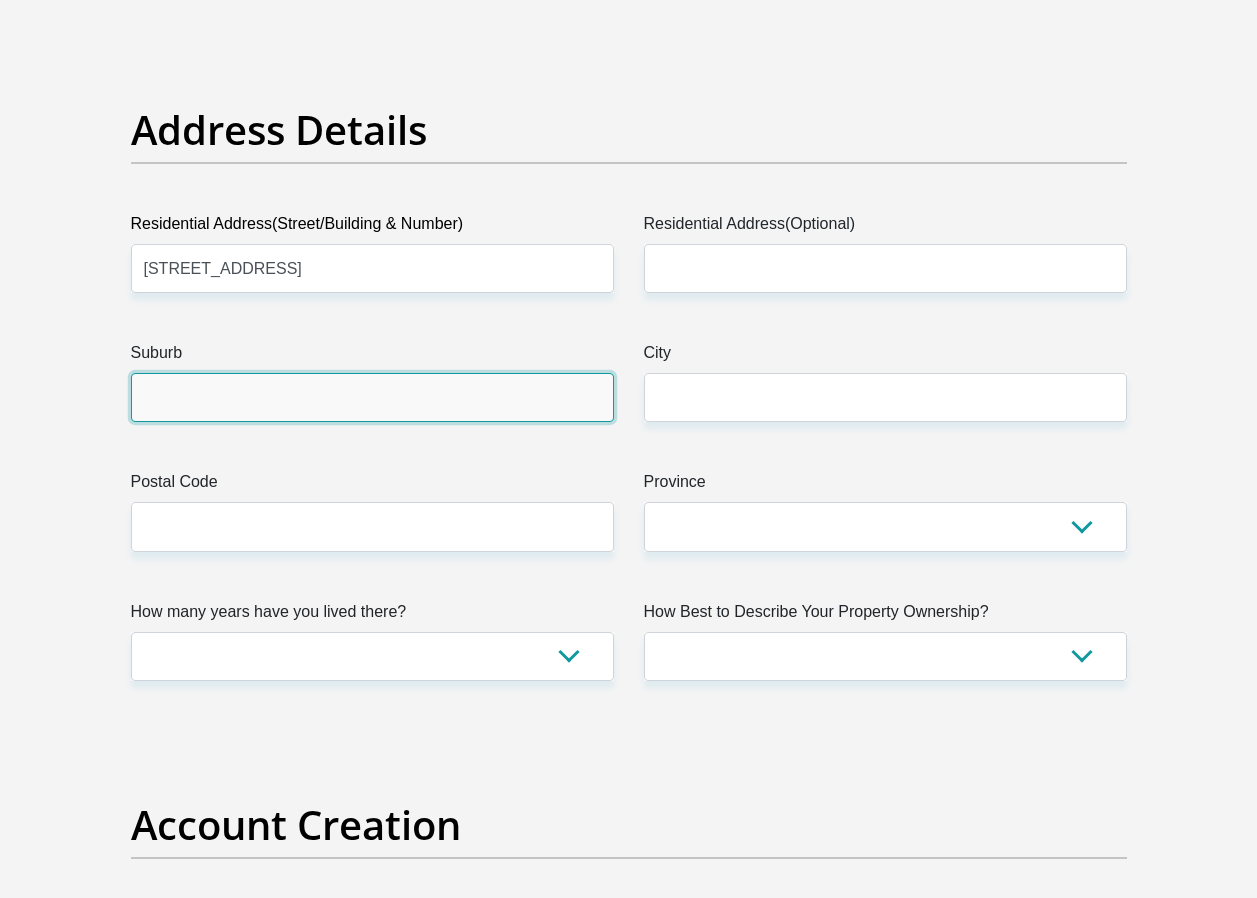 click on "Suburb" at bounding box center [372, 397] 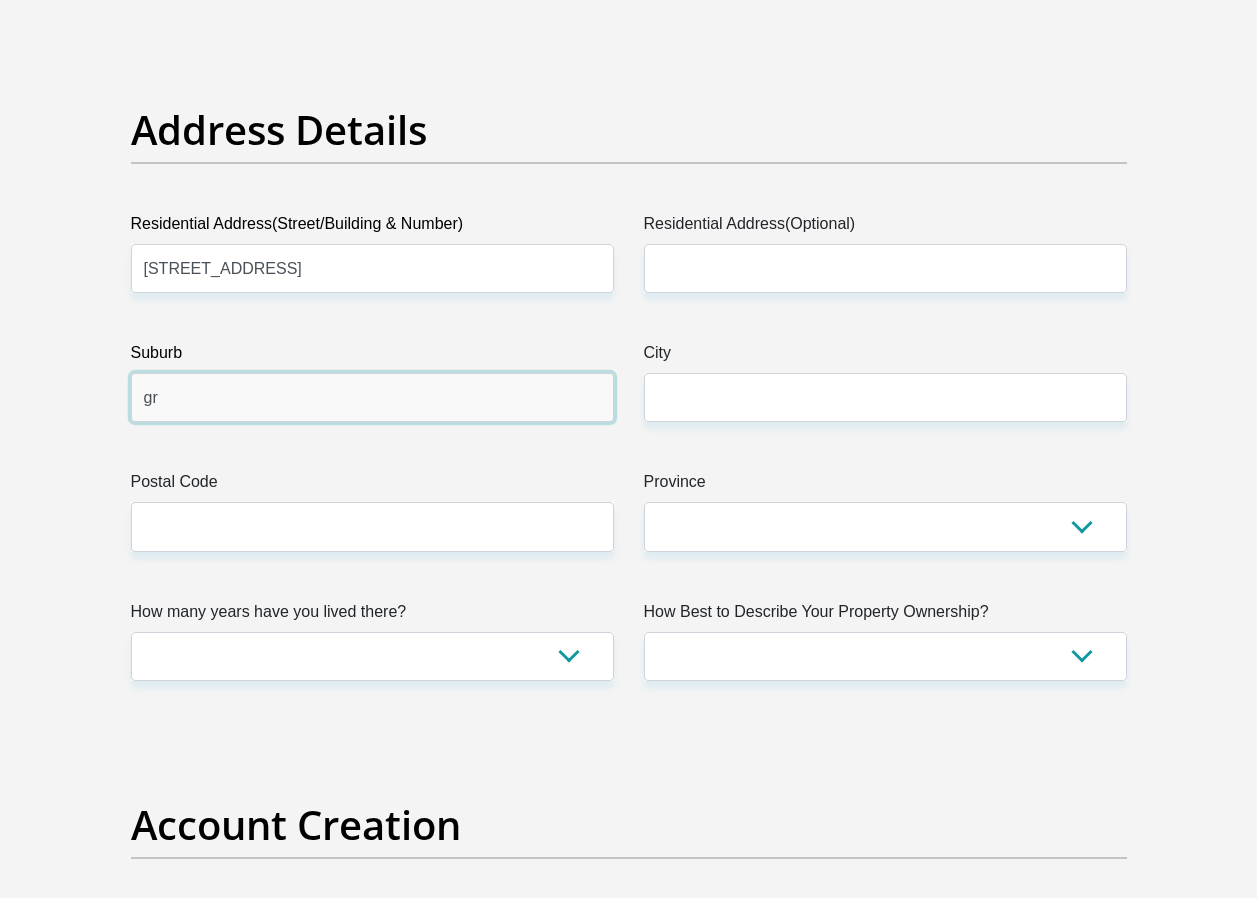 type on "g" 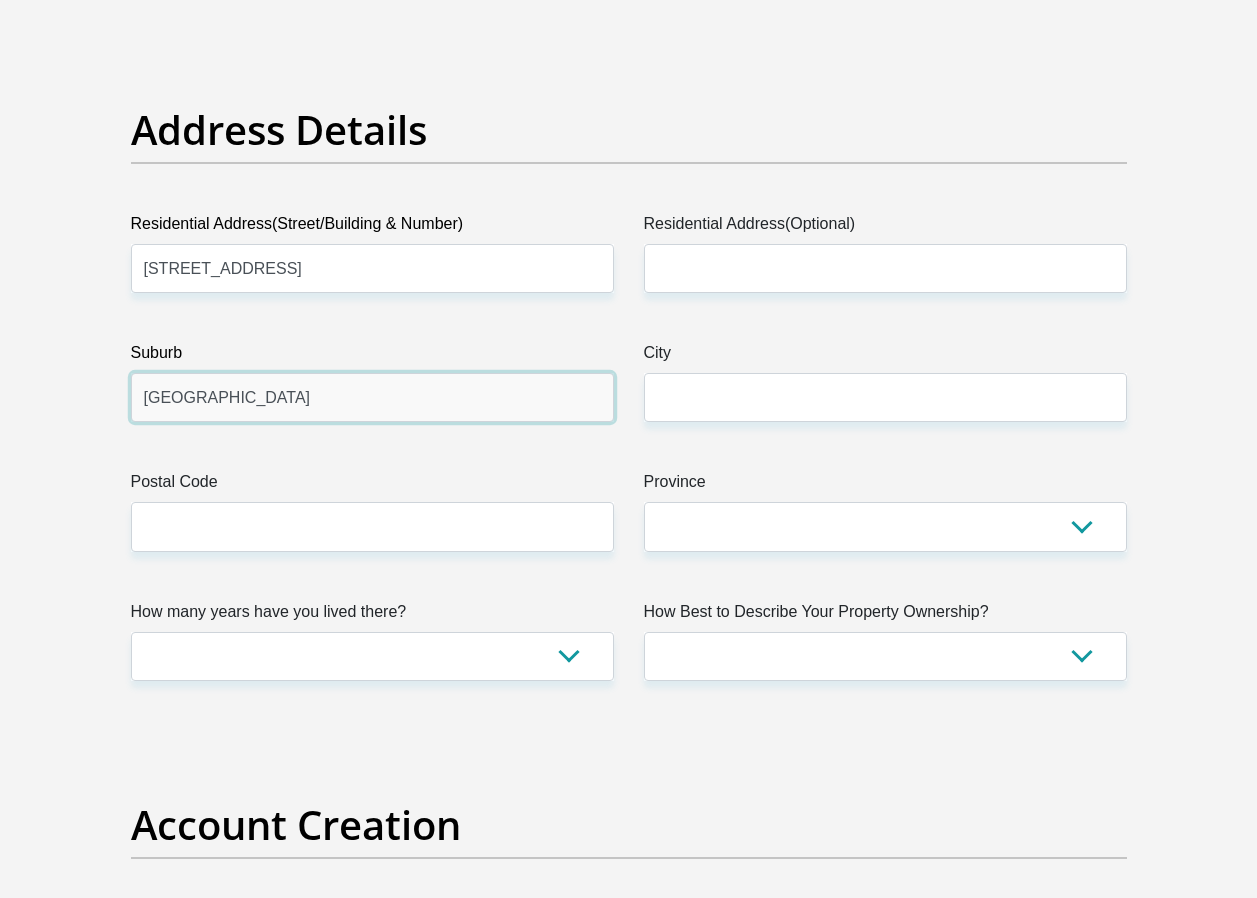 type on "Greytown" 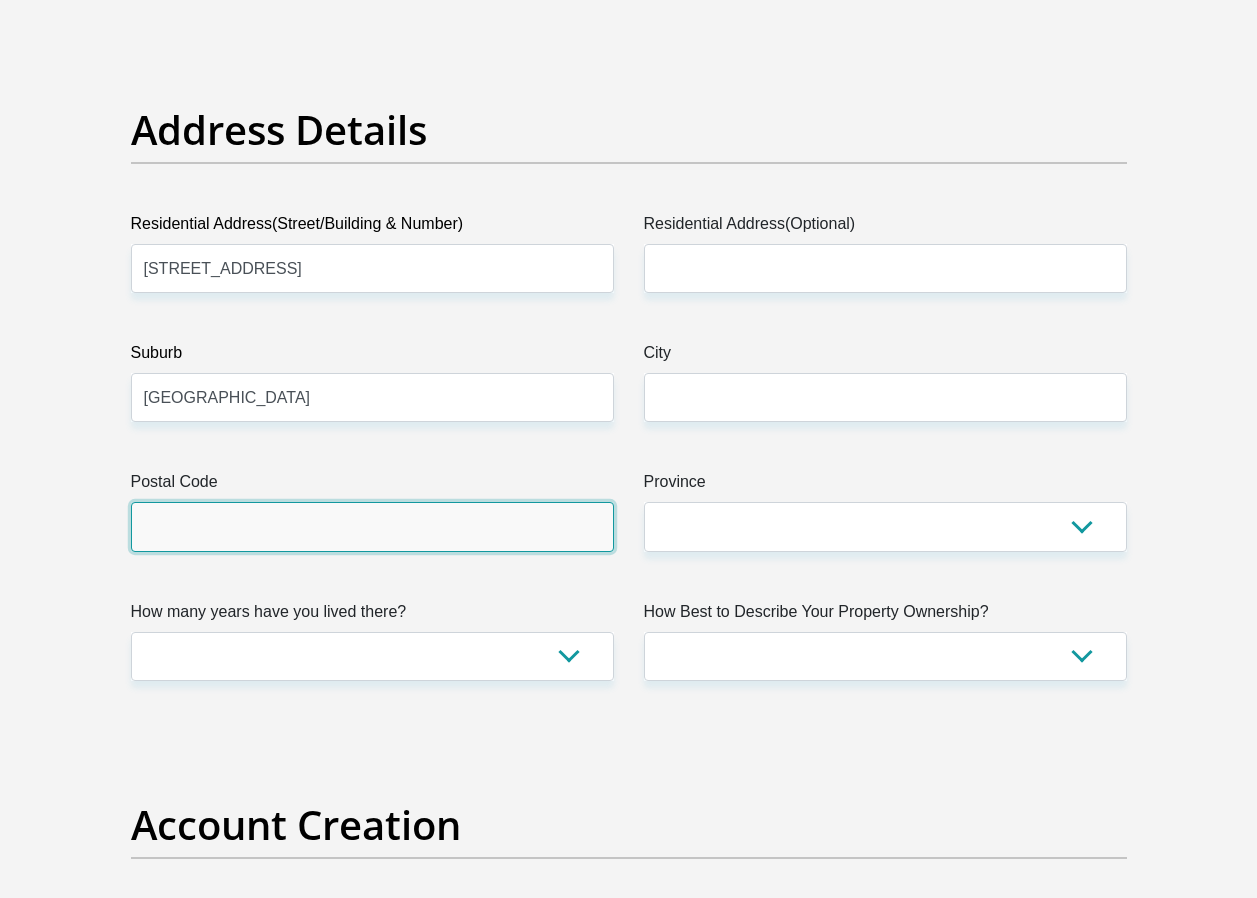 click on "Postal Code" at bounding box center (372, 526) 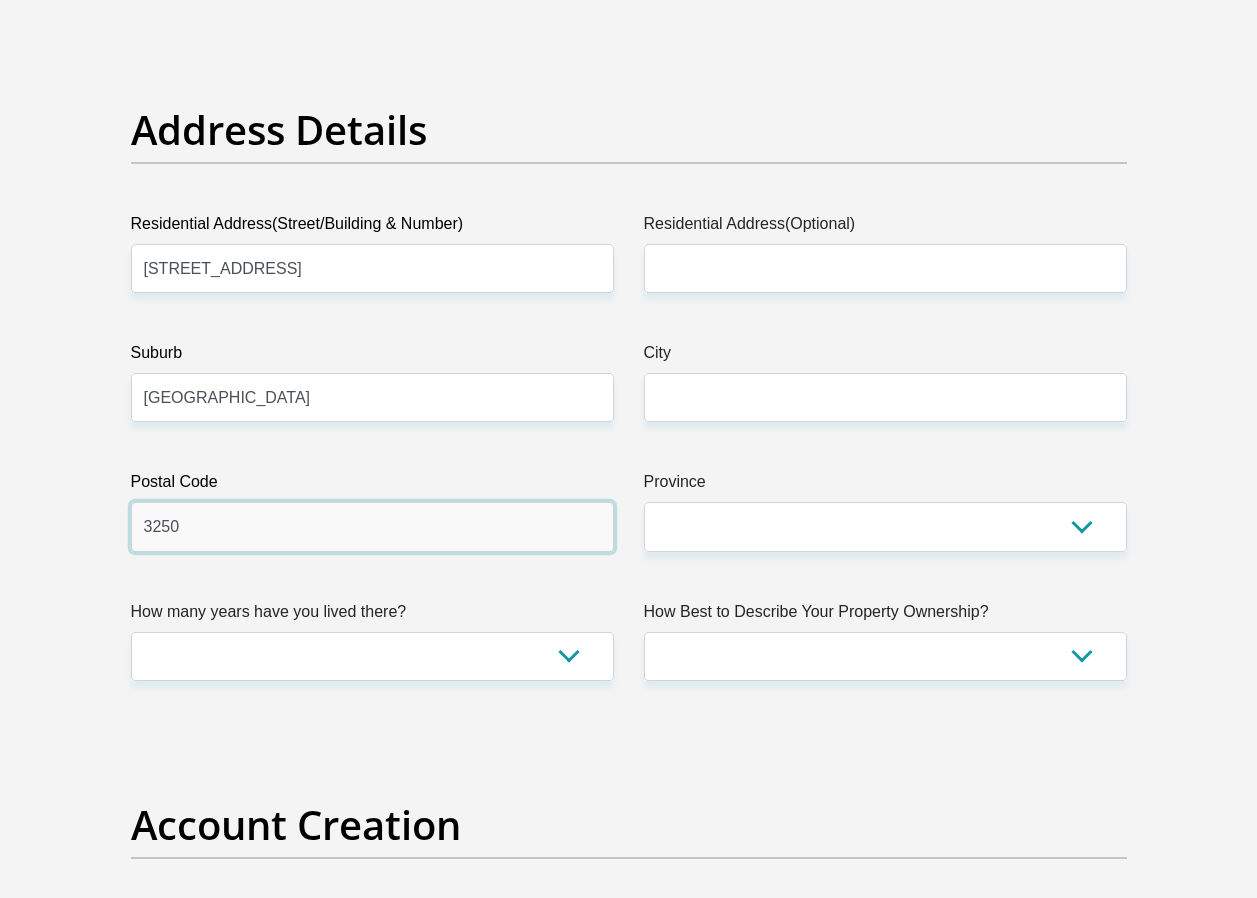 type on "3250" 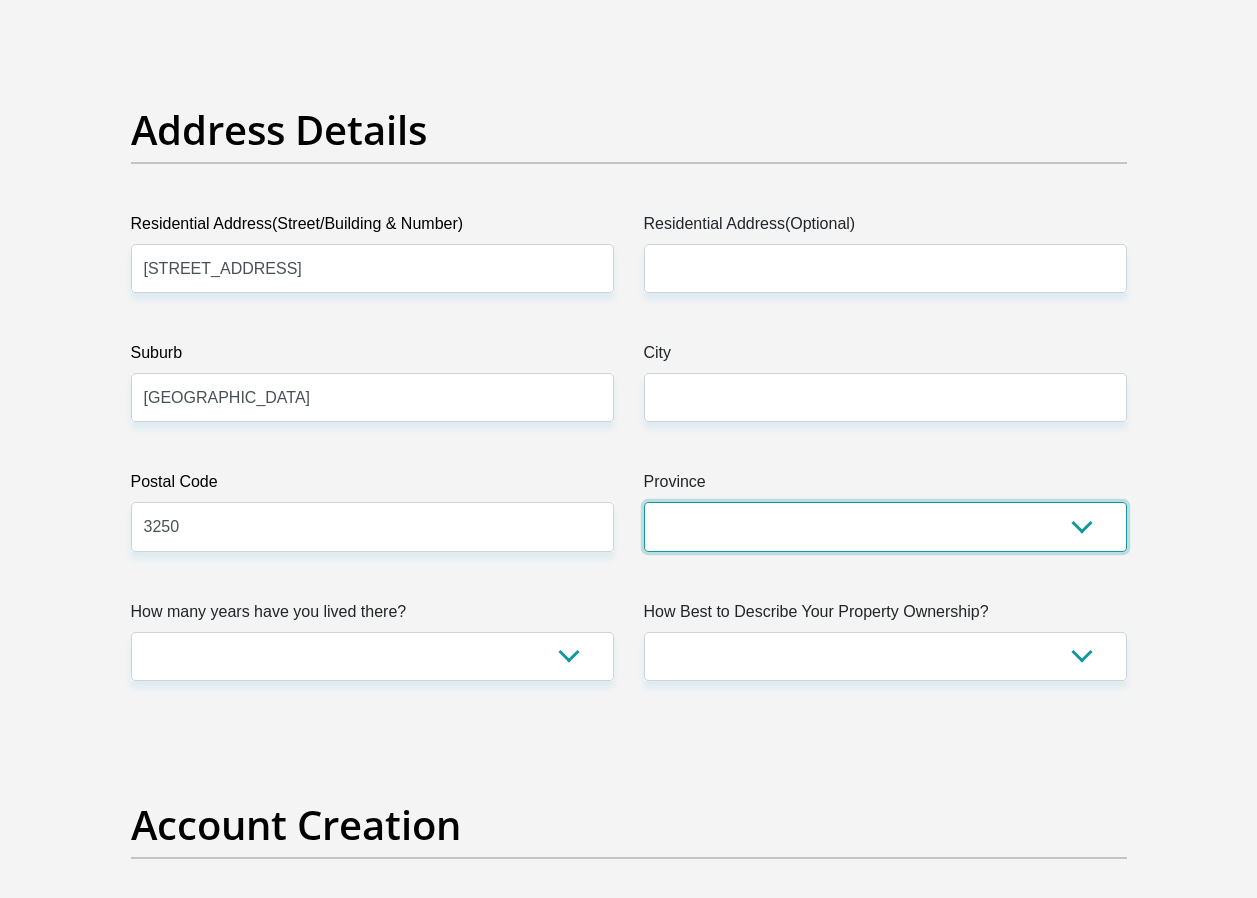 click on "Eastern Cape
Free State
Gauteng
KwaZulu-Natal
Limpopo
Mpumalanga
Northern Cape
North West
Western Cape" at bounding box center [885, 526] 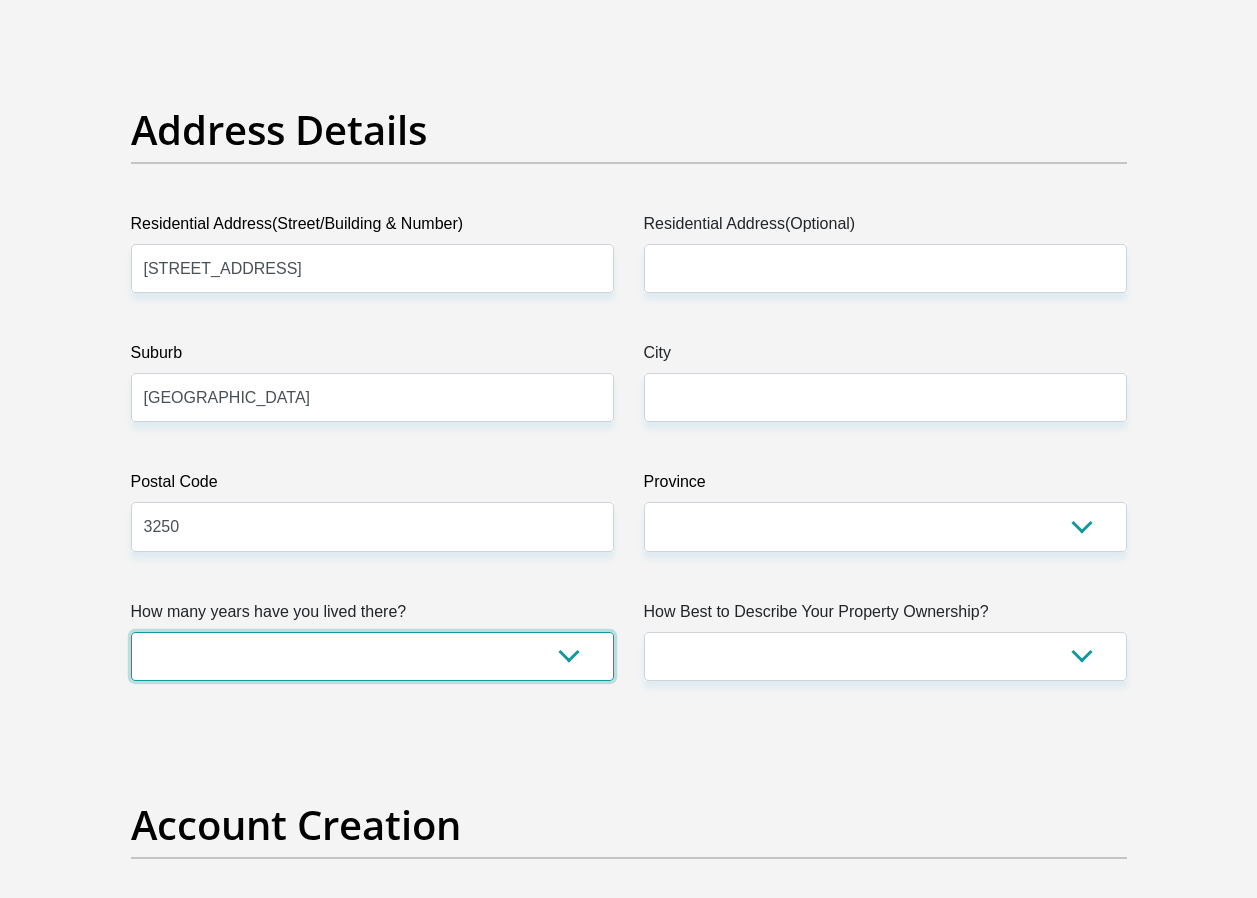 click on "less than 1 year
1-3 years
3-5 years
5+ years" at bounding box center (372, 656) 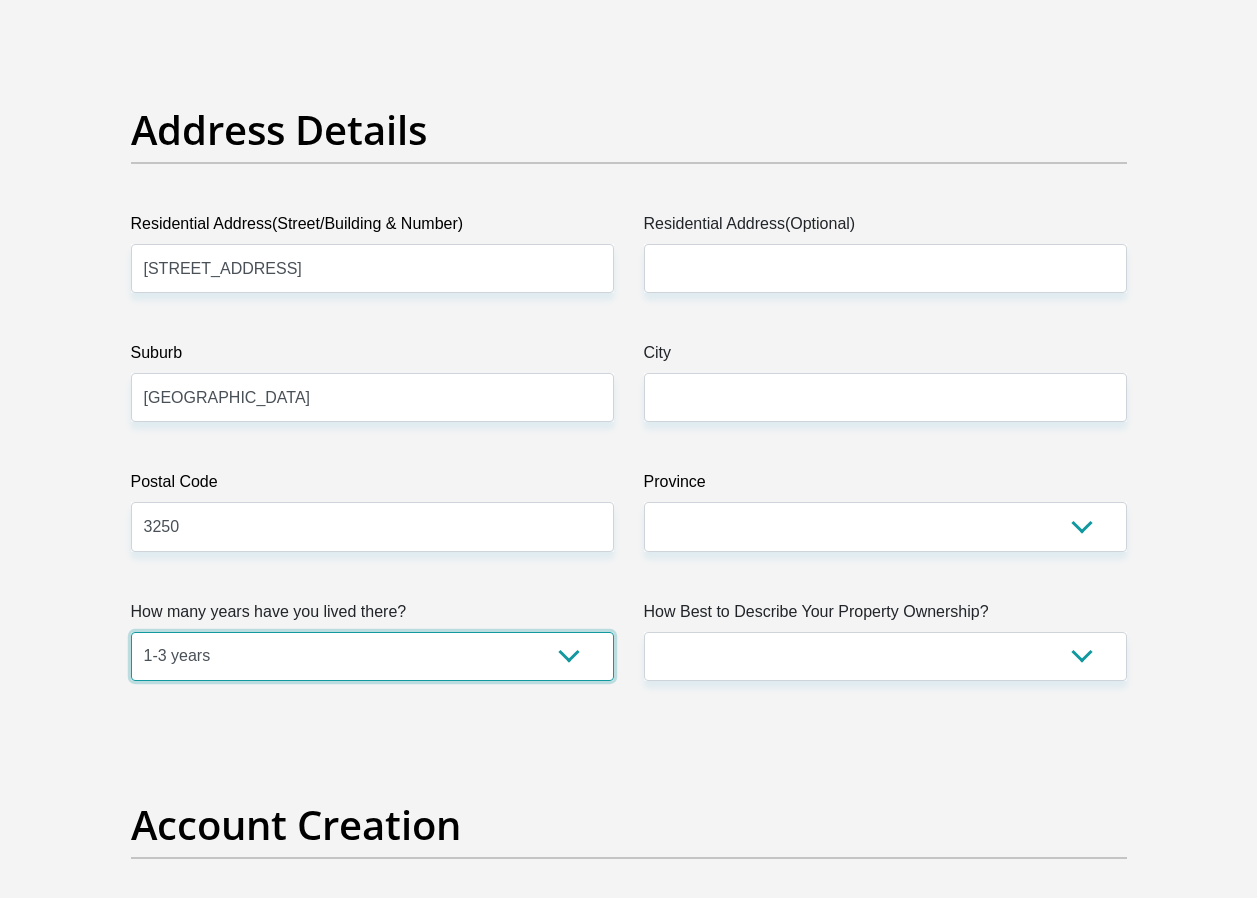 click on "less than 1 year
1-3 years
3-5 years
5+ years" at bounding box center [372, 656] 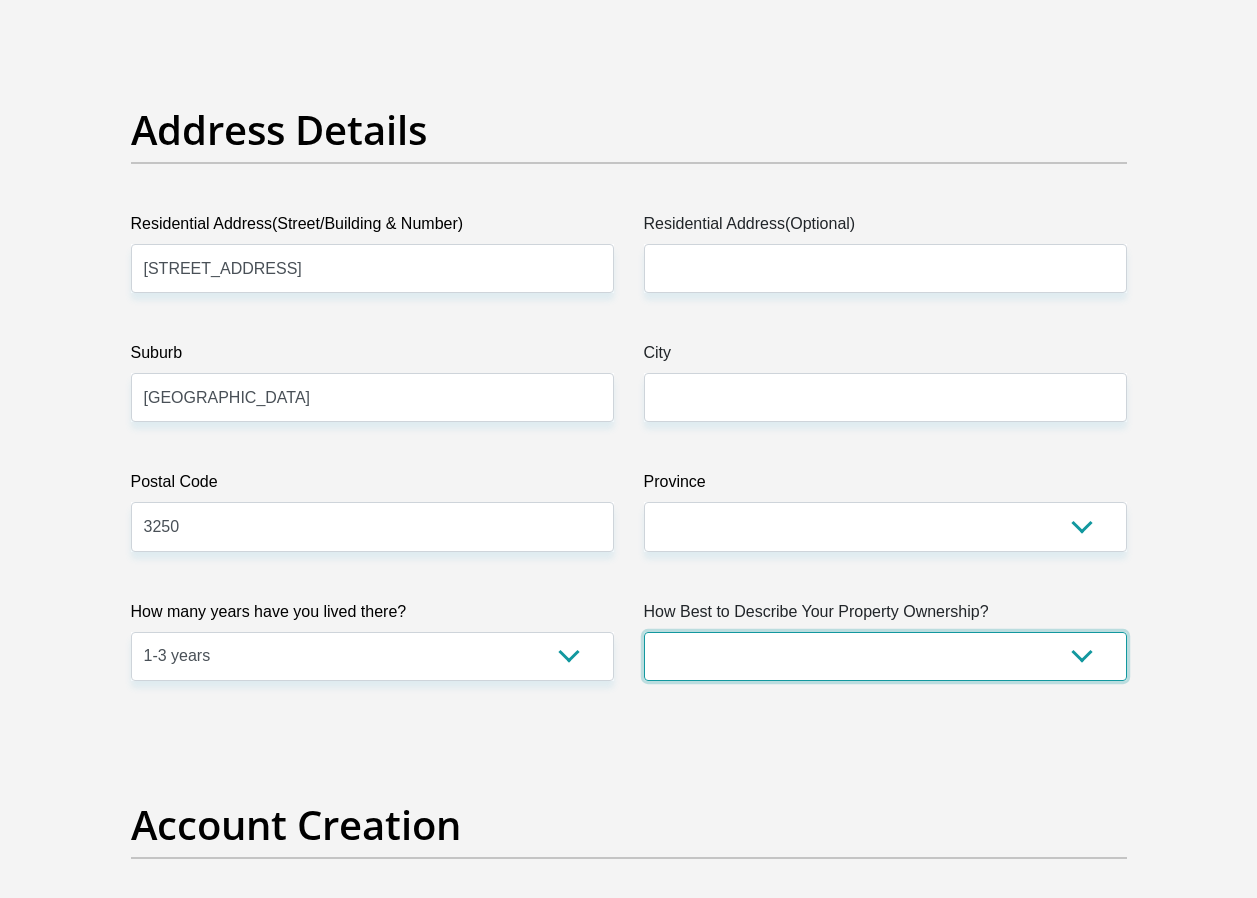 click on "Owned
Rented
Family Owned
Company Dwelling" at bounding box center (885, 656) 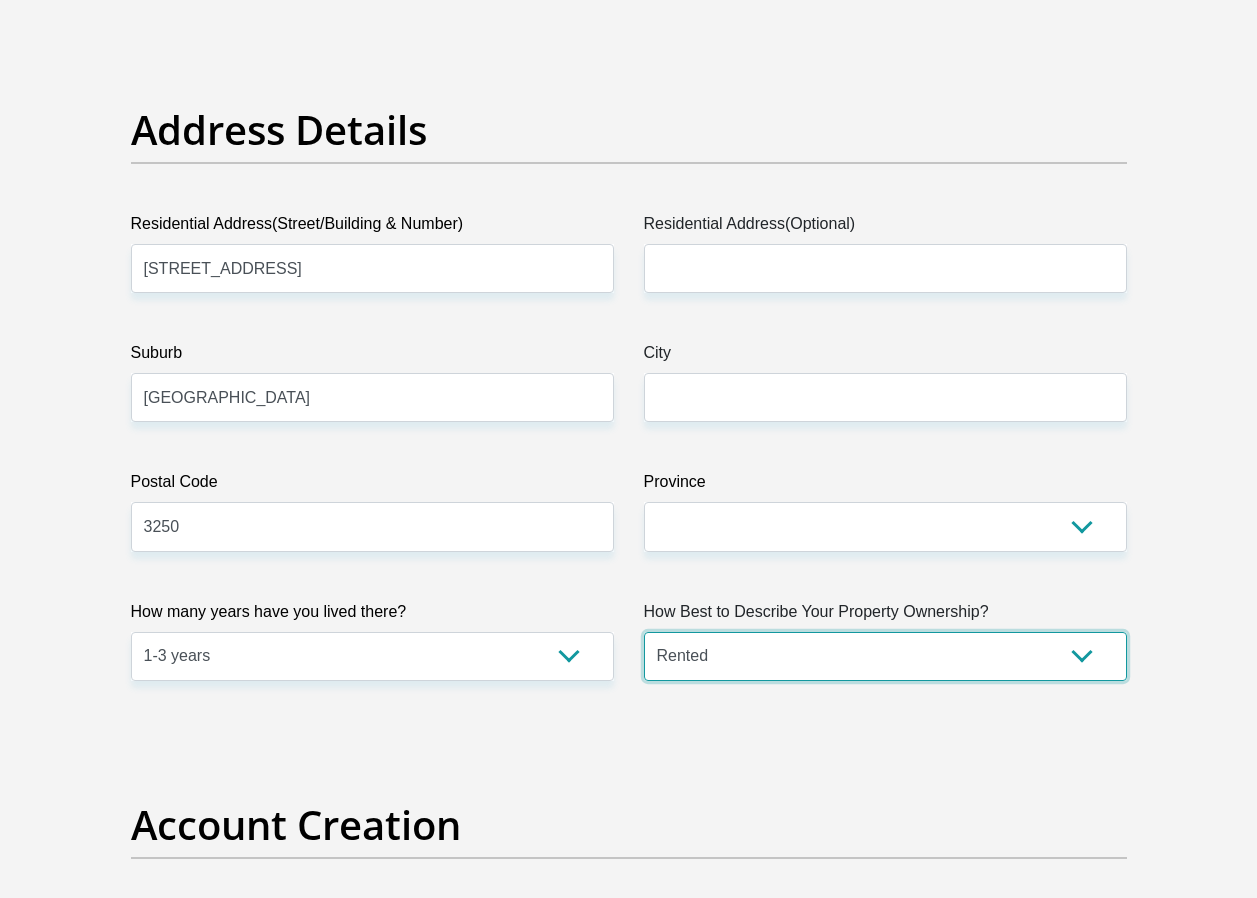 click on "Owned
Rented
Family Owned
Company Dwelling" at bounding box center (885, 656) 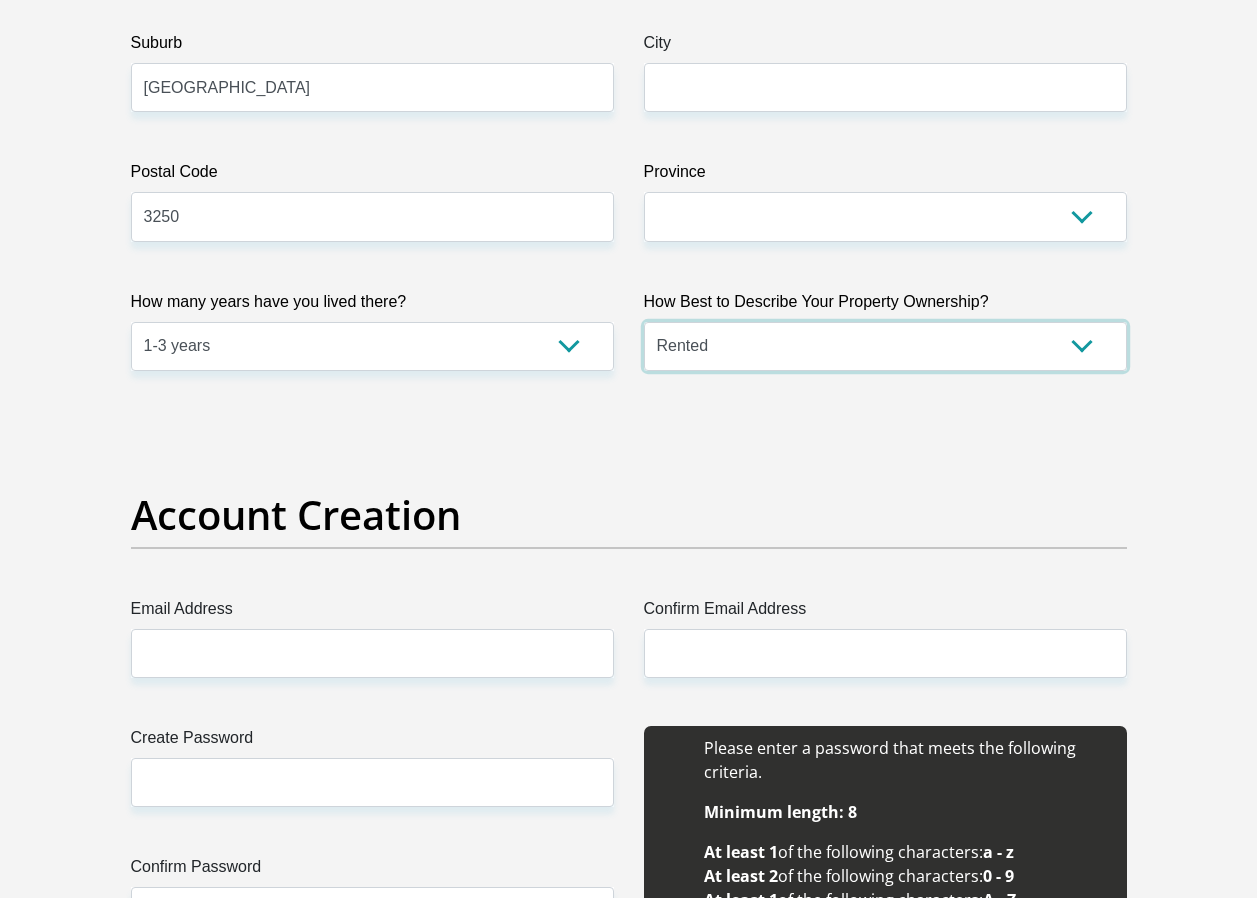 scroll, scrollTop: 1500, scrollLeft: 0, axis: vertical 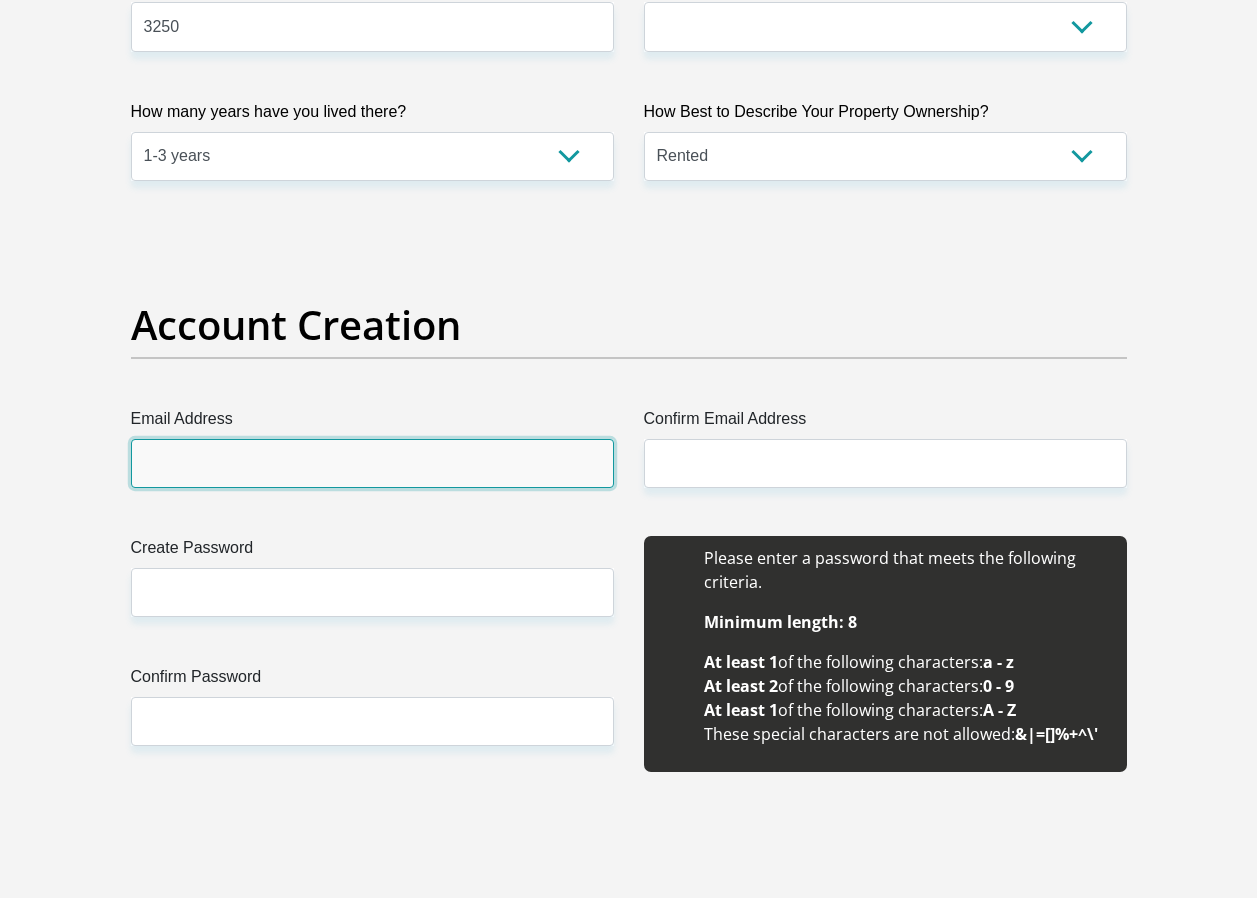 click on "Email Address" at bounding box center [372, 463] 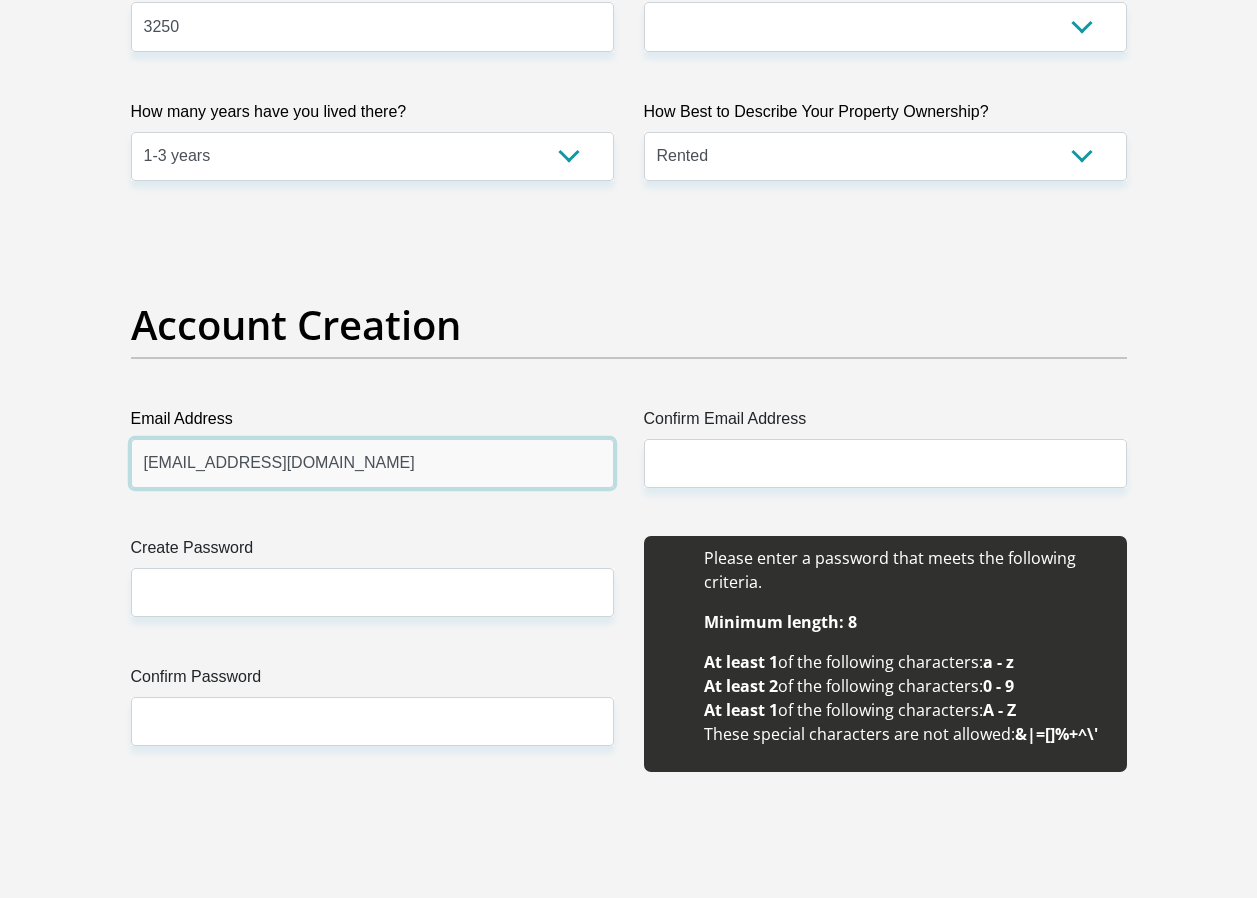 type on "cebohjobe80@gmail.com" 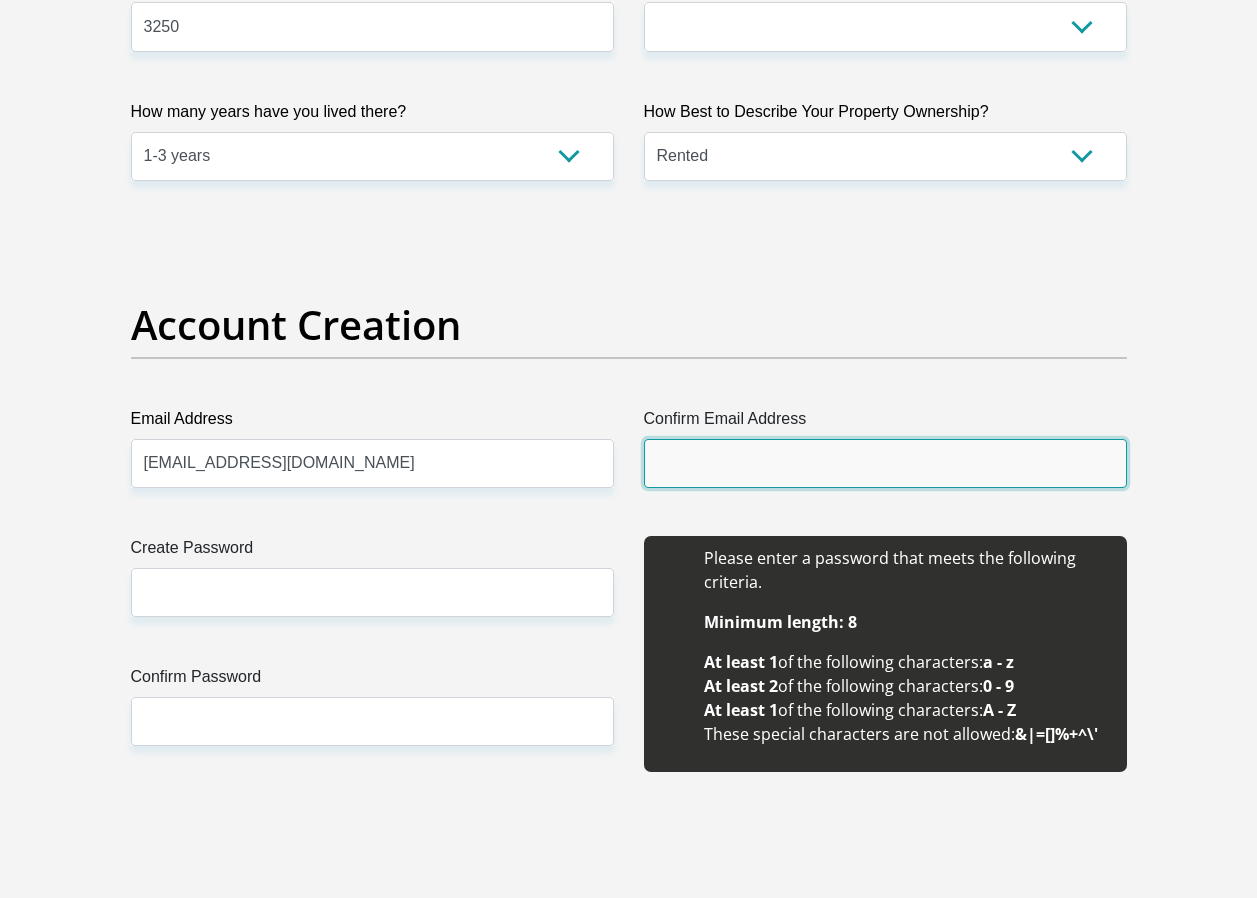 click on "Confirm Email Address" at bounding box center [885, 463] 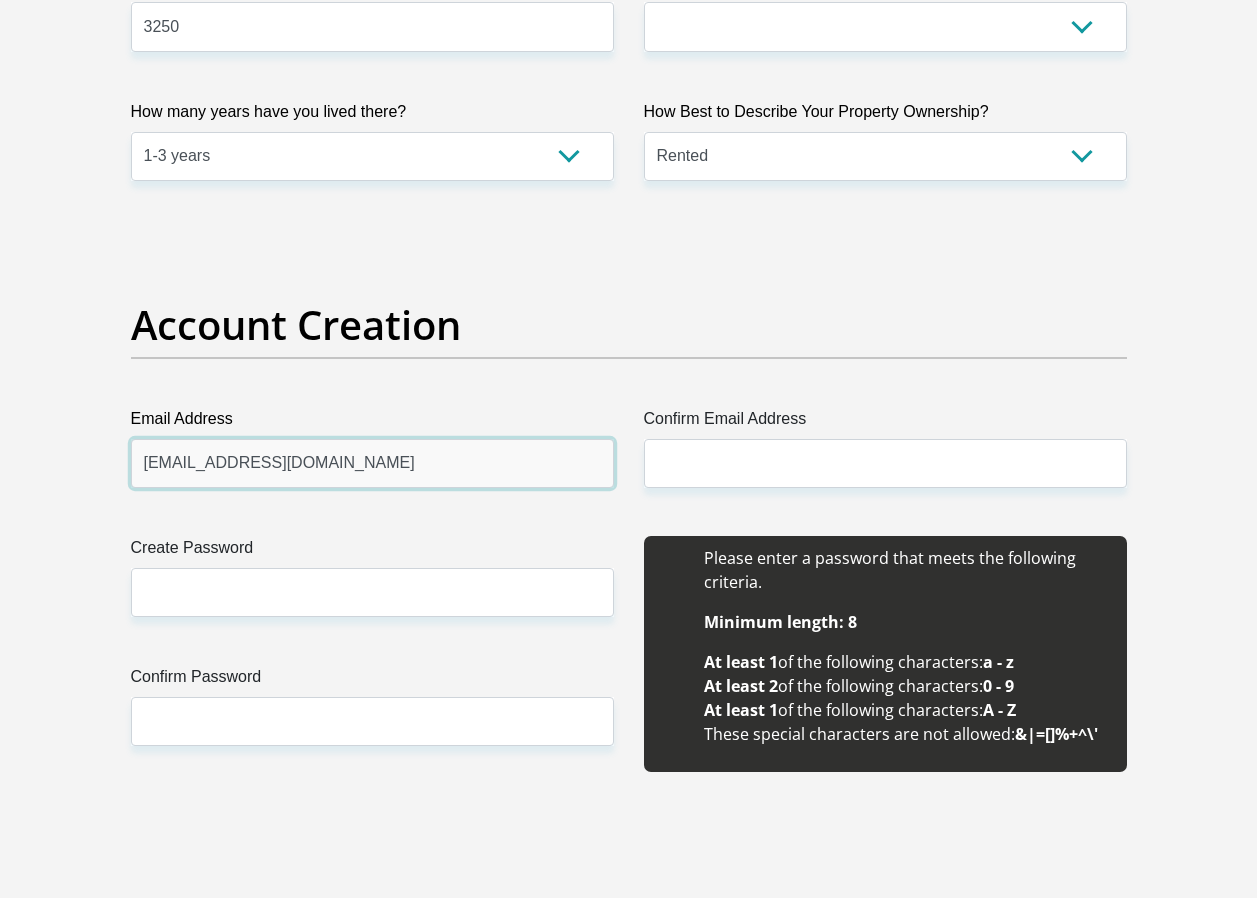 drag, startPoint x: 394, startPoint y: 471, endPoint x: 0, endPoint y: 451, distance: 394.5073 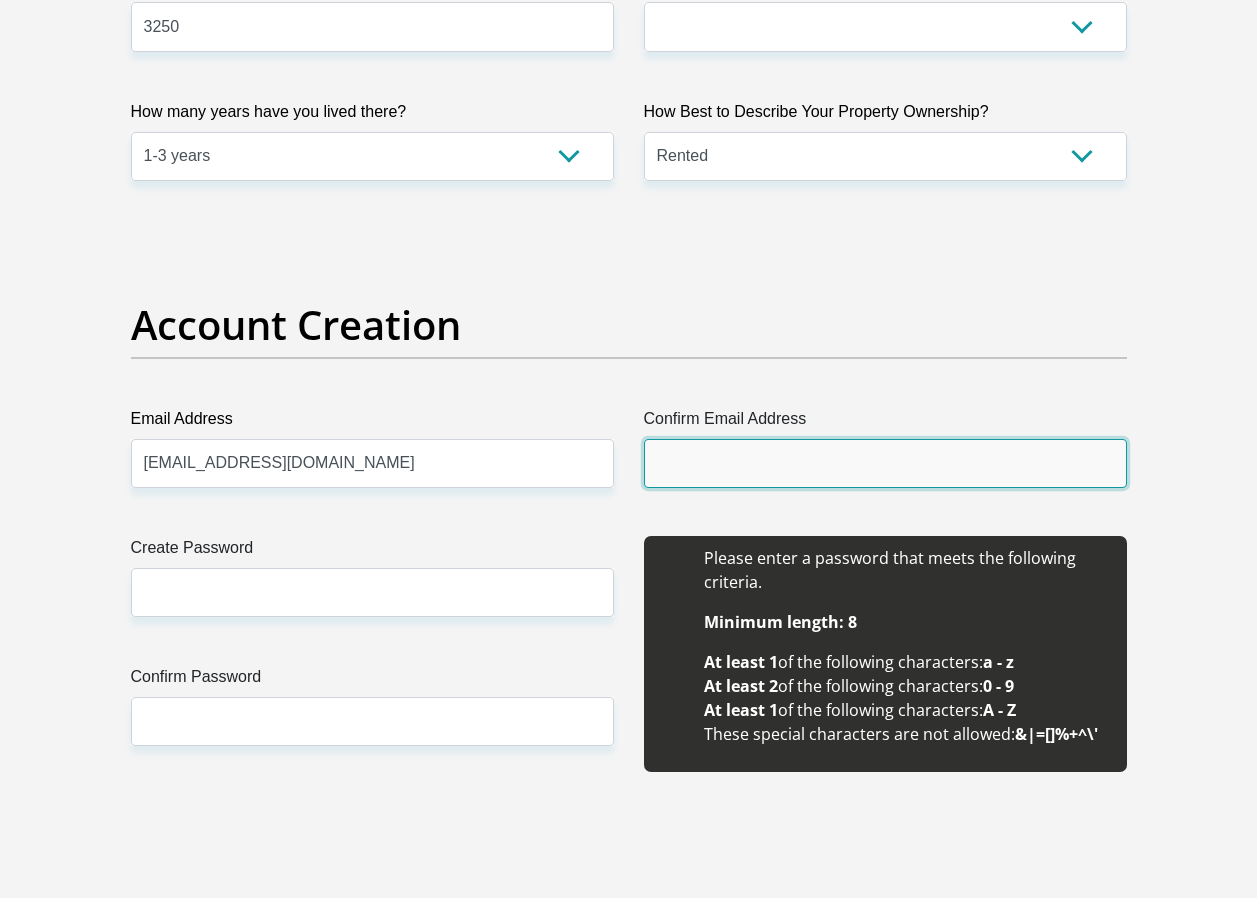 click on "Confirm Email Address" at bounding box center [885, 463] 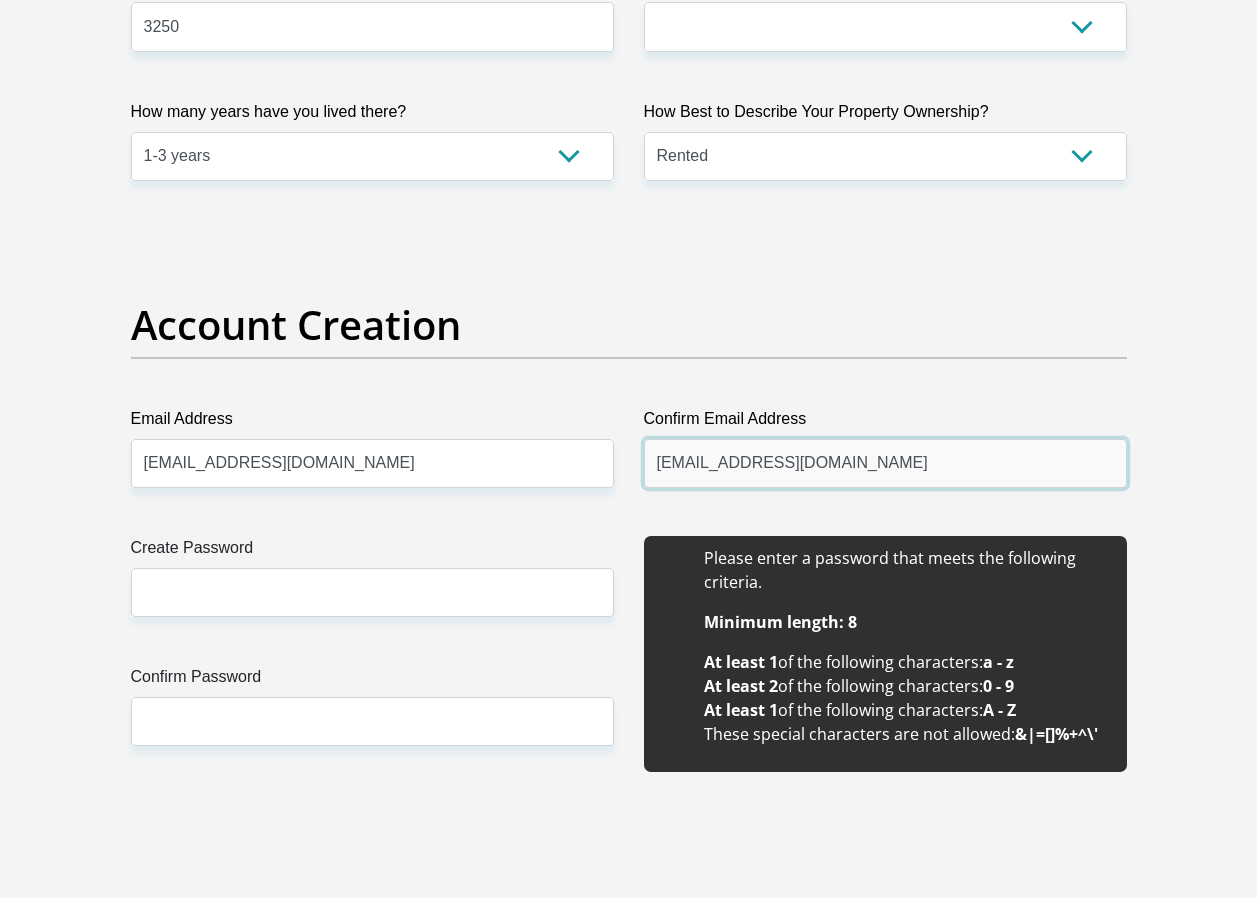 type on "cebohjobe80@gmail.com" 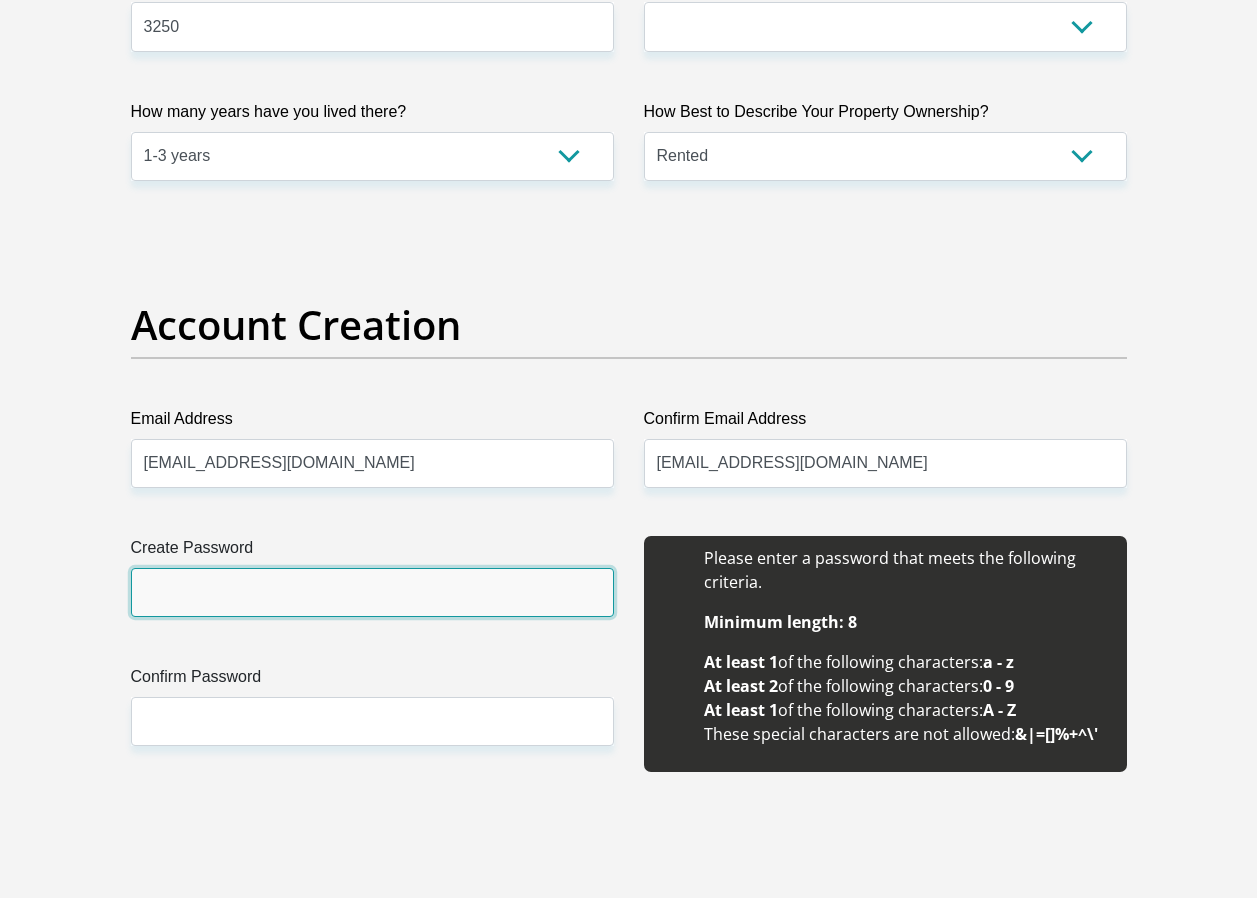 click on "Create Password" at bounding box center (372, 592) 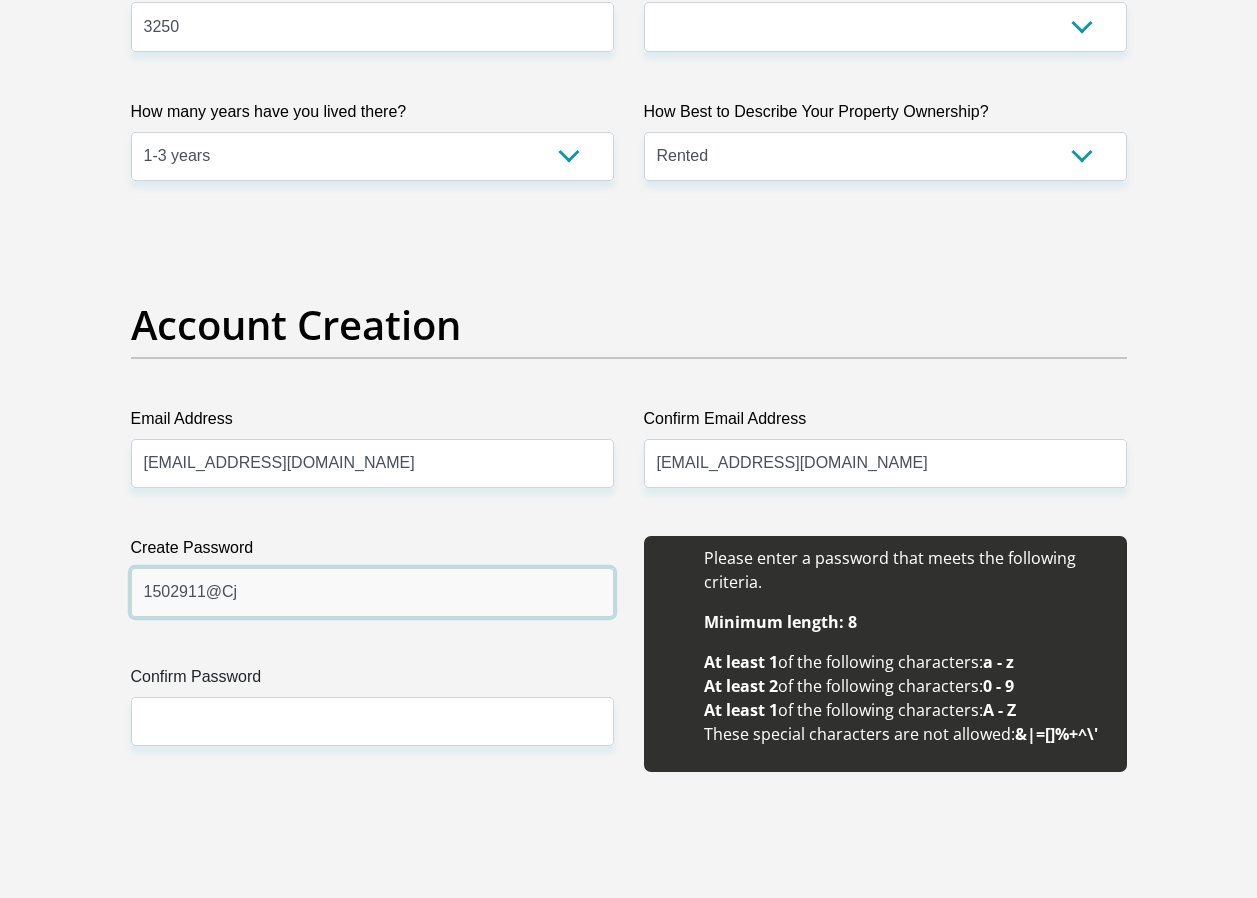 click on "1502911@Cj" at bounding box center [372, 592] 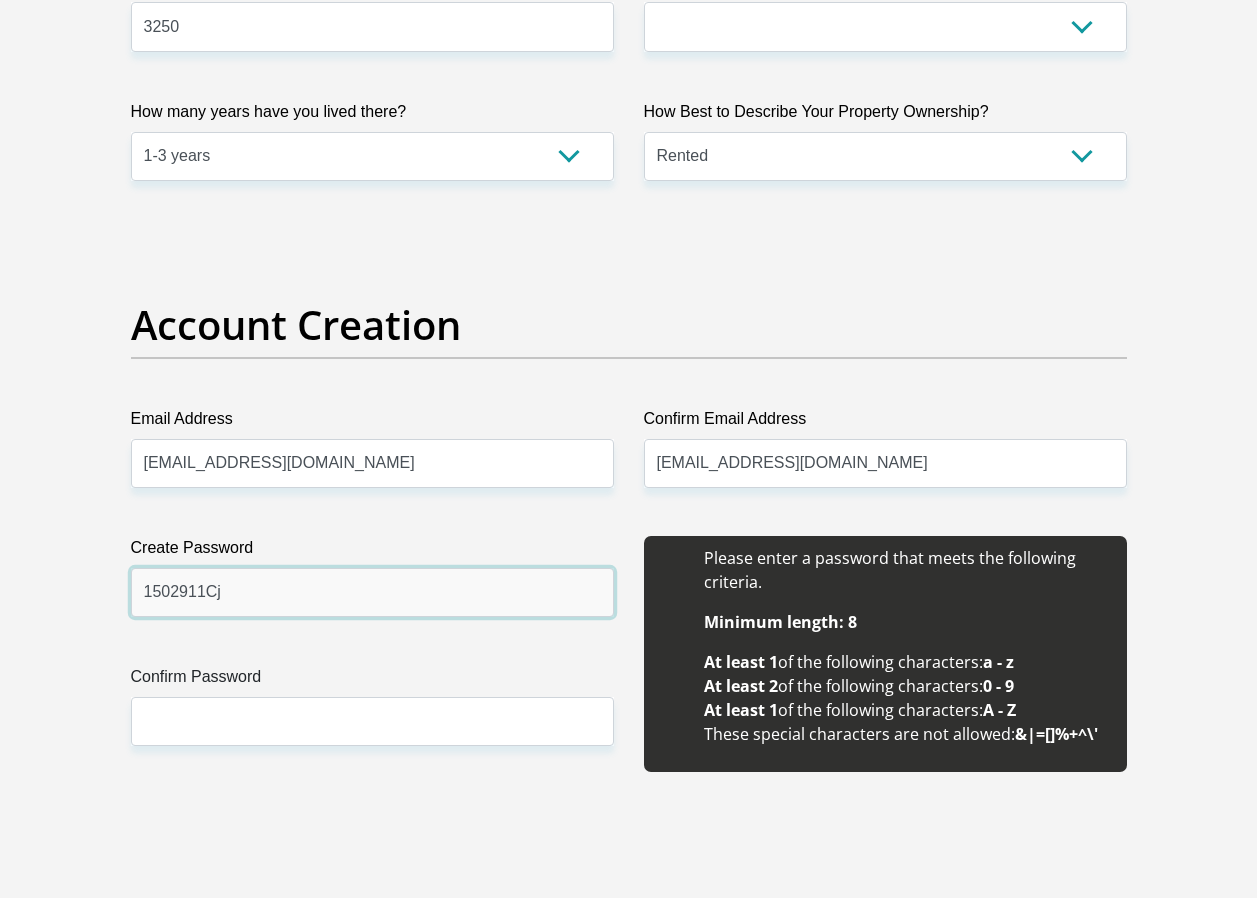 drag, startPoint x: 233, startPoint y: 594, endPoint x: 30, endPoint y: 588, distance: 203.08865 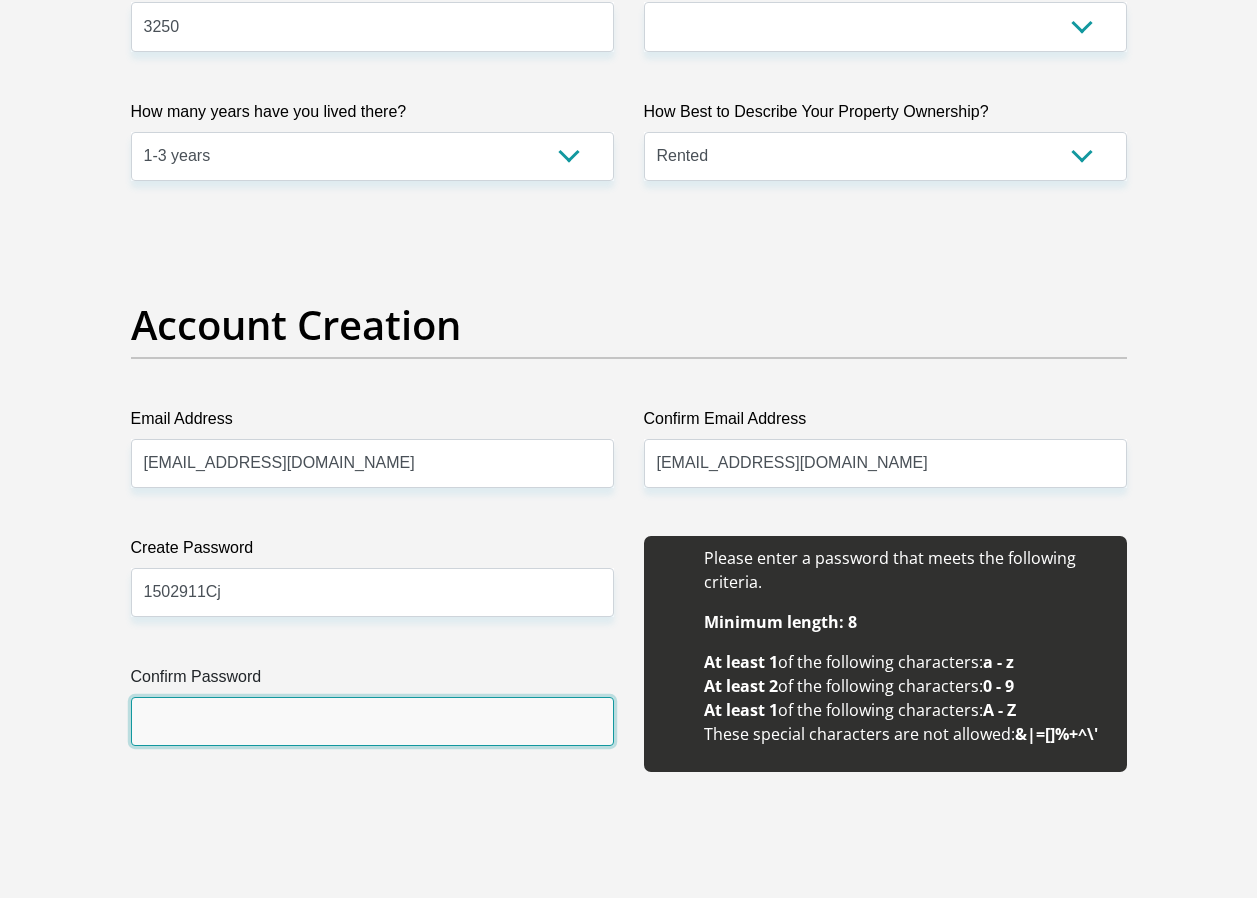 click on "Confirm Password" at bounding box center [372, 721] 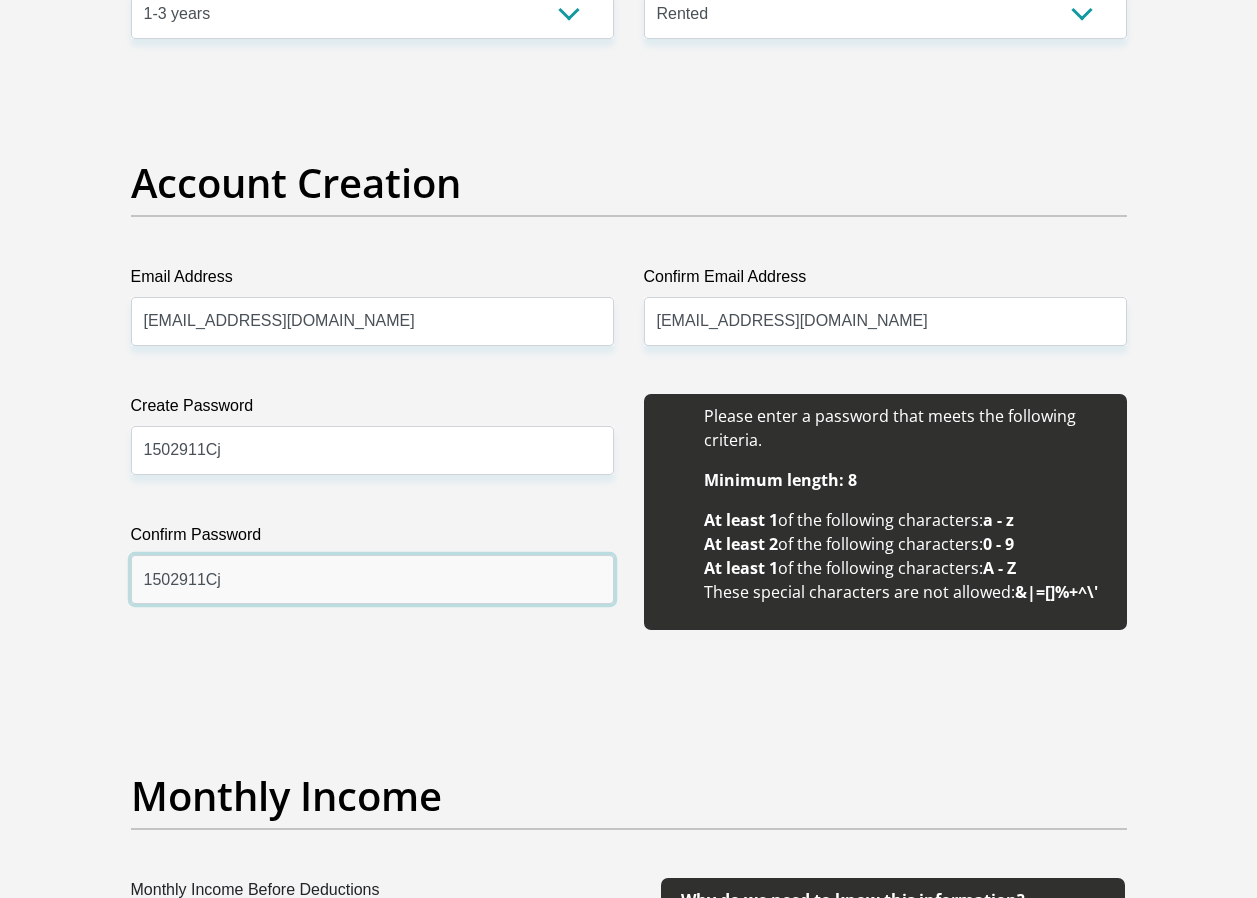 scroll, scrollTop: 2000, scrollLeft: 0, axis: vertical 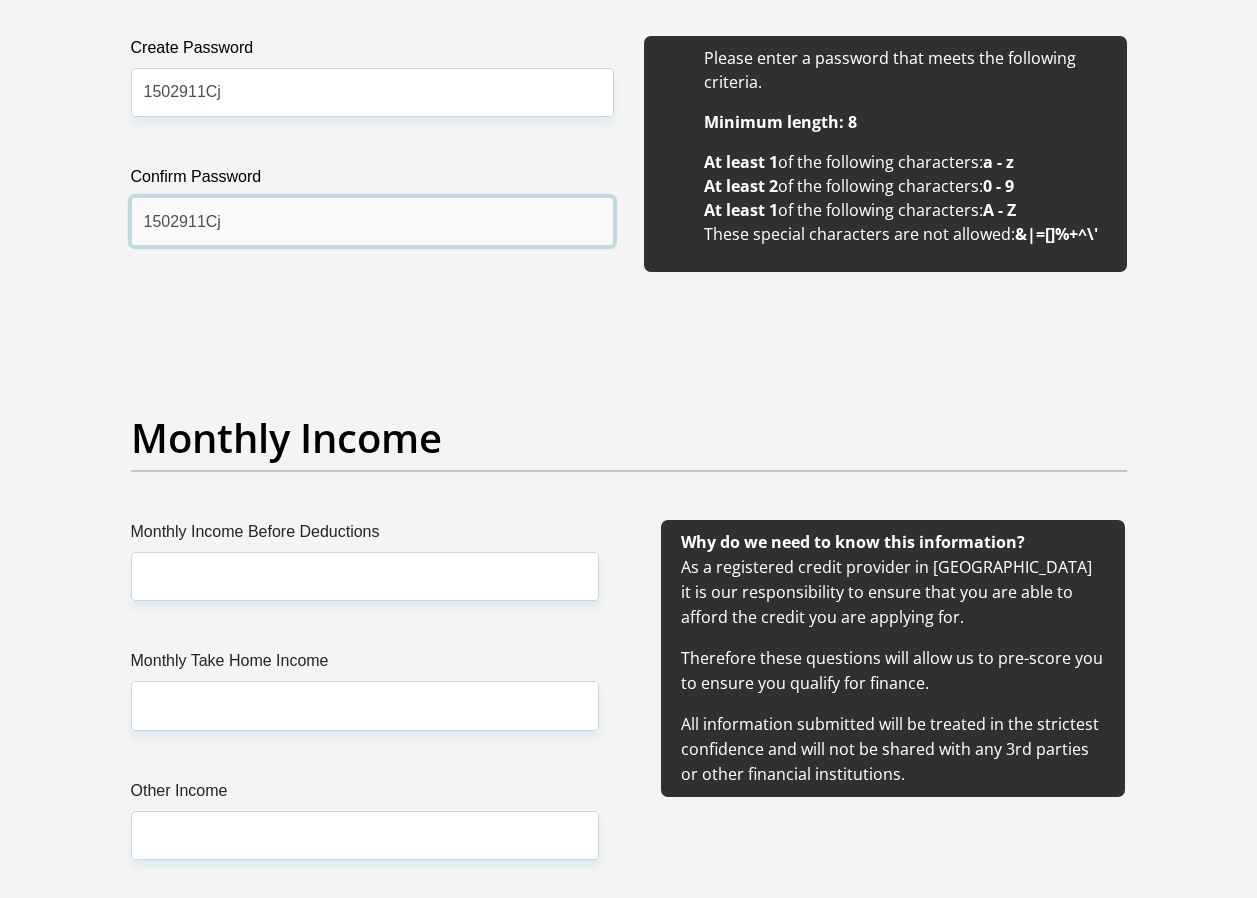 type on "1502911Cj" 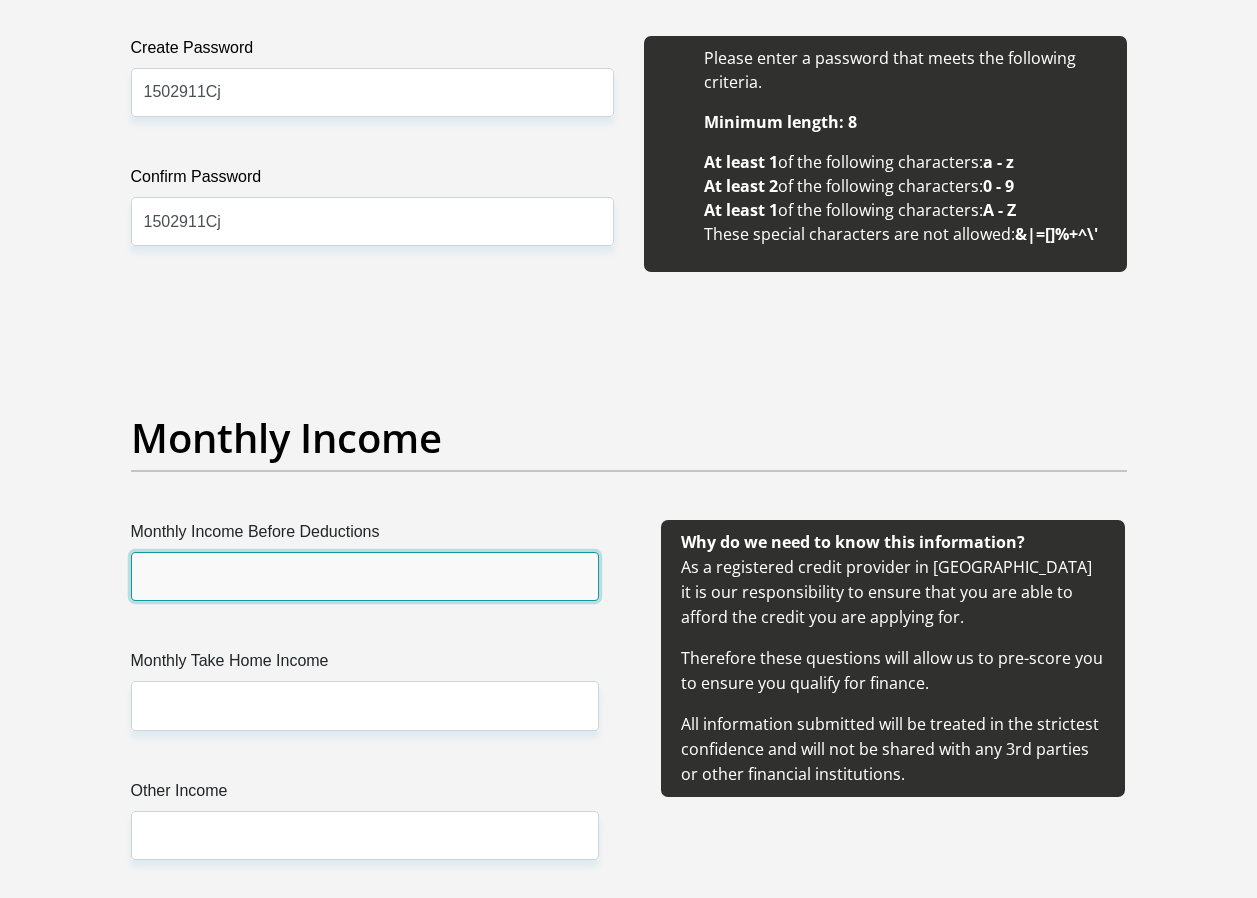 click on "Monthly Income Before Deductions" at bounding box center [365, 576] 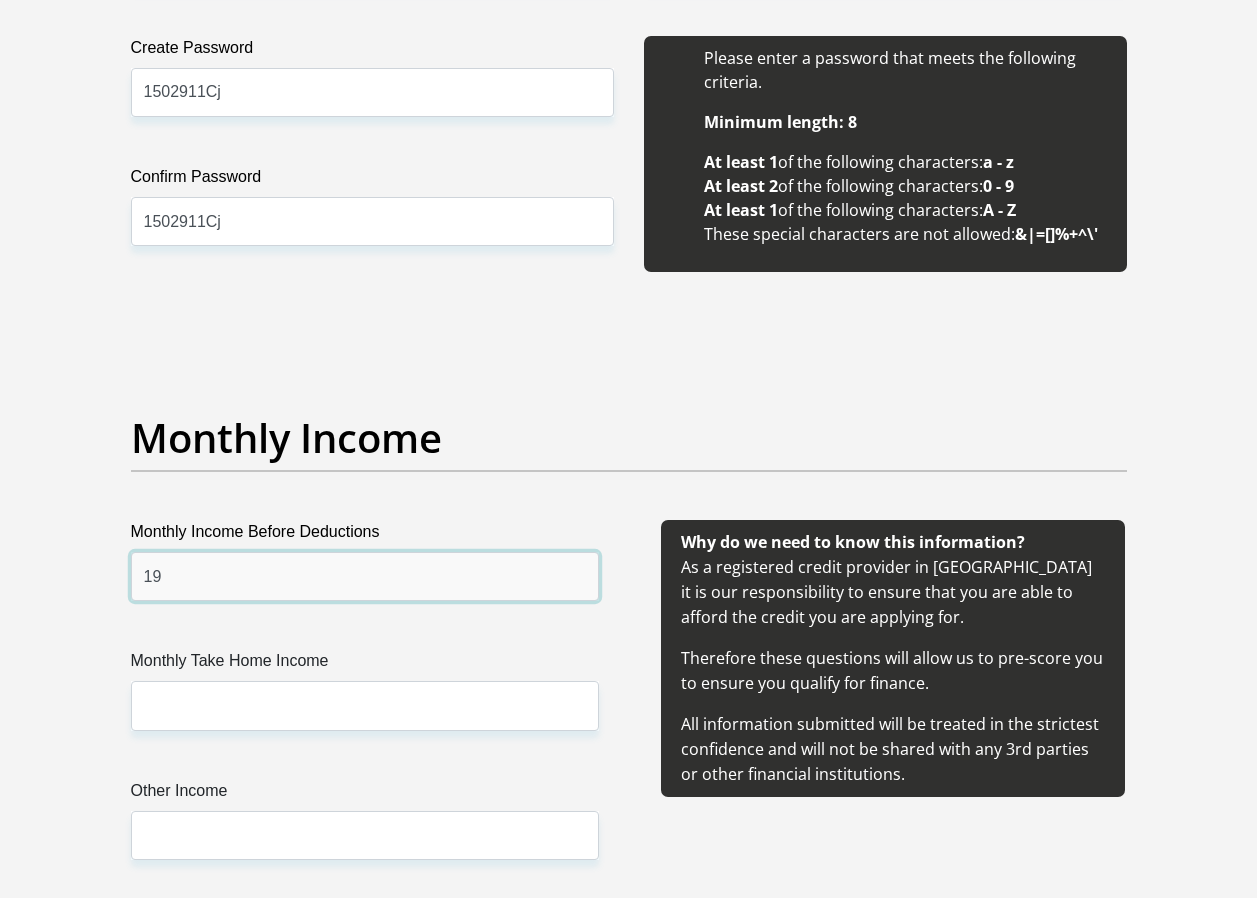 click on "19" at bounding box center (365, 576) 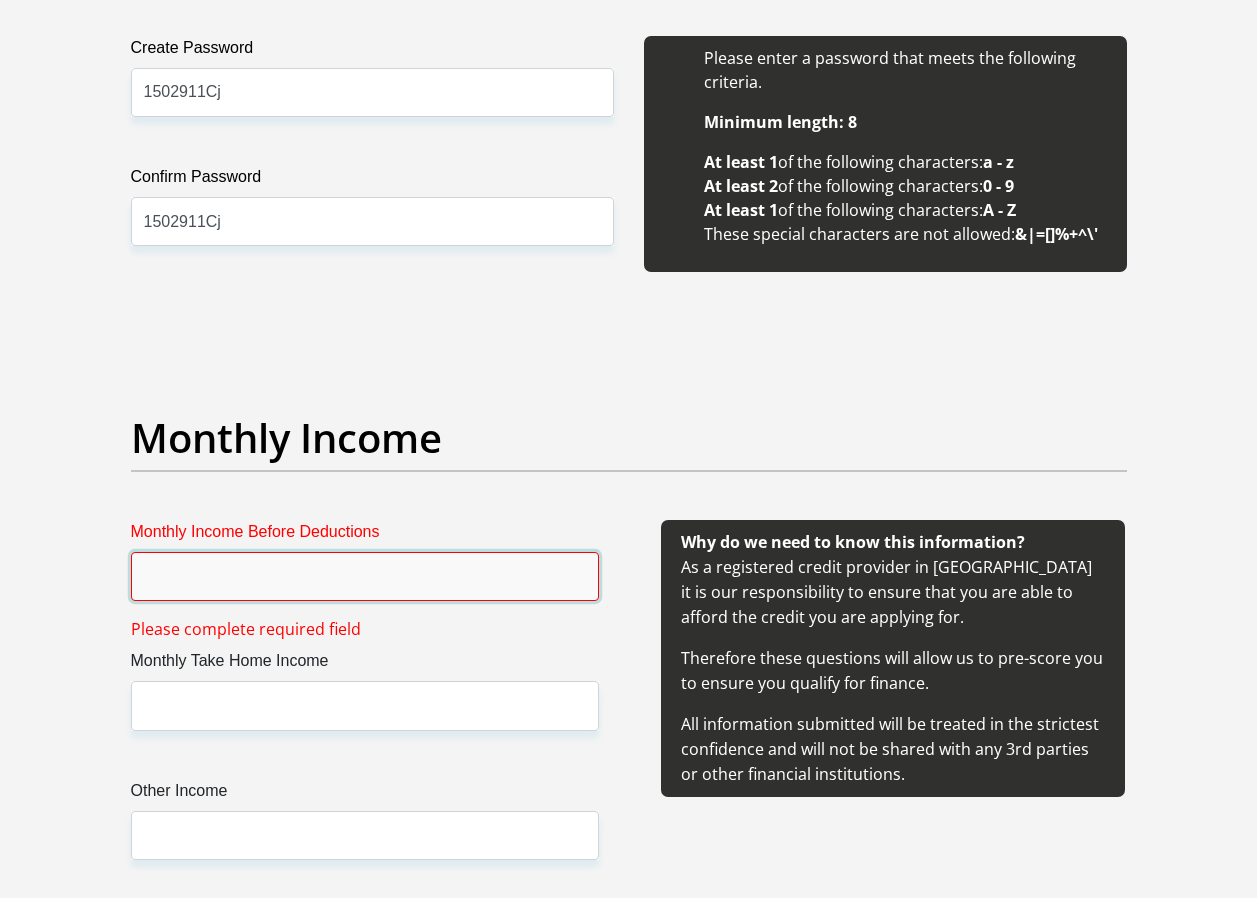 paste on "19920.30" 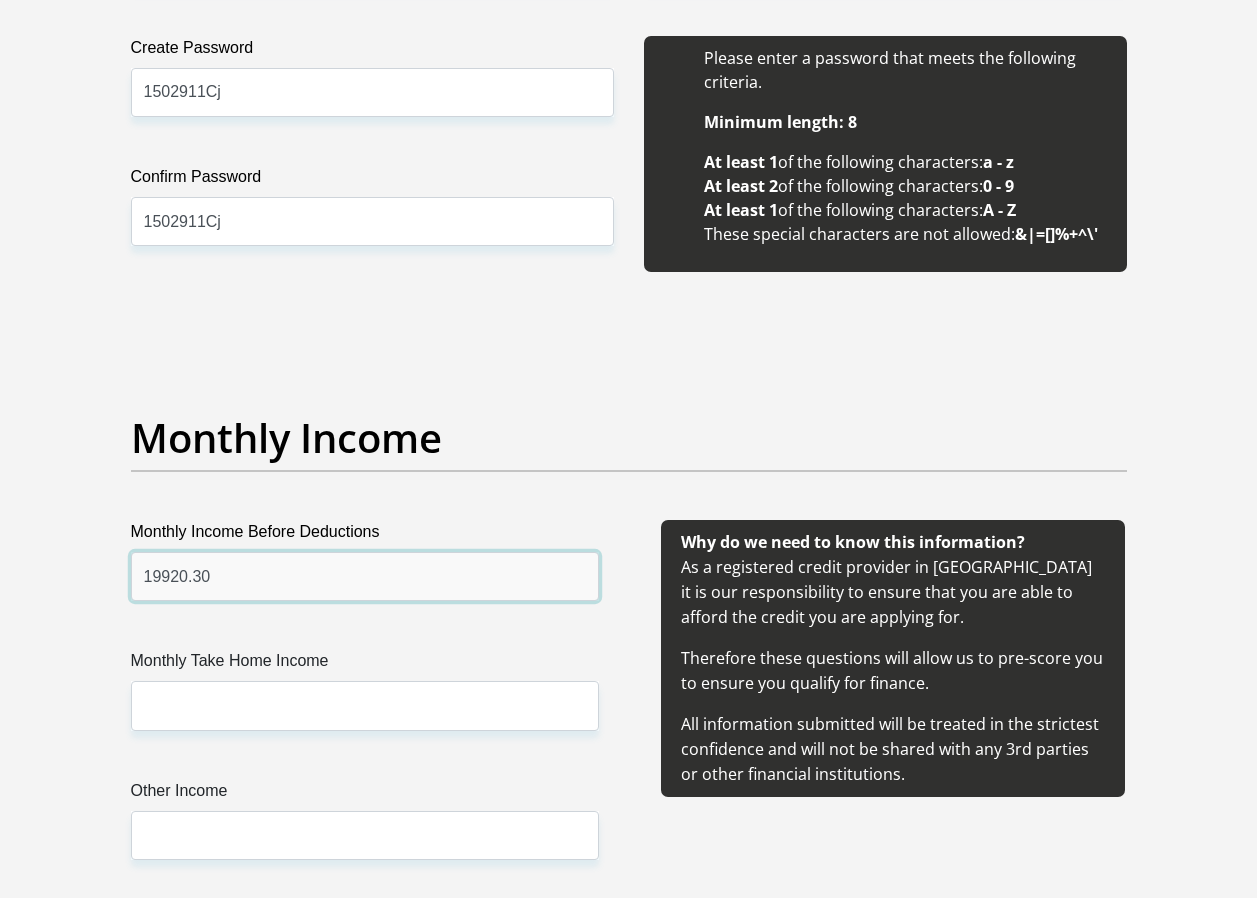 type on "19920.30" 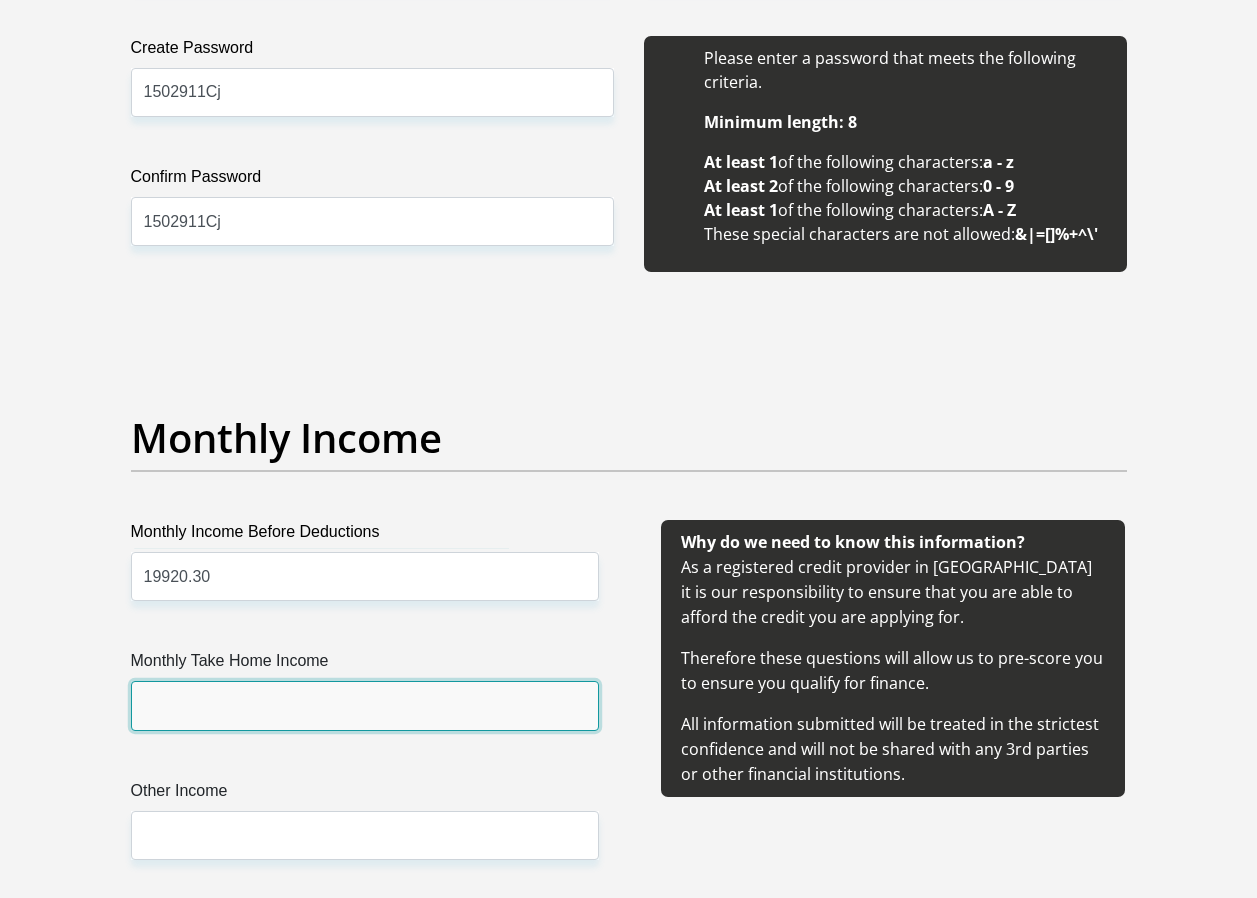 click on "Monthly Take Home Income" at bounding box center (365, 705) 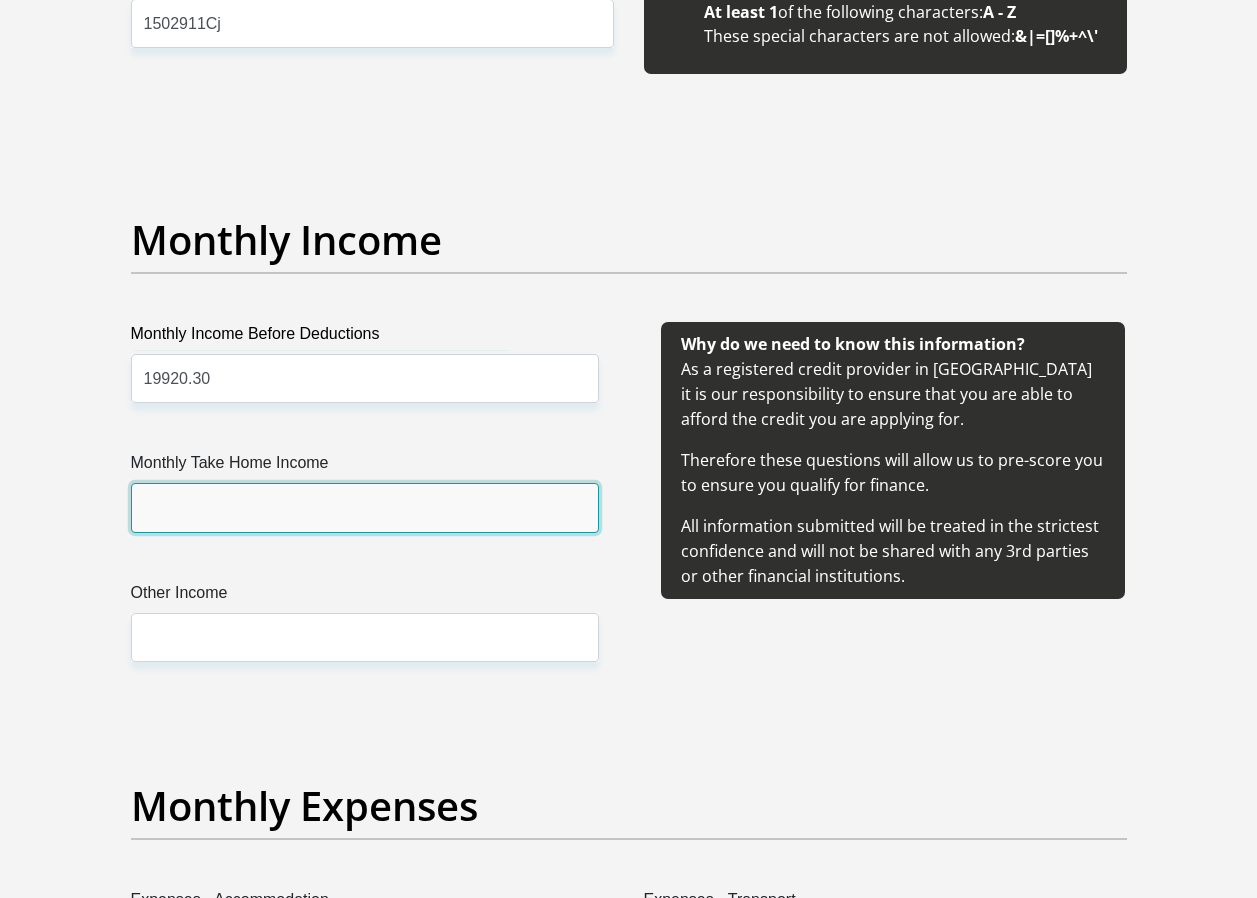 scroll, scrollTop: 2200, scrollLeft: 0, axis: vertical 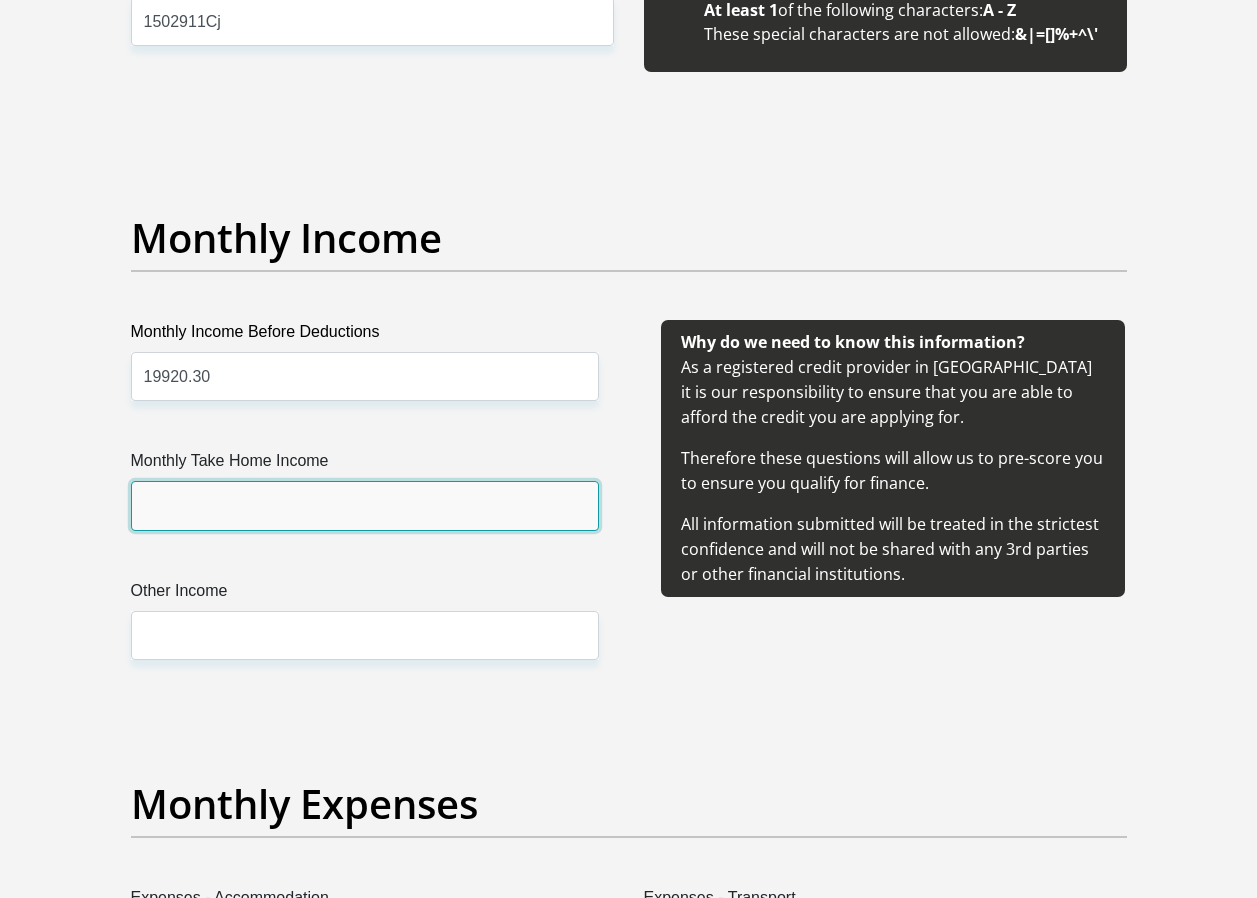 click on "Monthly Take Home Income" at bounding box center (365, 505) 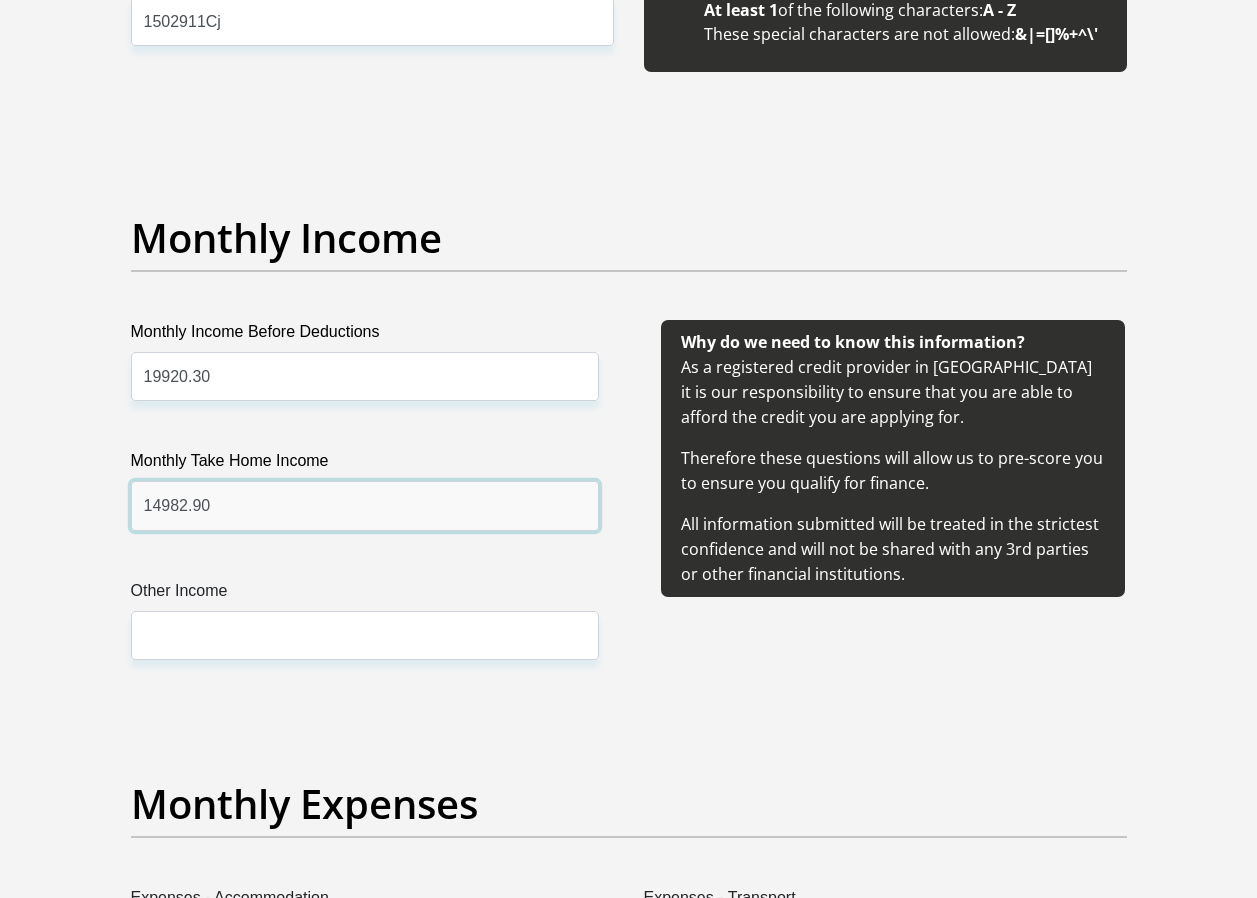 type on "14982.90" 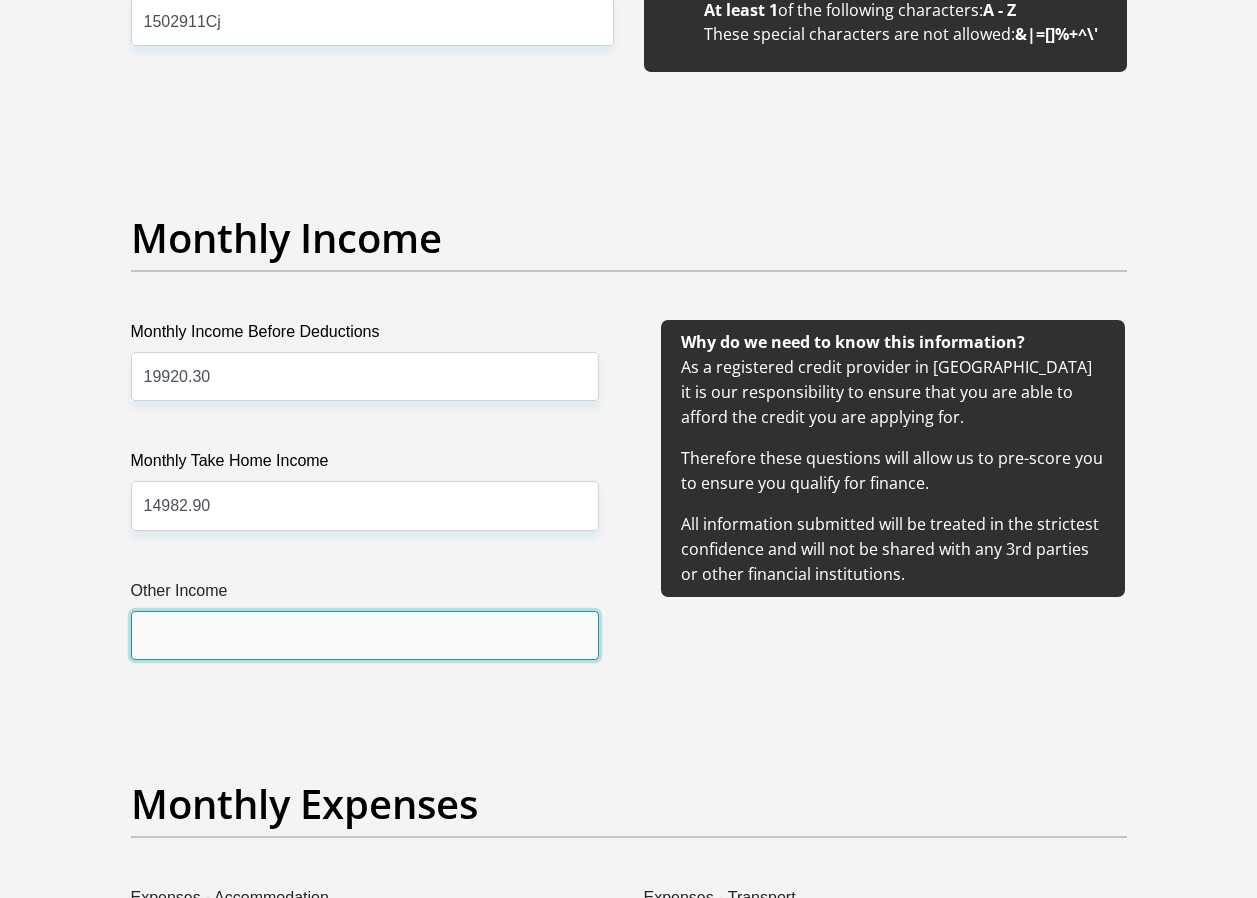 click on "Other Income" at bounding box center [365, 635] 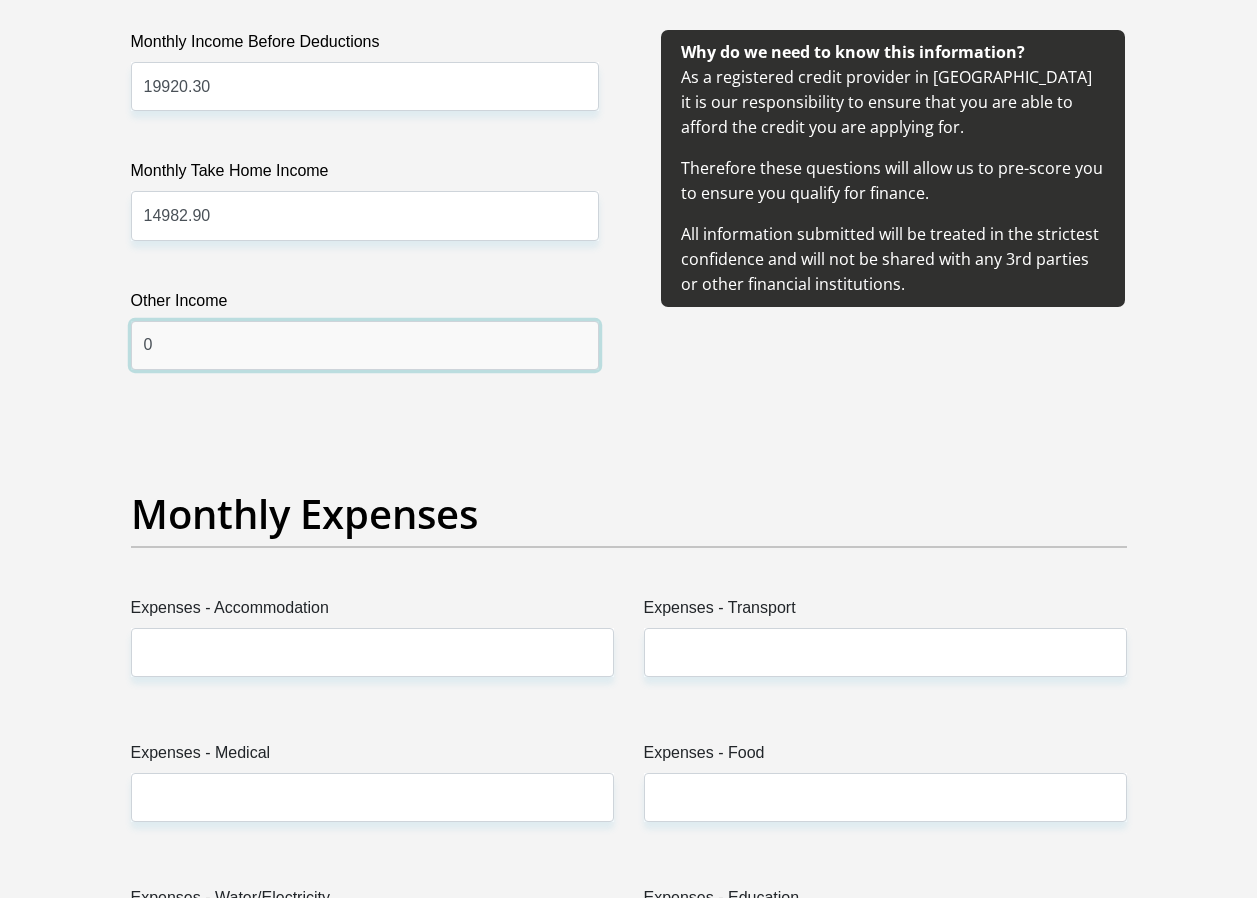scroll, scrollTop: 2500, scrollLeft: 0, axis: vertical 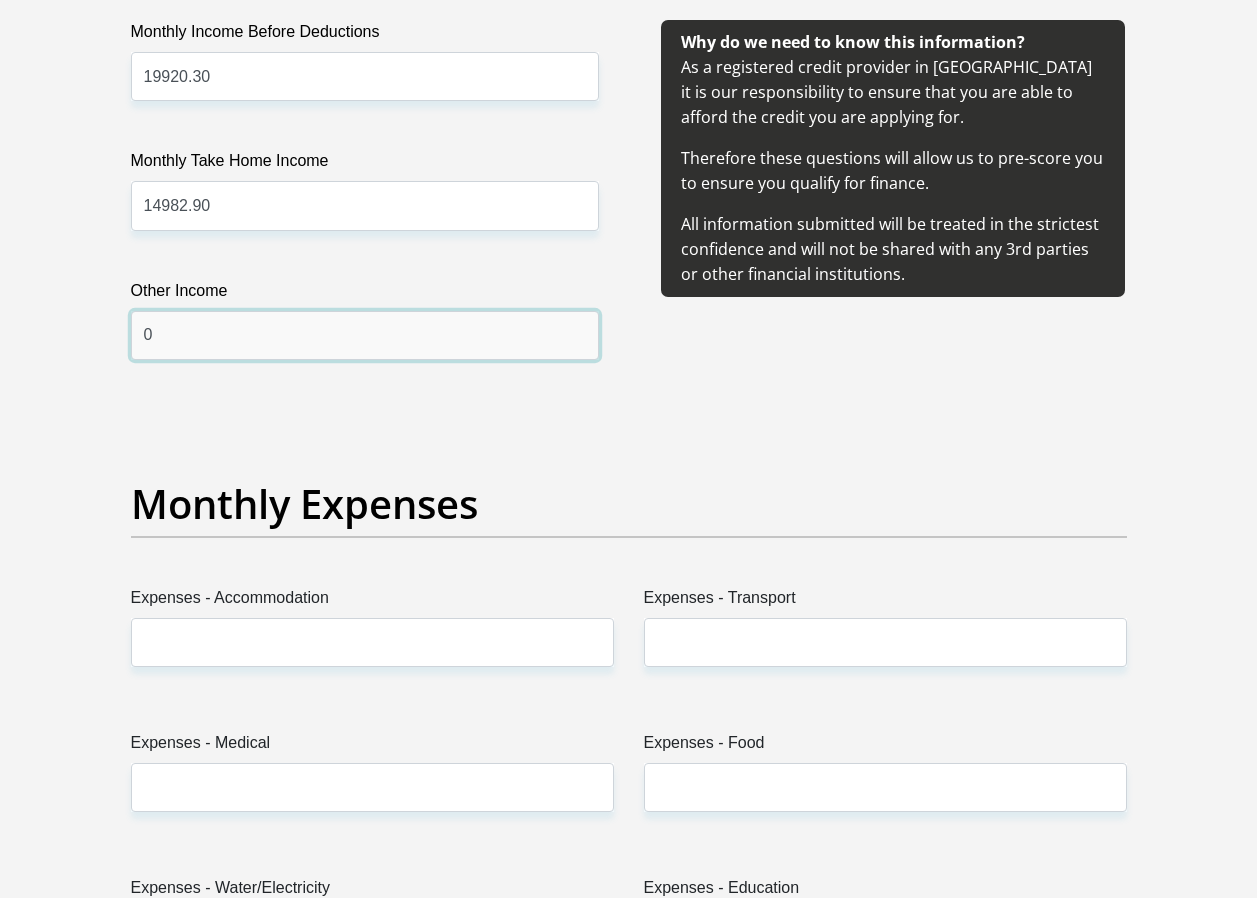 type on "0" 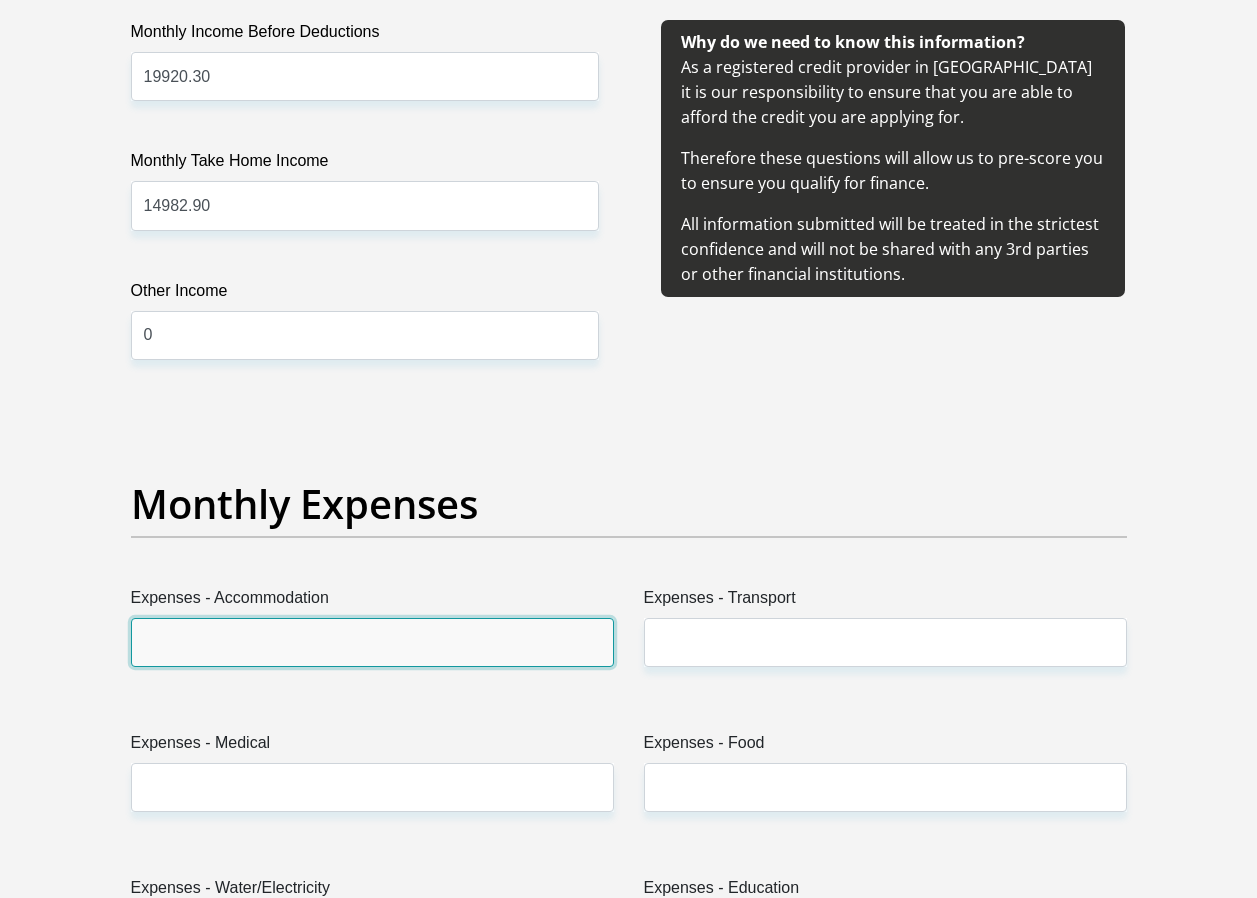 click on "Expenses - Accommodation" at bounding box center (372, 642) 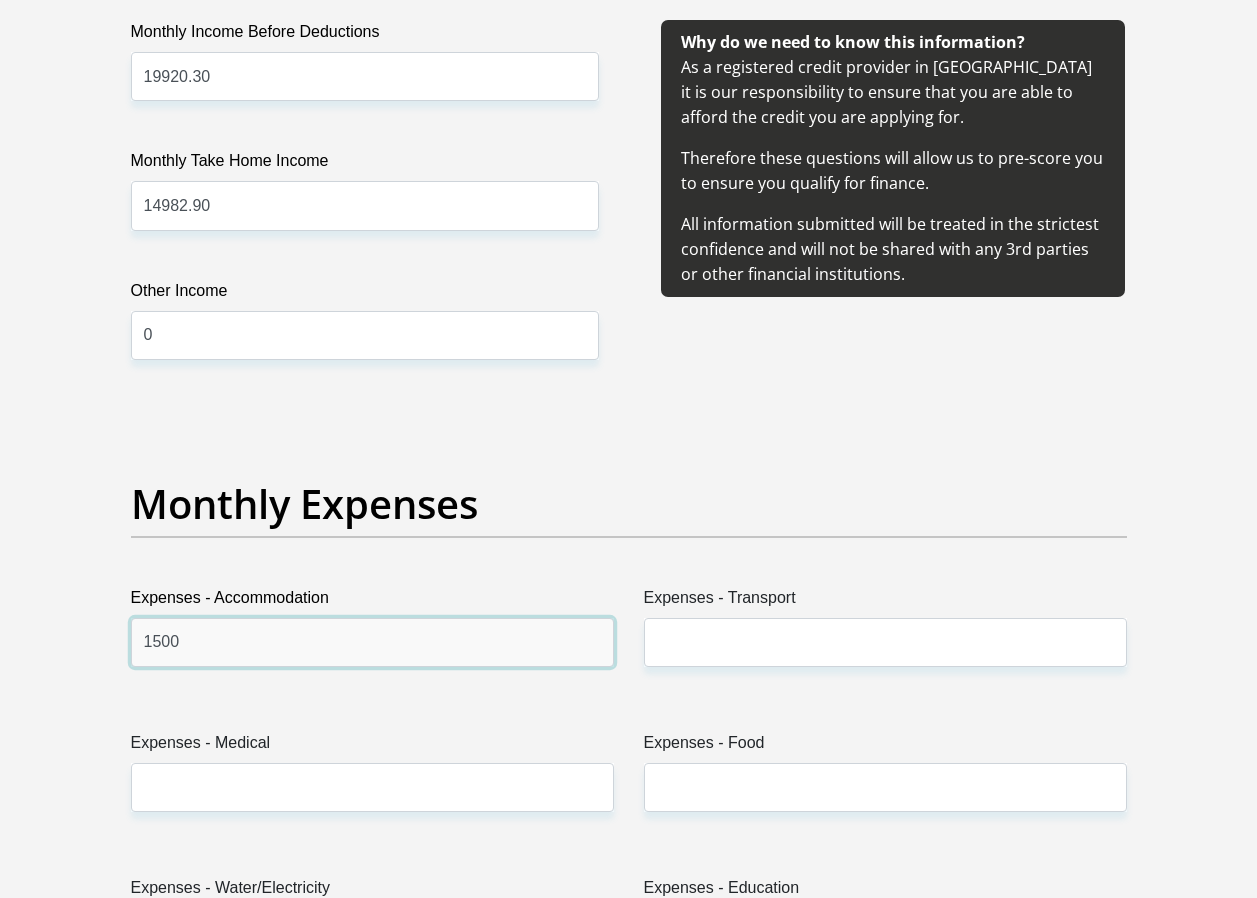 scroll, scrollTop: 2600, scrollLeft: 0, axis: vertical 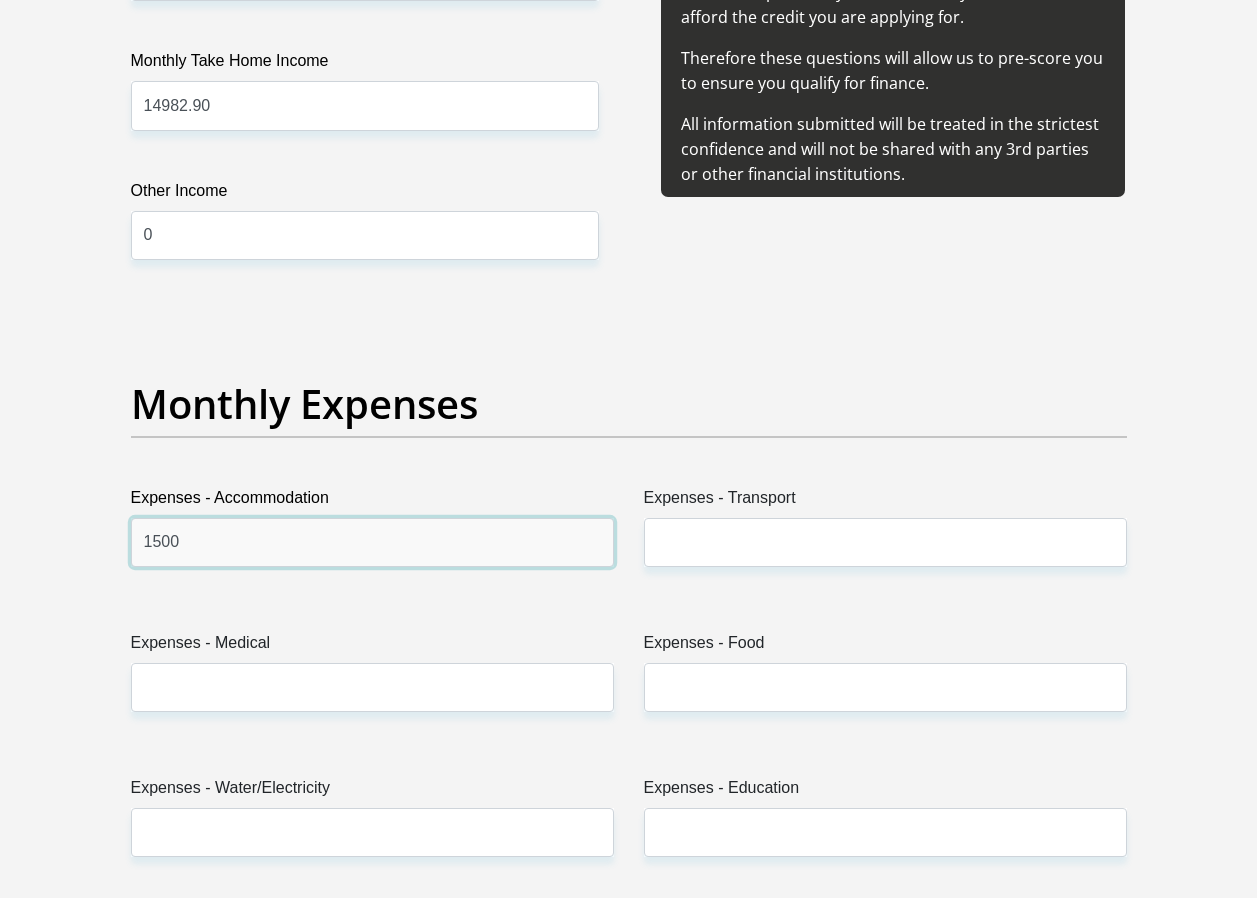 type on "1500" 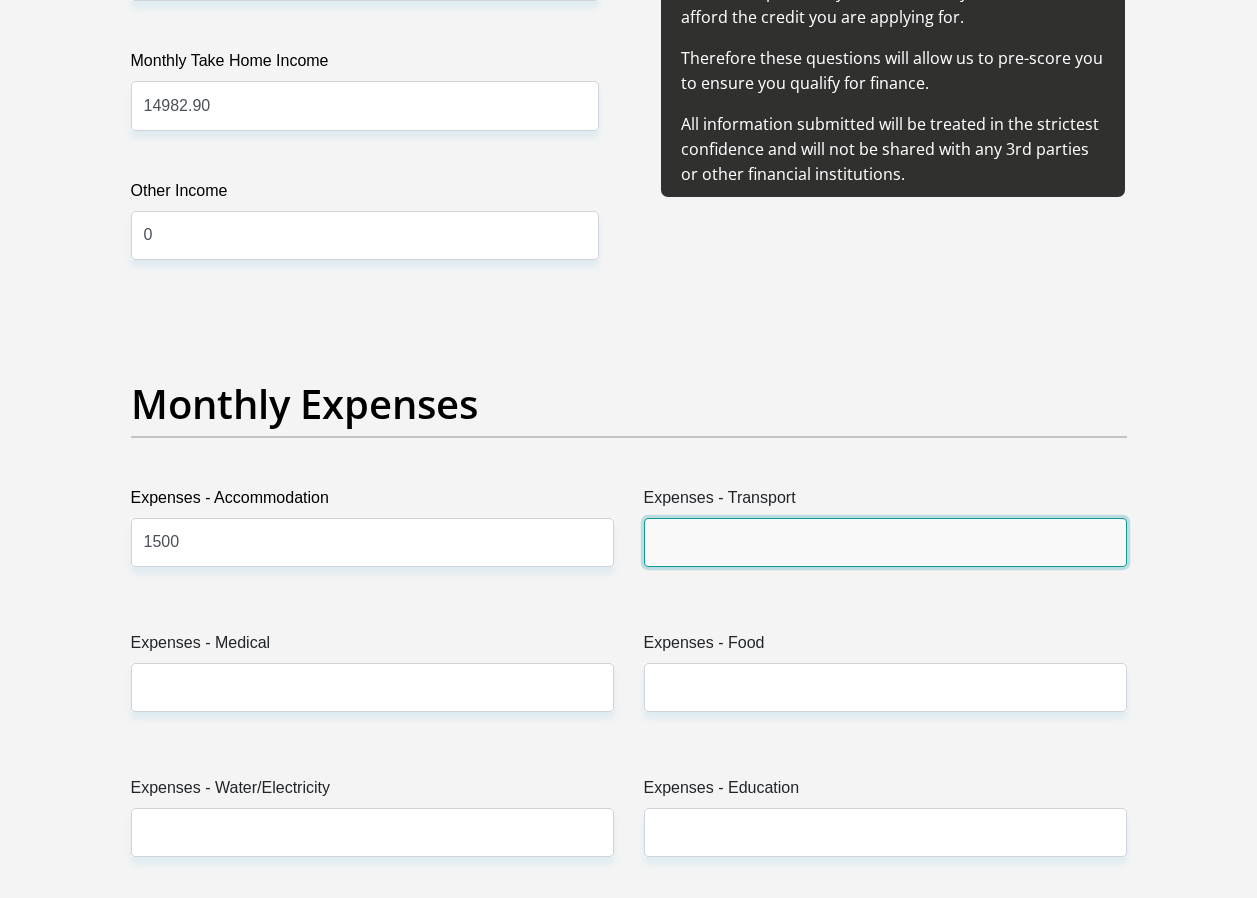 click on "Expenses - Transport" at bounding box center [885, 542] 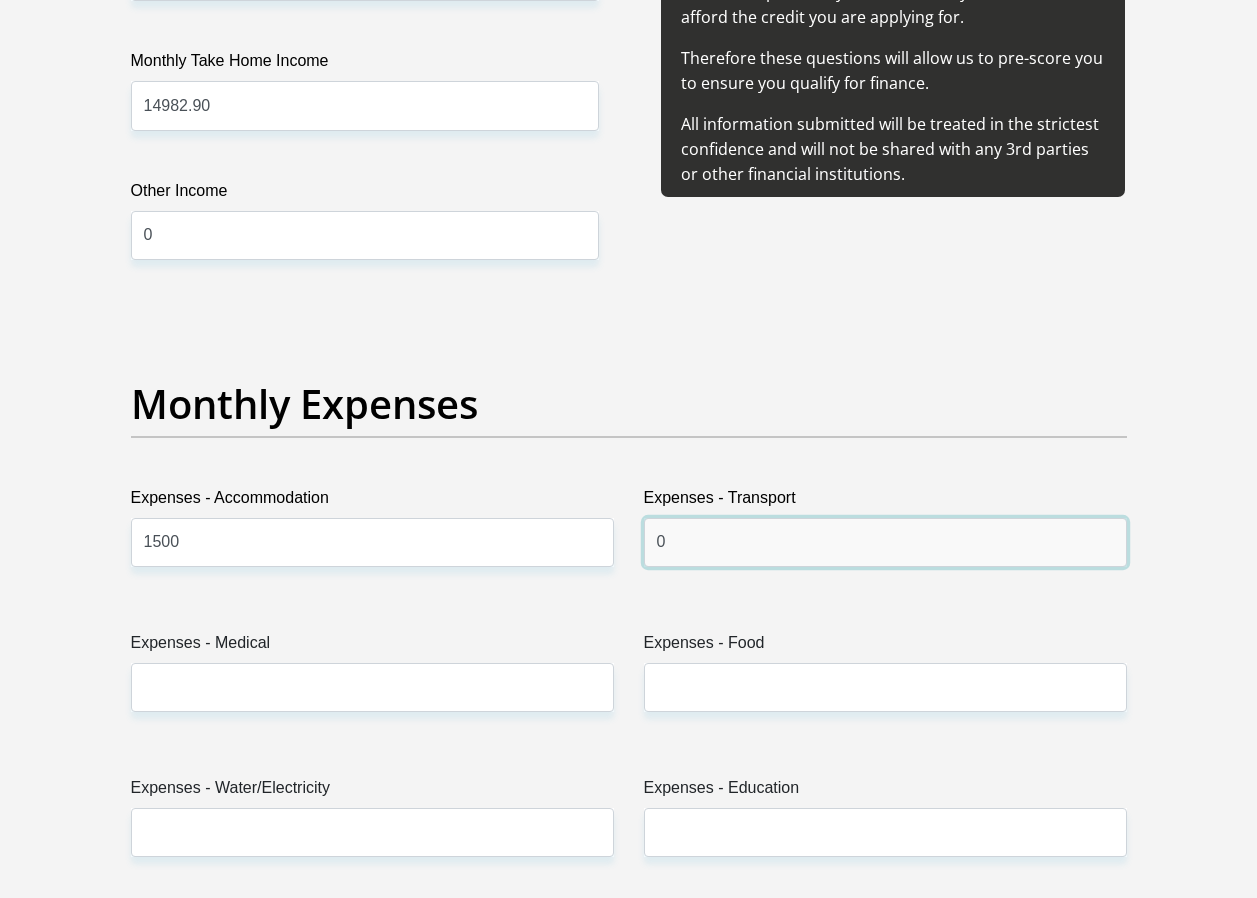 type on "0" 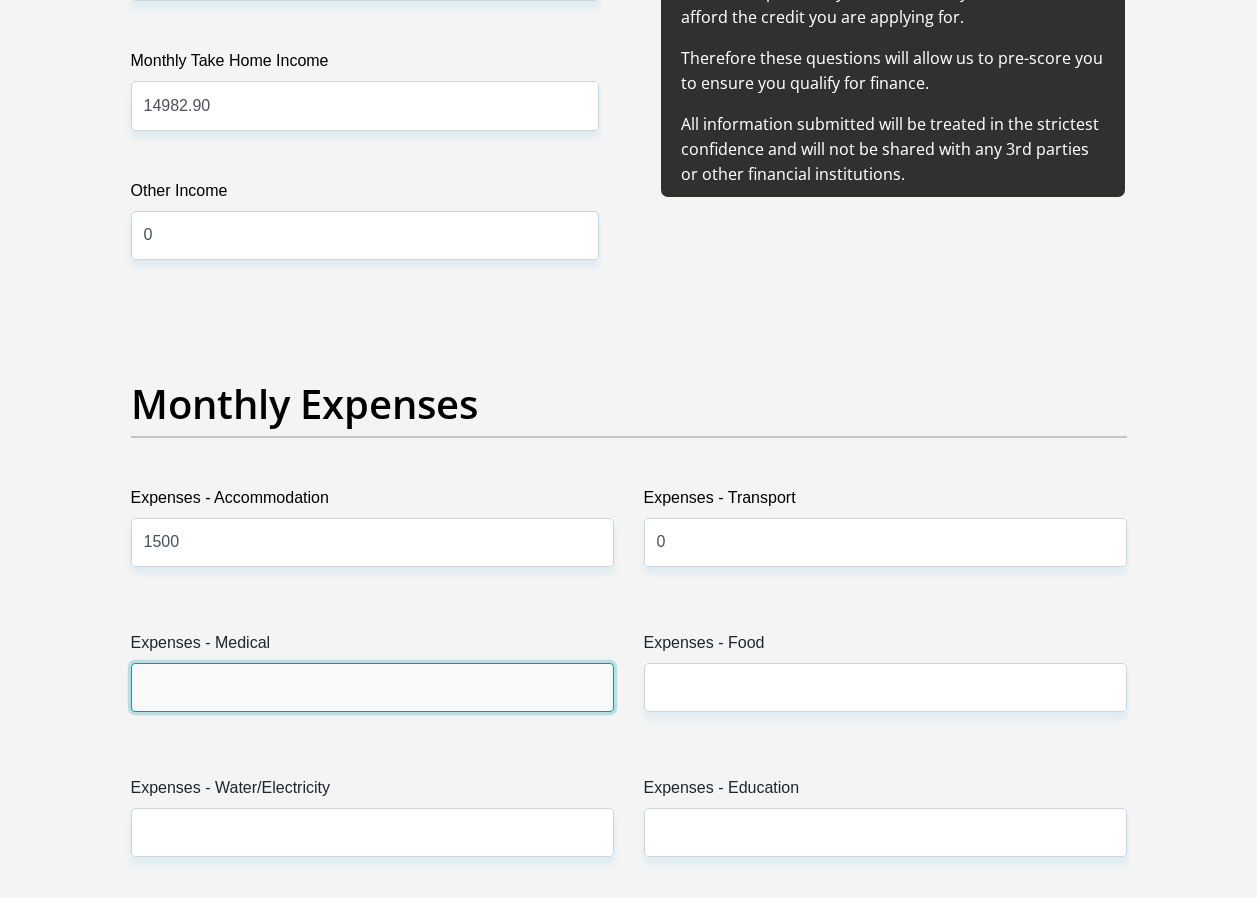 click on "Expenses - Medical" at bounding box center [372, 687] 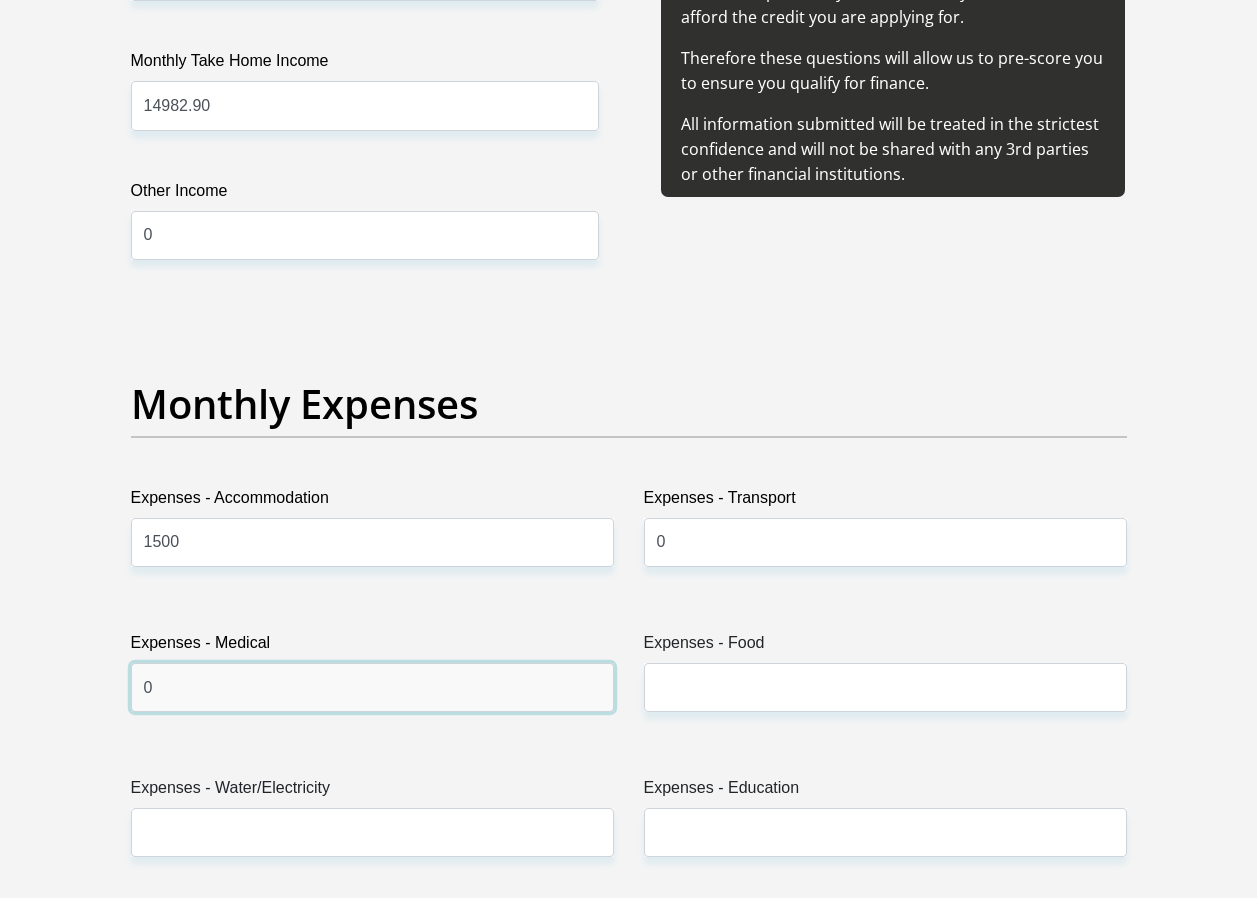 type on "0" 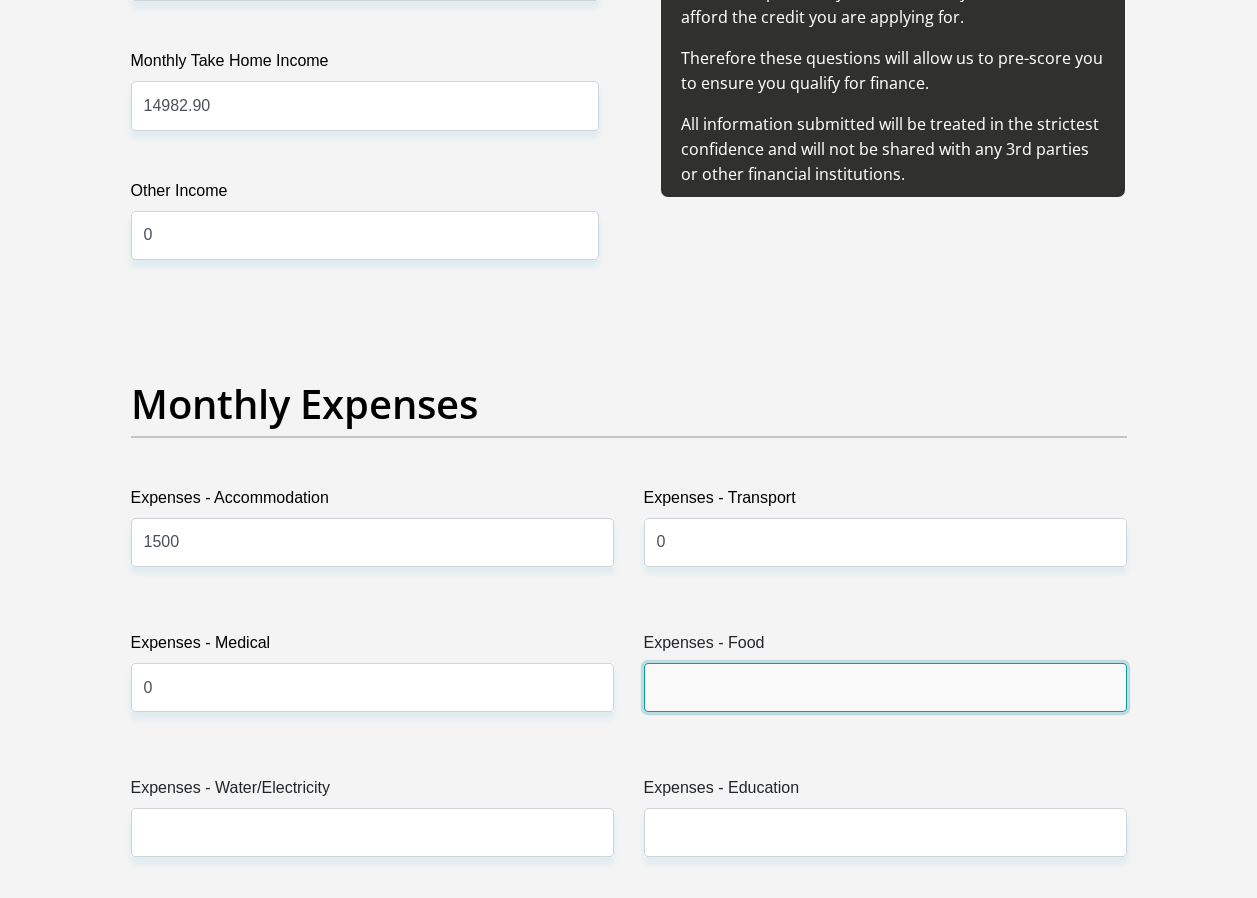 click on "Expenses - Food" at bounding box center (885, 687) 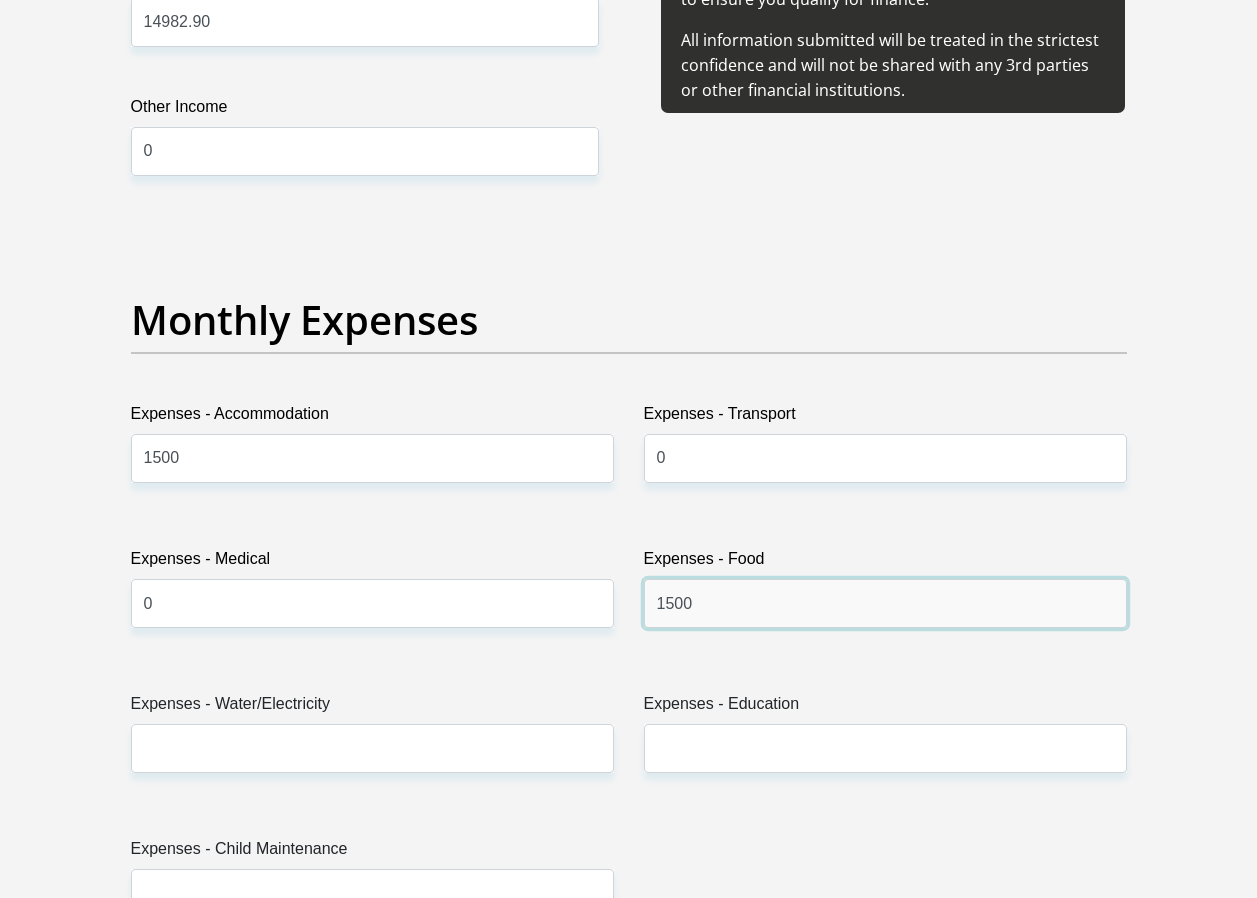 scroll, scrollTop: 2800, scrollLeft: 0, axis: vertical 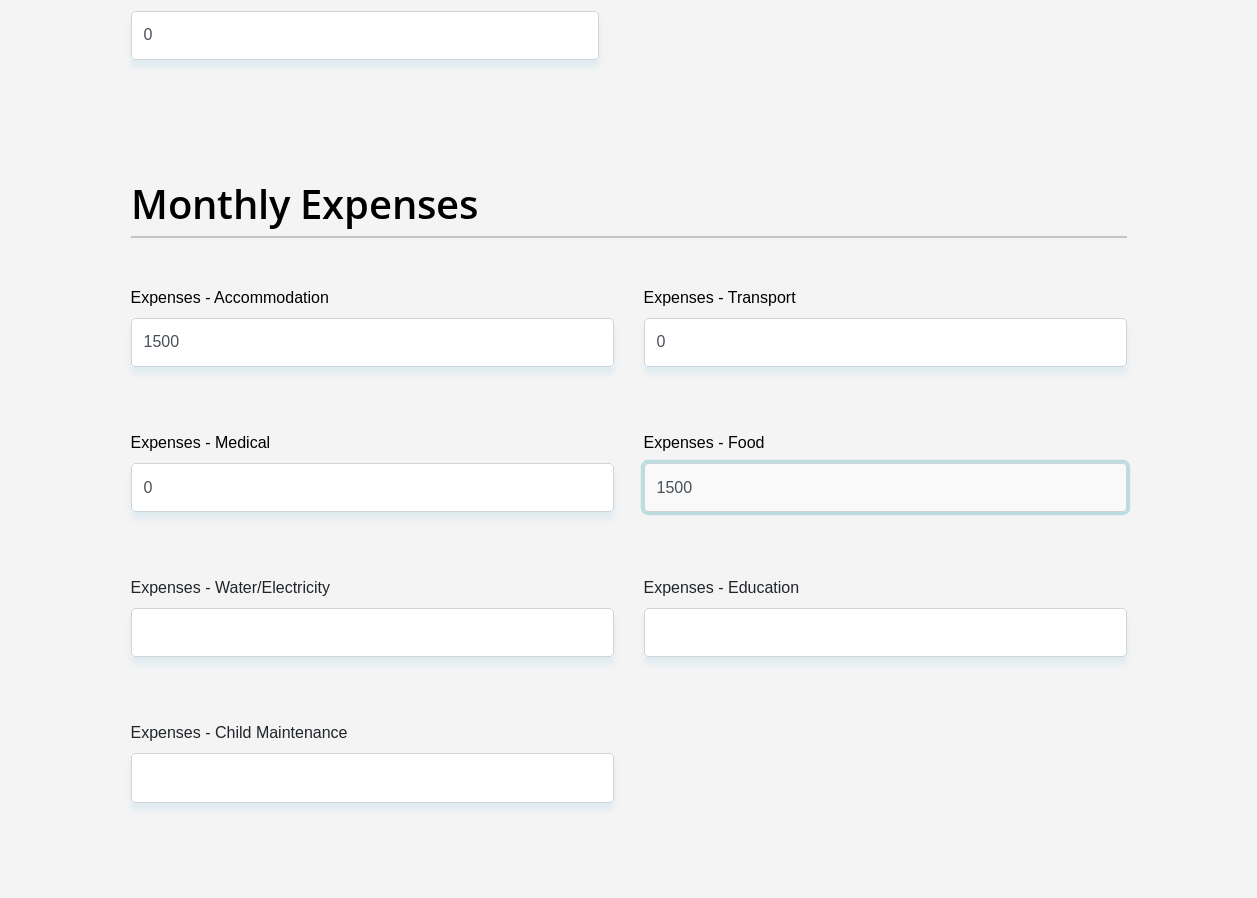 type on "1500" 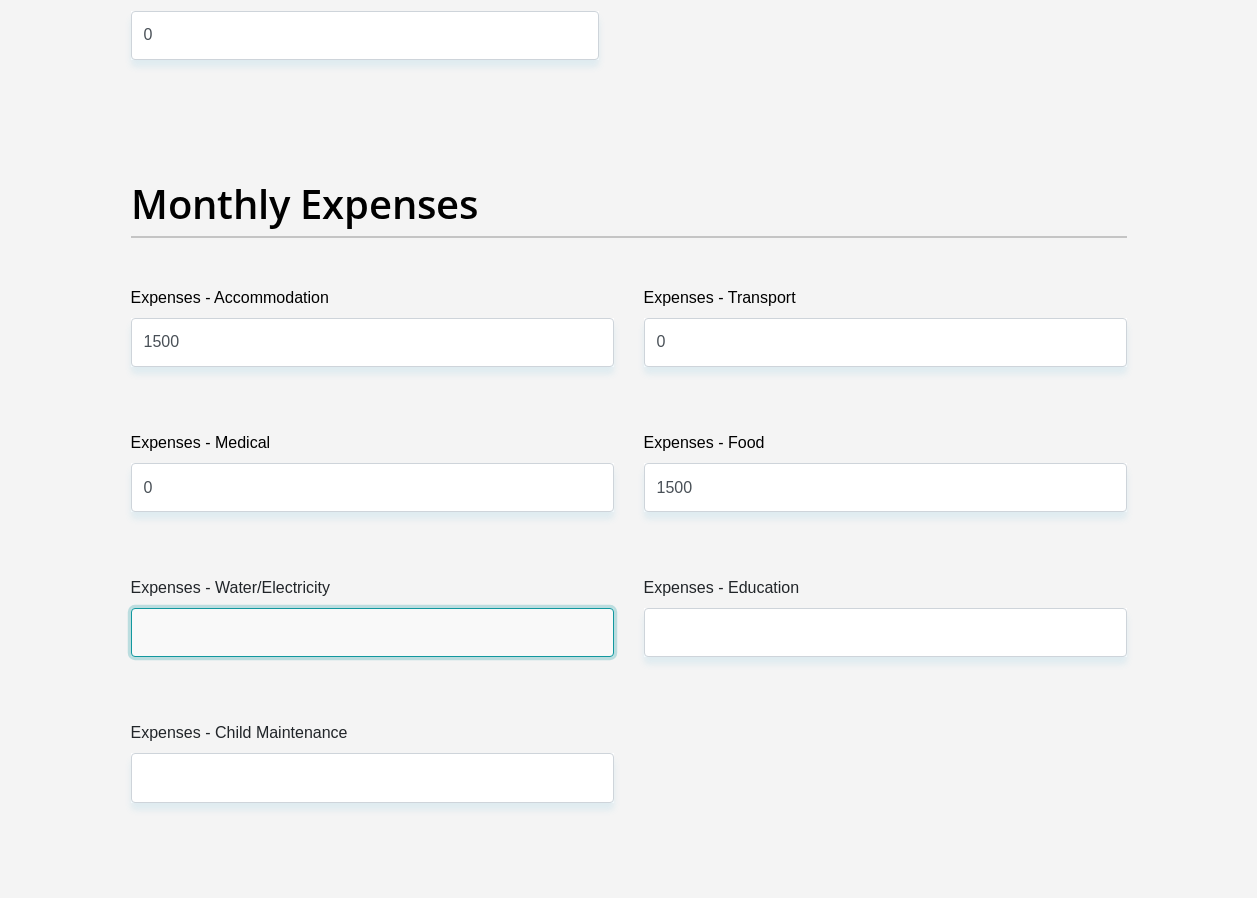 click on "Expenses - Water/Electricity" at bounding box center (372, 632) 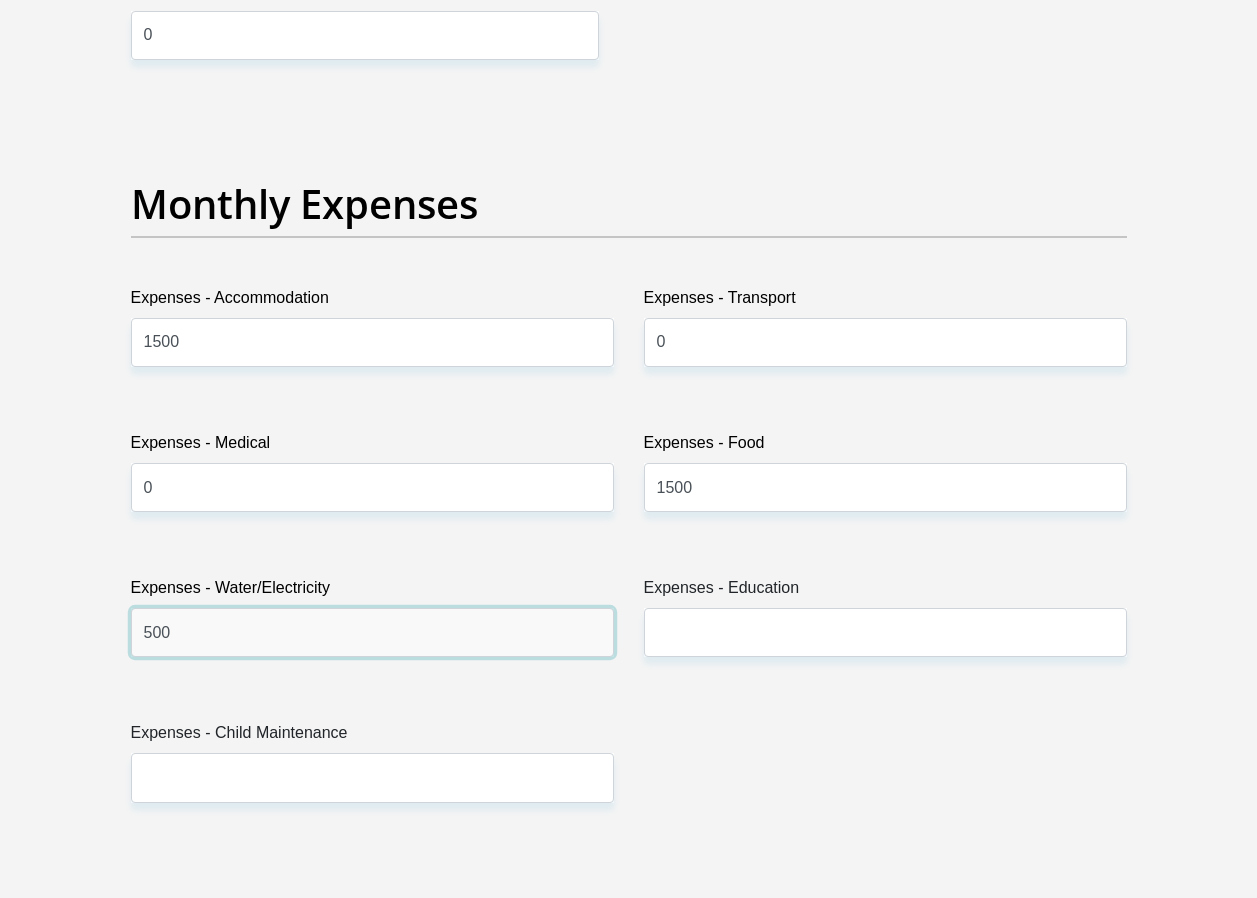 type on "500" 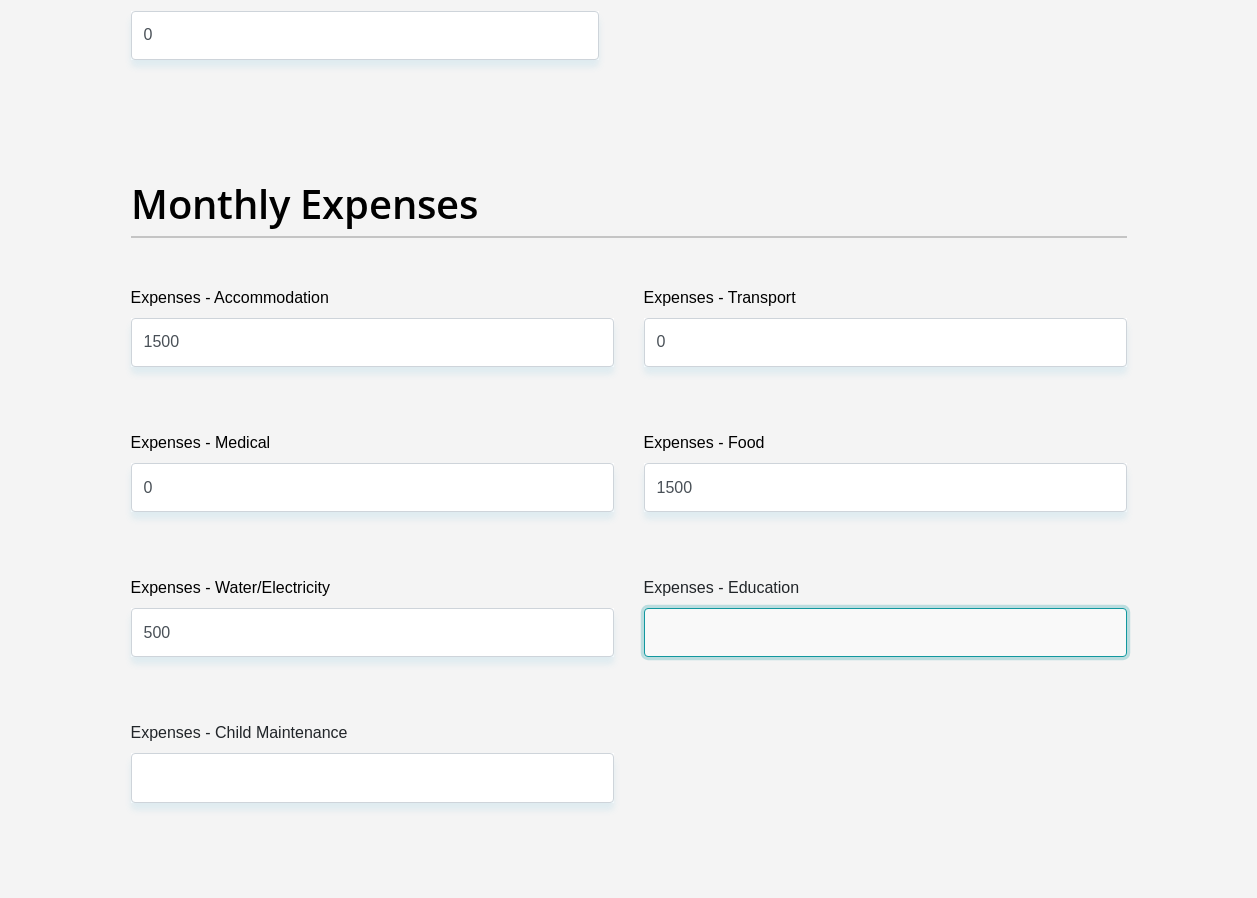 click on "Expenses - Education" at bounding box center [885, 632] 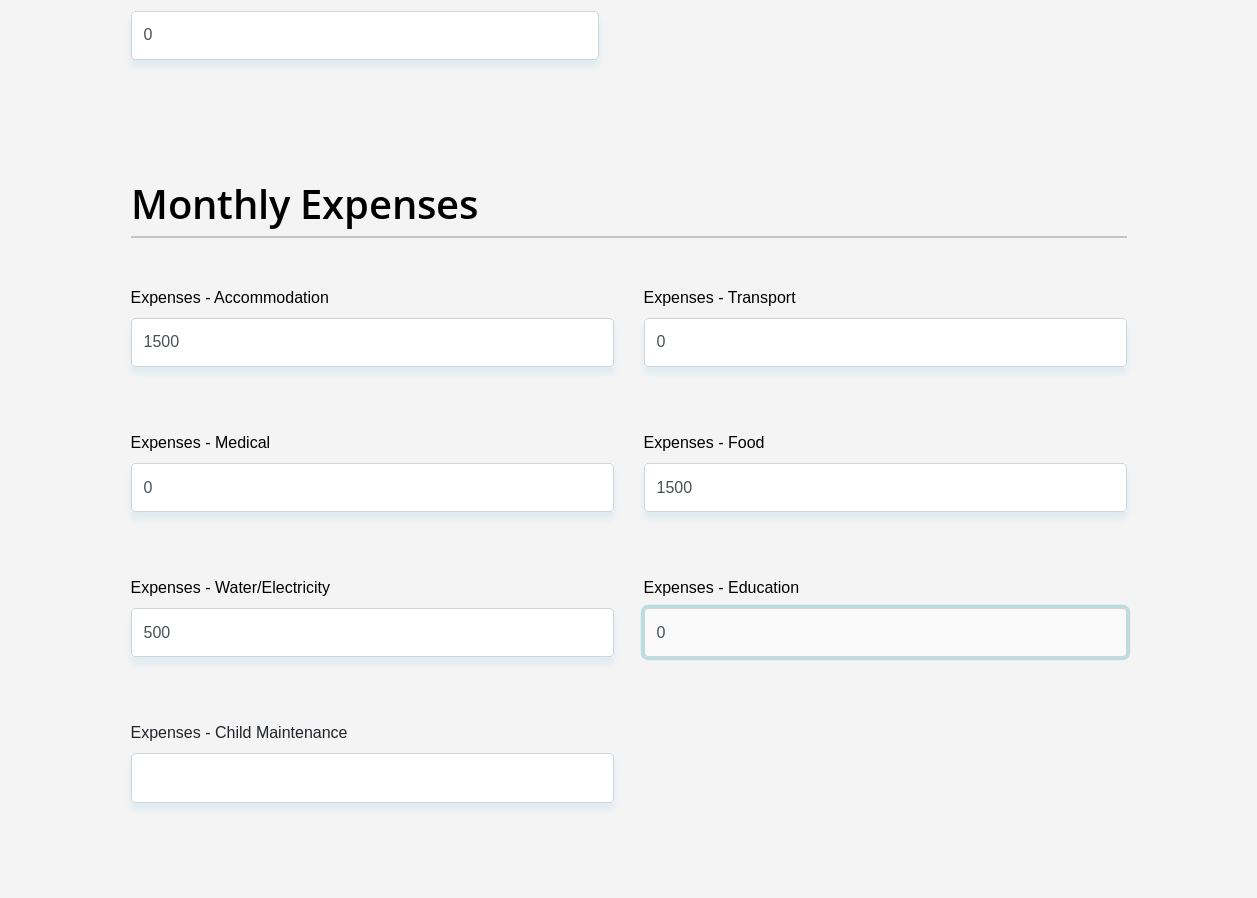type on "0" 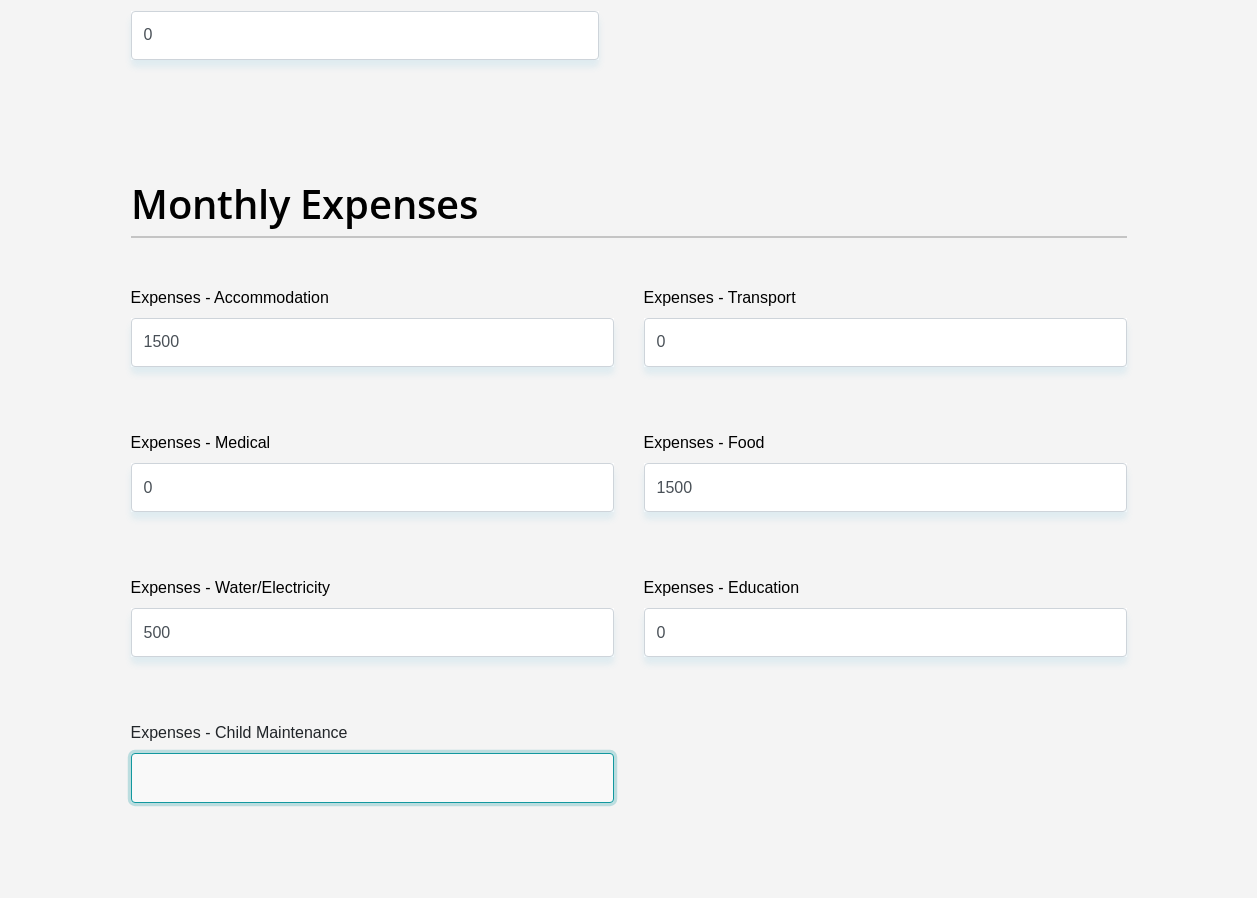 click on "Expenses - Child Maintenance" at bounding box center (372, 777) 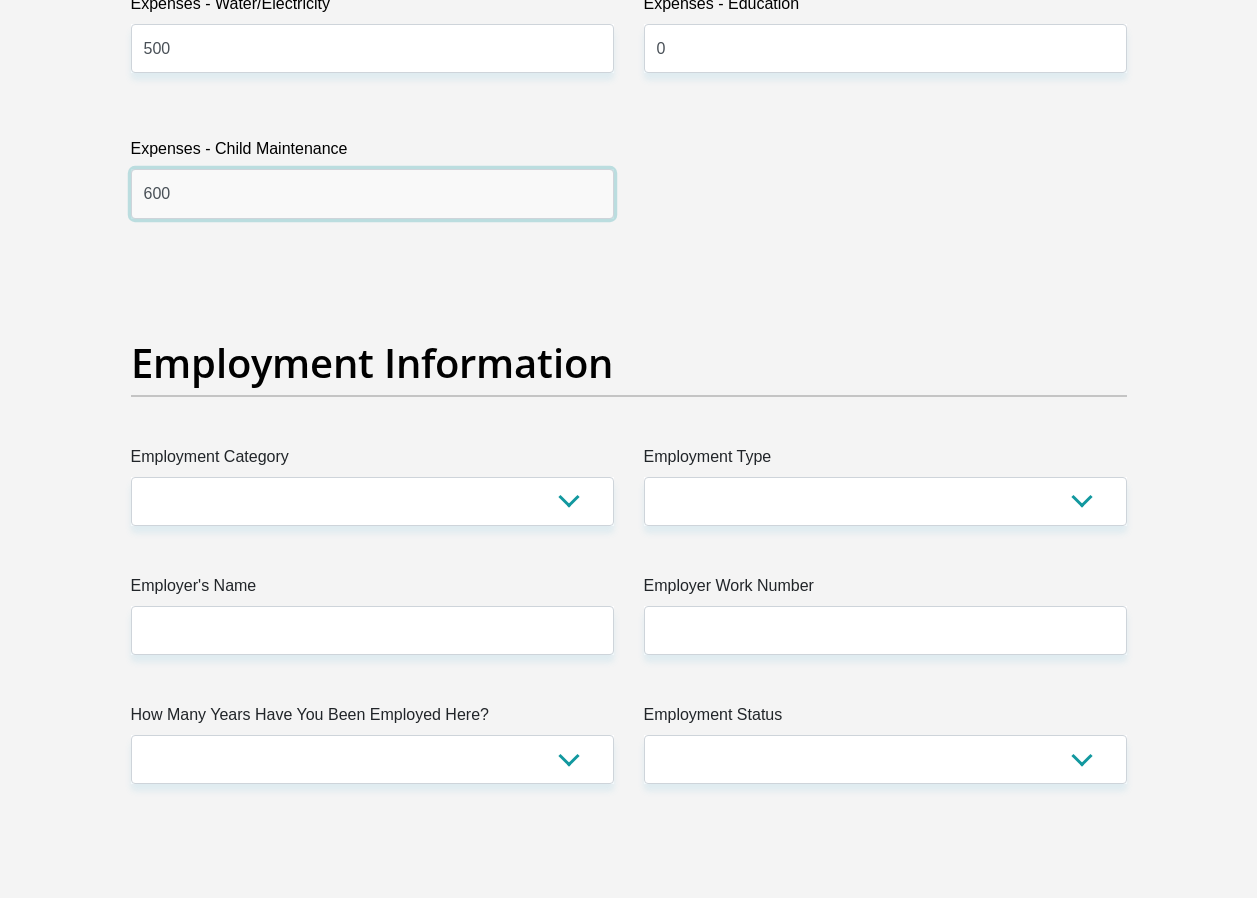 scroll, scrollTop: 3400, scrollLeft: 0, axis: vertical 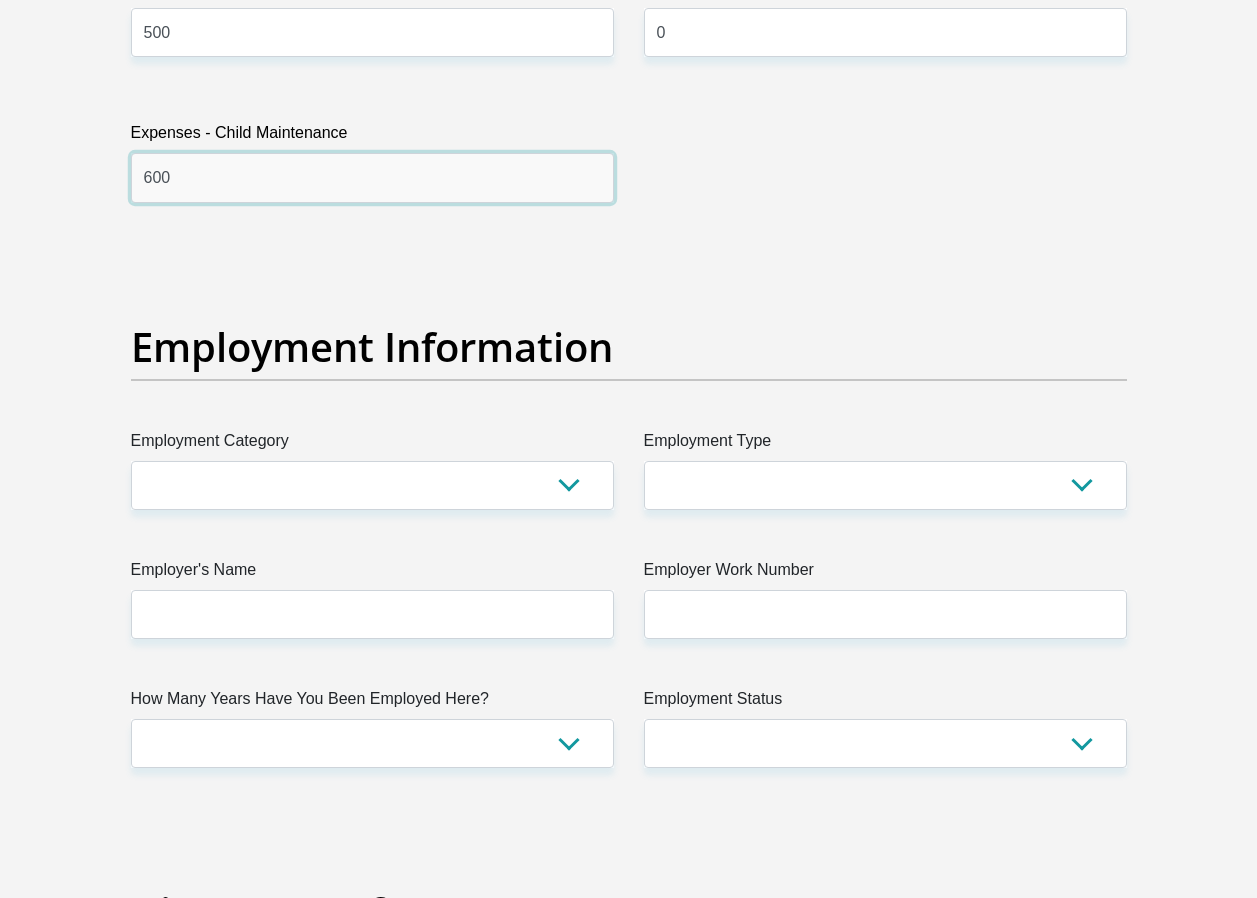 type on "600" 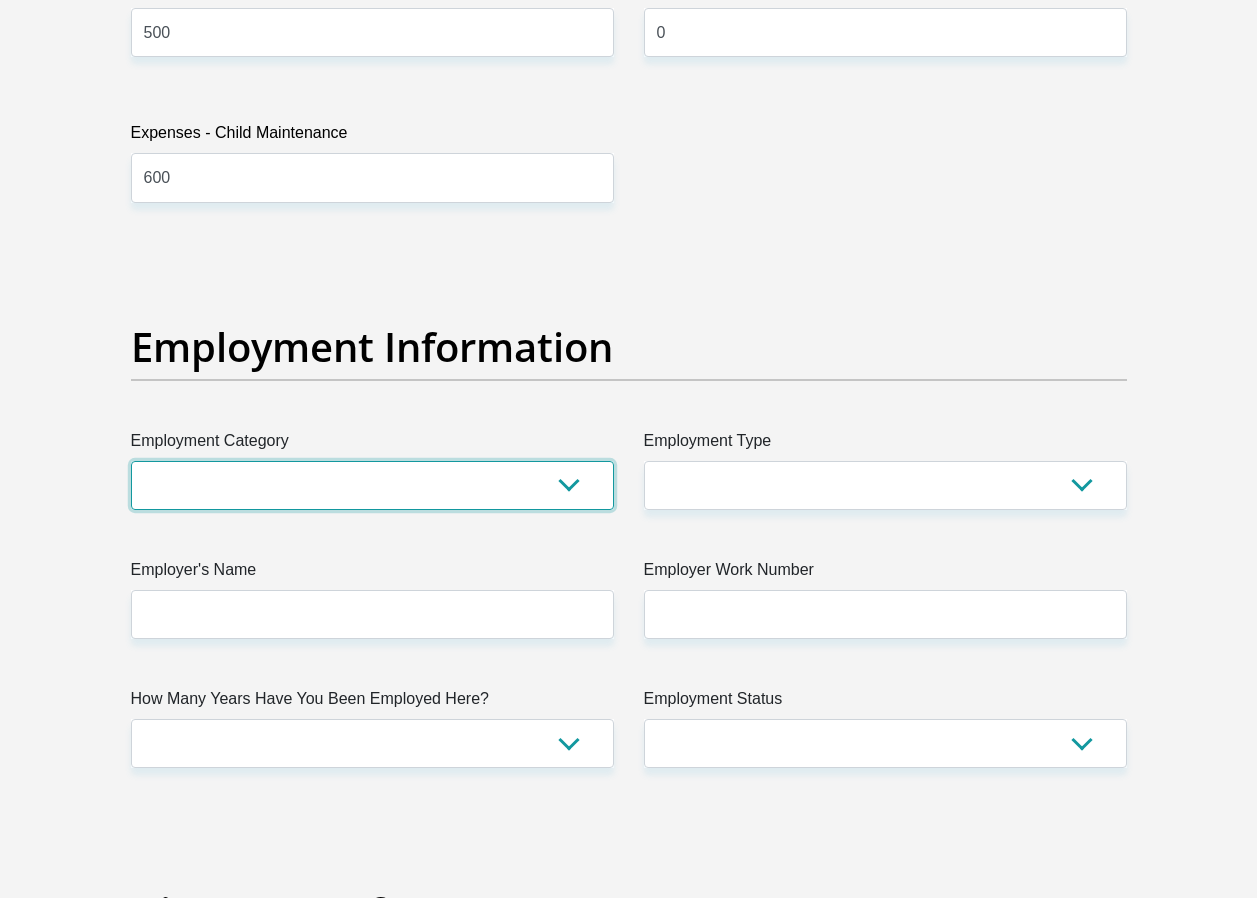 click on "AGRICULTURE
ALCOHOL & TOBACCO
CONSTRUCTION MATERIALS
METALLURGY
EQUIPMENT FOR RENEWABLE ENERGY
SPECIALIZED CONTRACTORS
CAR
GAMING (INCL. INTERNET
OTHER WHOLESALE
UNLICENSED PHARMACEUTICALS
CURRENCY EXCHANGE HOUSES
OTHER FINANCIAL INSTITUTIONS & INSURANCE
REAL ESTATE AGENTS
OIL & GAS
OTHER MATERIALS (E.G. IRON ORE)
PRECIOUS STONES & PRECIOUS METALS
POLITICAL ORGANIZATIONS
RELIGIOUS ORGANIZATIONS(NOT SECTS)
ACTI. HAVING BUSINESS DEAL WITH PUBLIC ADMINISTRATION
LAUNDROMATS" at bounding box center (372, 485) 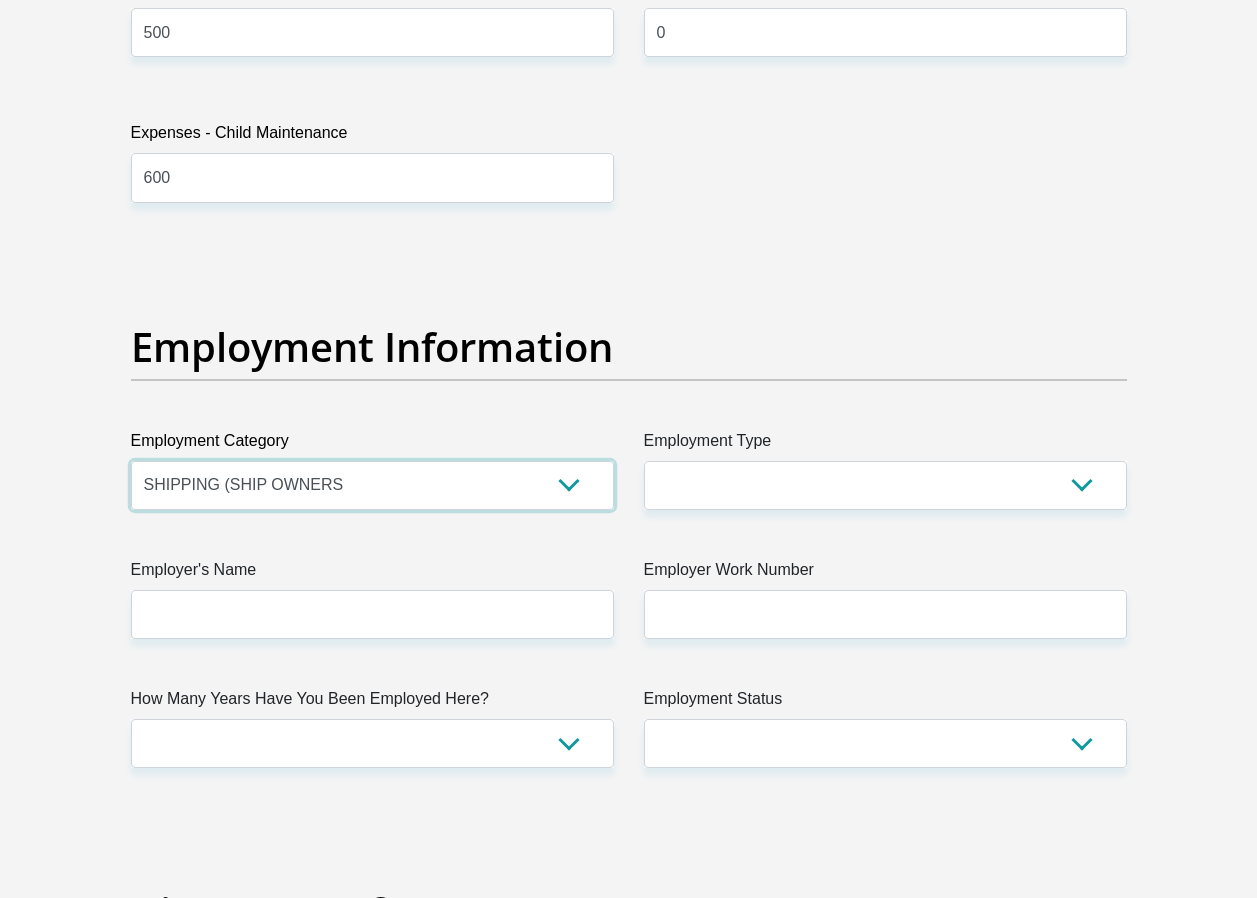 click on "AGRICULTURE
ALCOHOL & TOBACCO
CONSTRUCTION MATERIALS
METALLURGY
EQUIPMENT FOR RENEWABLE ENERGY
SPECIALIZED CONTRACTORS
CAR
GAMING (INCL. INTERNET
OTHER WHOLESALE
UNLICENSED PHARMACEUTICALS
CURRENCY EXCHANGE HOUSES
OTHER FINANCIAL INSTITUTIONS & INSURANCE
REAL ESTATE AGENTS
OIL & GAS
OTHER MATERIALS (E.G. IRON ORE)
PRECIOUS STONES & PRECIOUS METALS
POLITICAL ORGANIZATIONS
RELIGIOUS ORGANIZATIONS(NOT SECTS)
ACTI. HAVING BUSINESS DEAL WITH PUBLIC ADMINISTRATION
LAUNDROMATS" at bounding box center [372, 485] 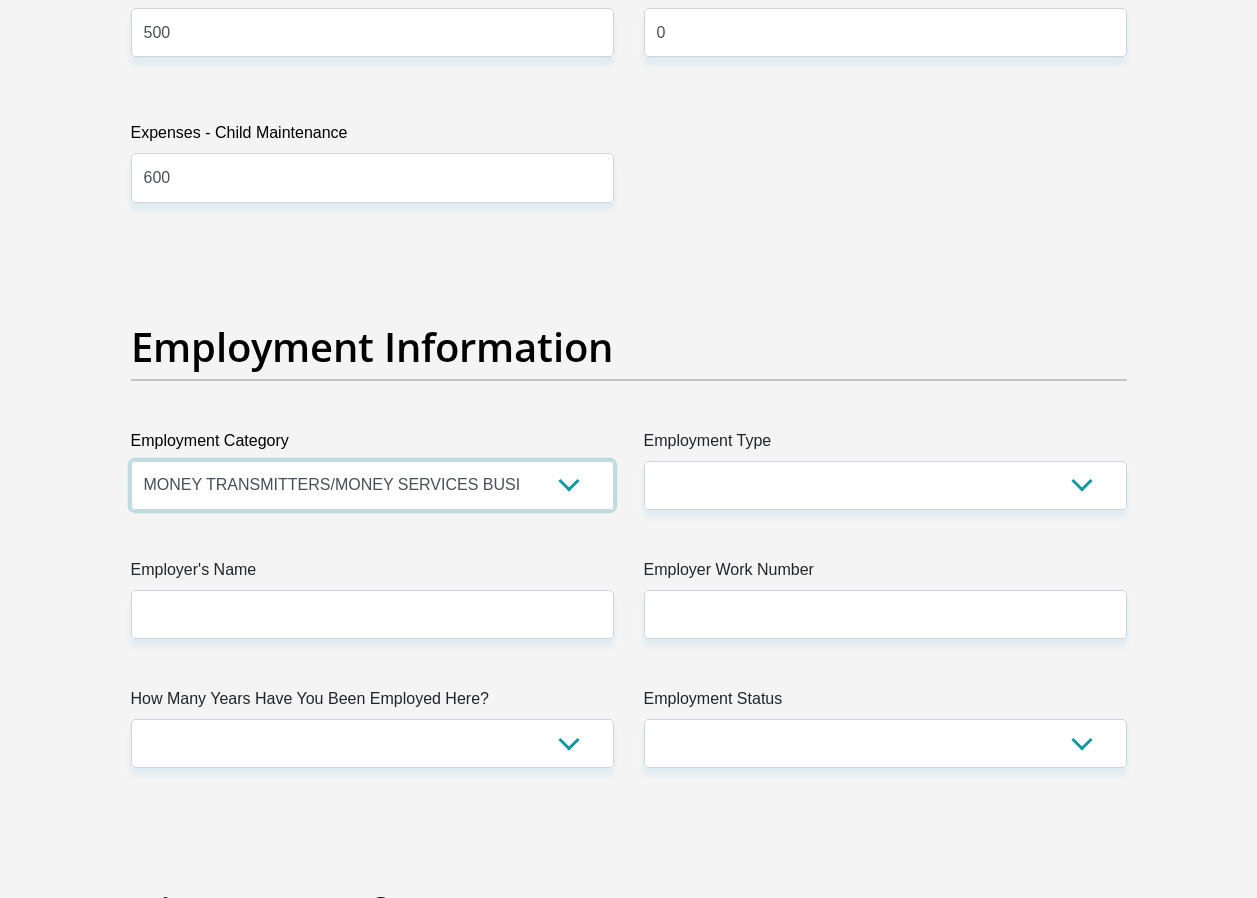 click on "AGRICULTURE
ALCOHOL & TOBACCO
CONSTRUCTION MATERIALS
METALLURGY
EQUIPMENT FOR RENEWABLE ENERGY
SPECIALIZED CONTRACTORS
CAR
GAMING (INCL. INTERNET
OTHER WHOLESALE
UNLICENSED PHARMACEUTICALS
CURRENCY EXCHANGE HOUSES
OTHER FINANCIAL INSTITUTIONS & INSURANCE
REAL ESTATE AGENTS
OIL & GAS
OTHER MATERIALS (E.G. IRON ORE)
PRECIOUS STONES & PRECIOUS METALS
POLITICAL ORGANIZATIONS
RELIGIOUS ORGANIZATIONS(NOT SECTS)
ACTI. HAVING BUSINESS DEAL WITH PUBLIC ADMINISTRATION
LAUNDROMATS" at bounding box center [372, 485] 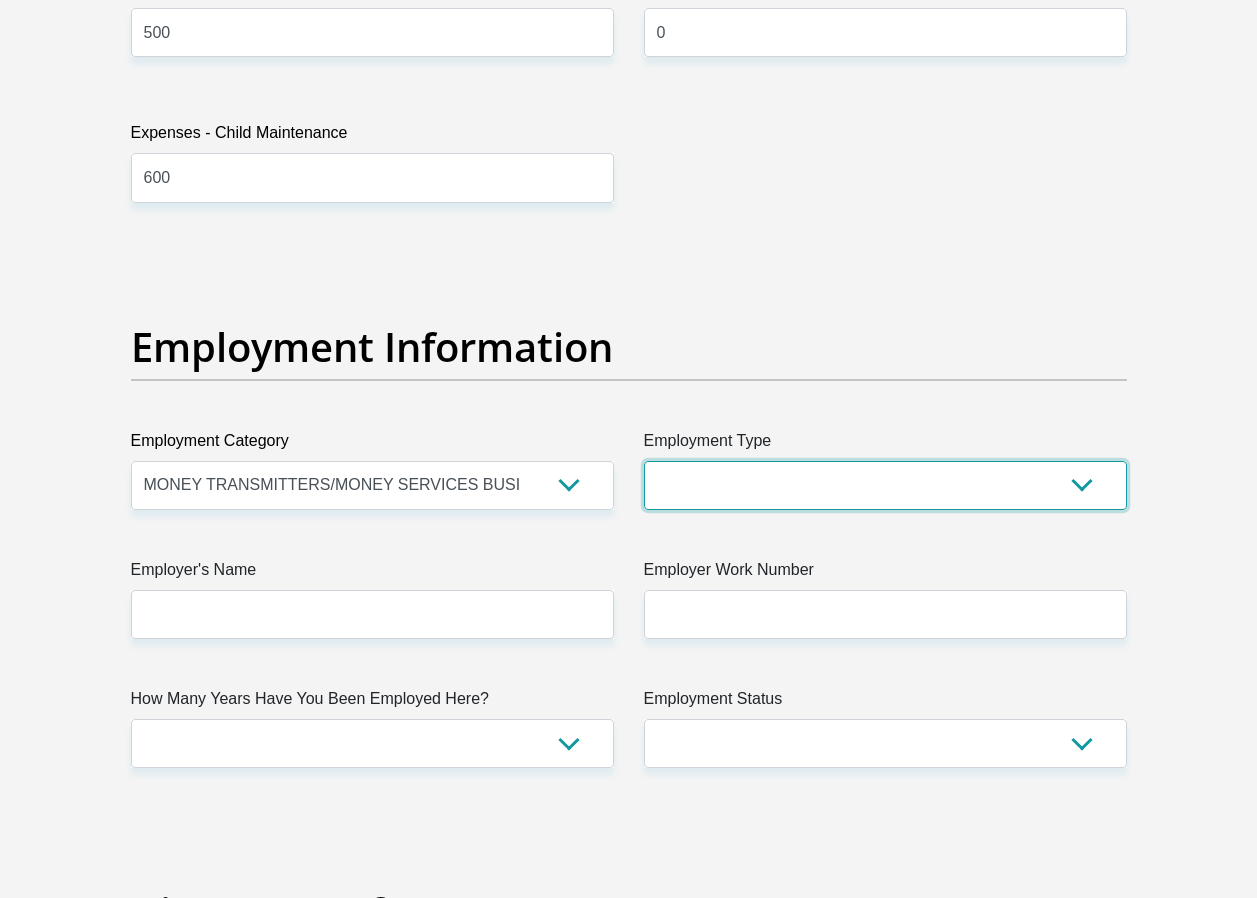click on "College/Lecturer
Craft Seller
Creative
Driver
Executive
Farmer
Forces - Non Commissioned
Forces - Officer
Hawker
Housewife
Labourer
Licenced Professional
Manager
Miner
Non Licenced Professional
Office Staff/Clerk
Outside Worker
Pensioner
Permanent Teacher
Production/Manufacturing
Sales
Self-Employed
Semi-Professional Worker
Service Industry  Social Worker  Student" at bounding box center [885, 485] 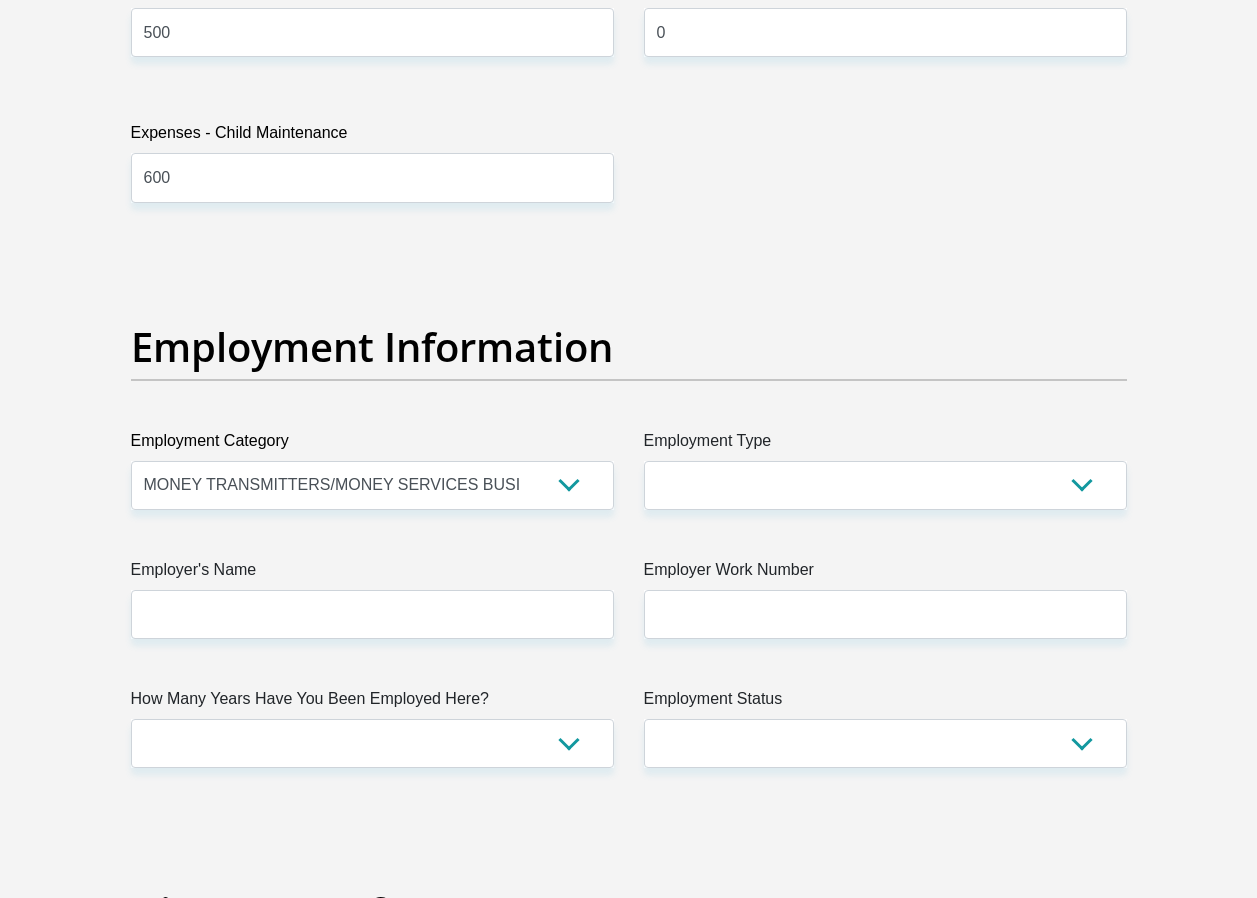 click on "Title
Mr
Ms
Mrs
Dr
Other
First Name
Nomcebo
Surname
Sithole
ID Number
9102150546088
Please input valid ID number
Race
Black
Coloured
Indian
White
Other
Contact Number
0739930856
Please input valid contact number
Nationality
South Africa
Afghanistan
Aland Islands  Albania  Algeria" at bounding box center [629, 241] 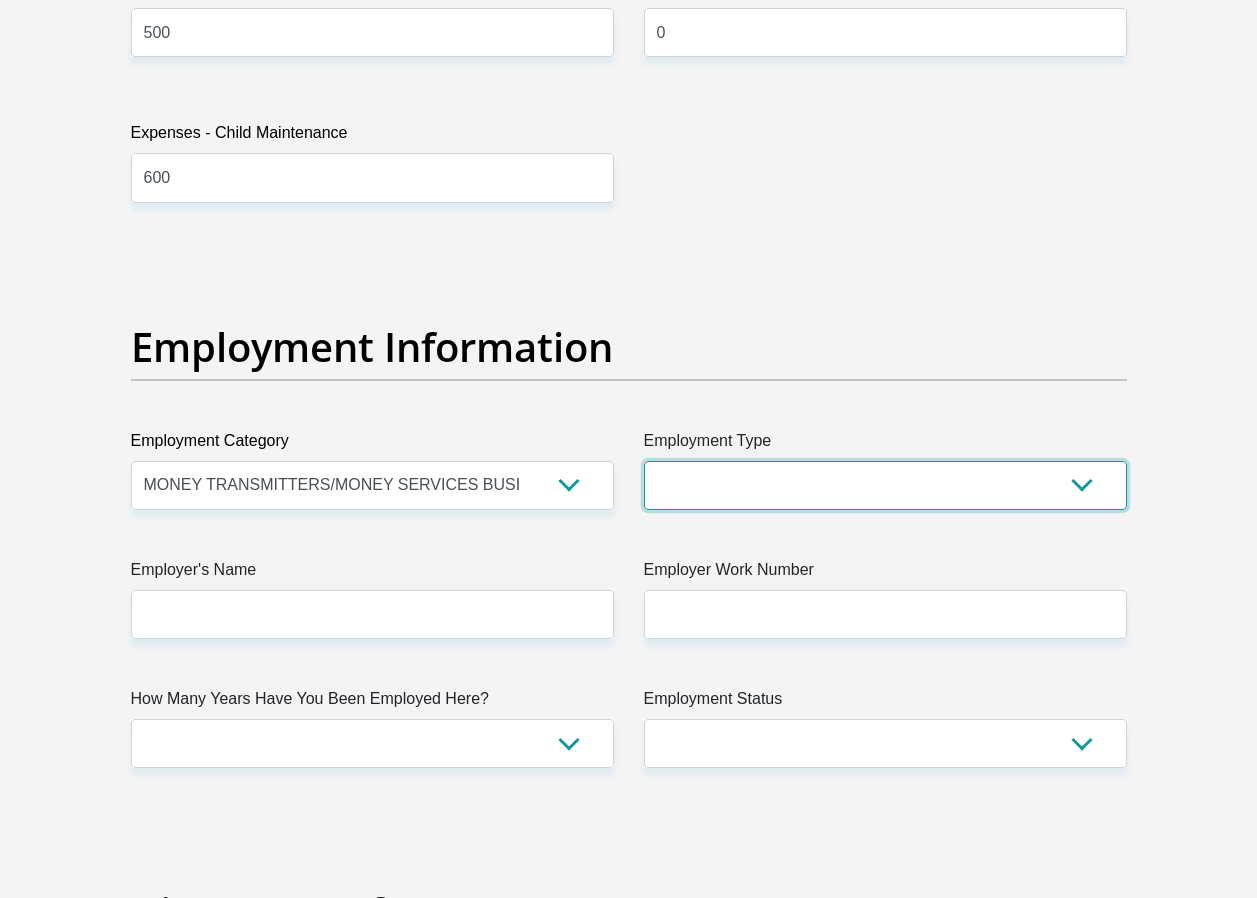 click on "College/Lecturer
Craft Seller
Creative
Driver
Executive
Farmer
Forces - Non Commissioned
Forces - Officer
Hawker
Housewife
Labourer
Licenced Professional
Manager
Miner
Non Licenced Professional
Office Staff/Clerk
Outside Worker
Pensioner
Permanent Teacher
Production/Manufacturing
Sales
Self-Employed
Semi-Professional Worker
Service Industry  Social Worker  Student" at bounding box center [885, 485] 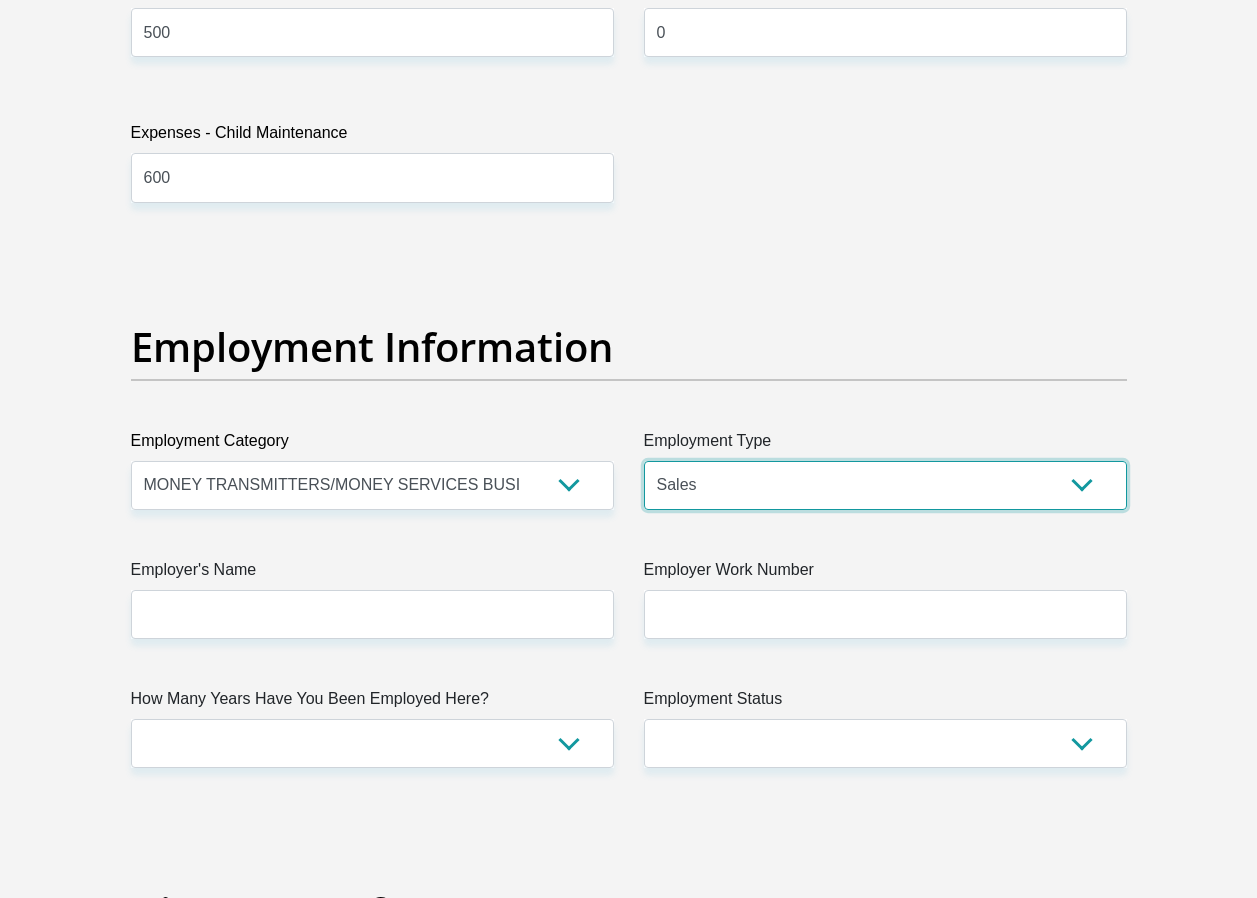 click on "College/Lecturer
Craft Seller
Creative
Driver
Executive
Farmer
Forces - Non Commissioned
Forces - Officer
Hawker
Housewife
Labourer
Licenced Professional
Manager
Miner
Non Licenced Professional
Office Staff/Clerk
Outside Worker
Pensioner
Permanent Teacher
Production/Manufacturing
Sales
Self-Employed
Semi-Professional Worker
Service Industry  Social Worker  Student" at bounding box center [885, 485] 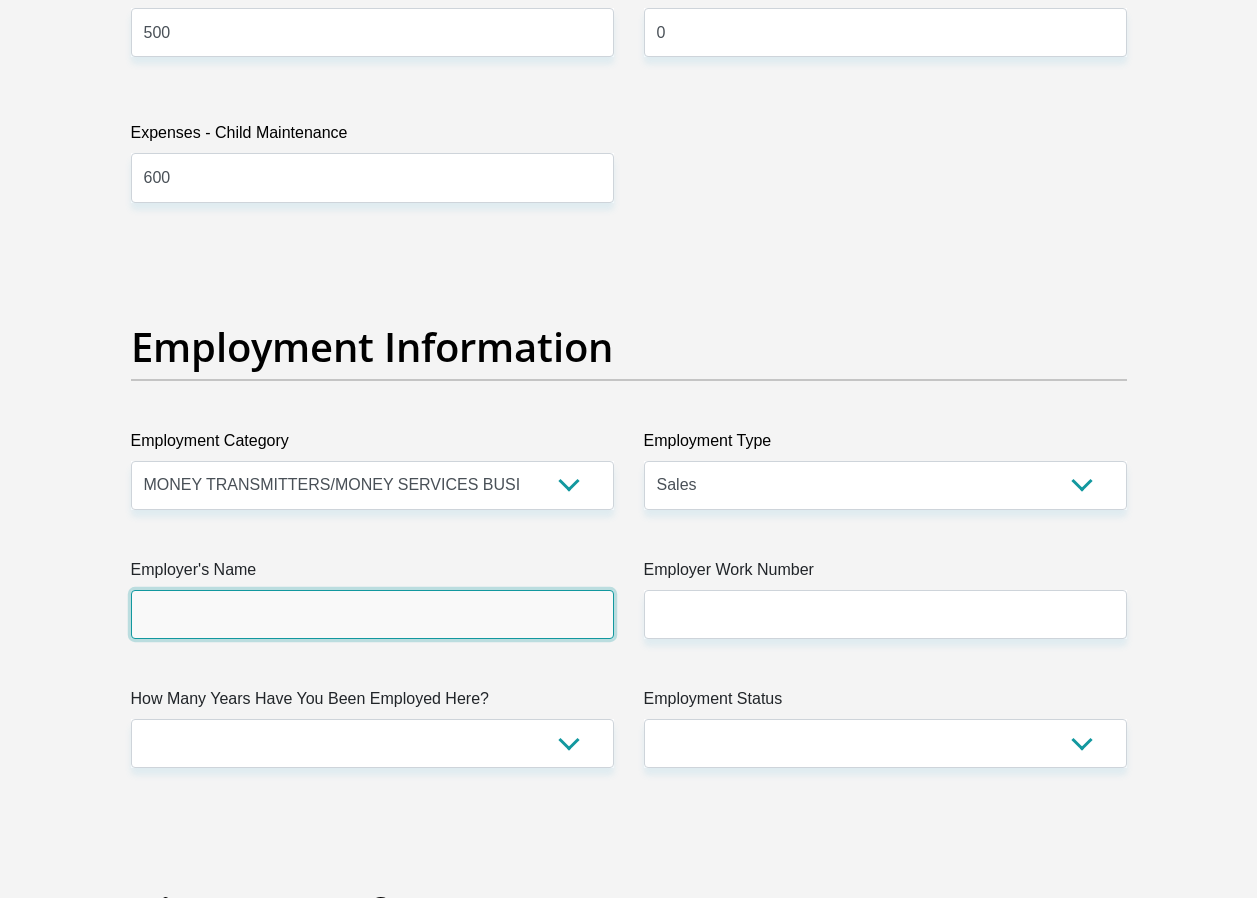 click on "Employer's Name" at bounding box center [372, 614] 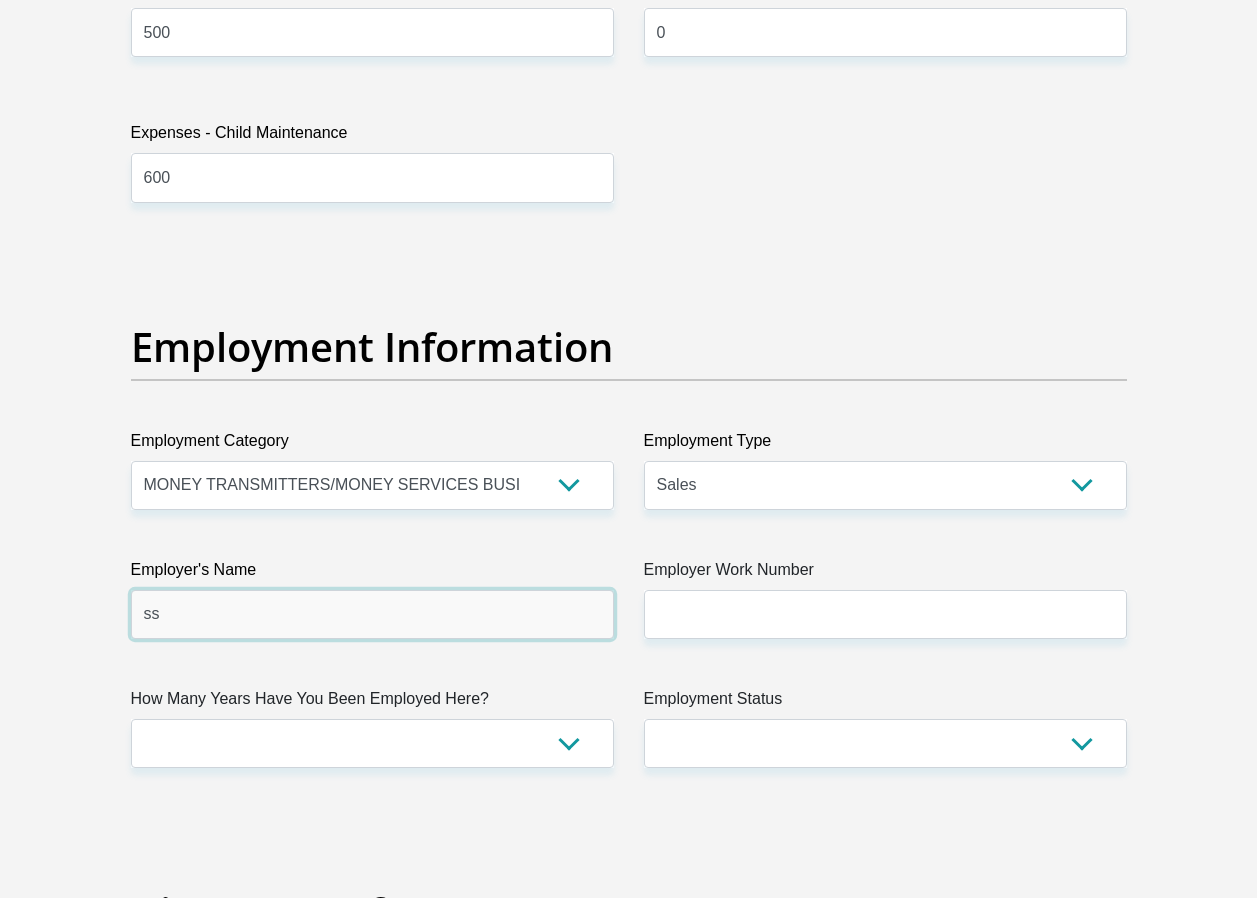 type on "s" 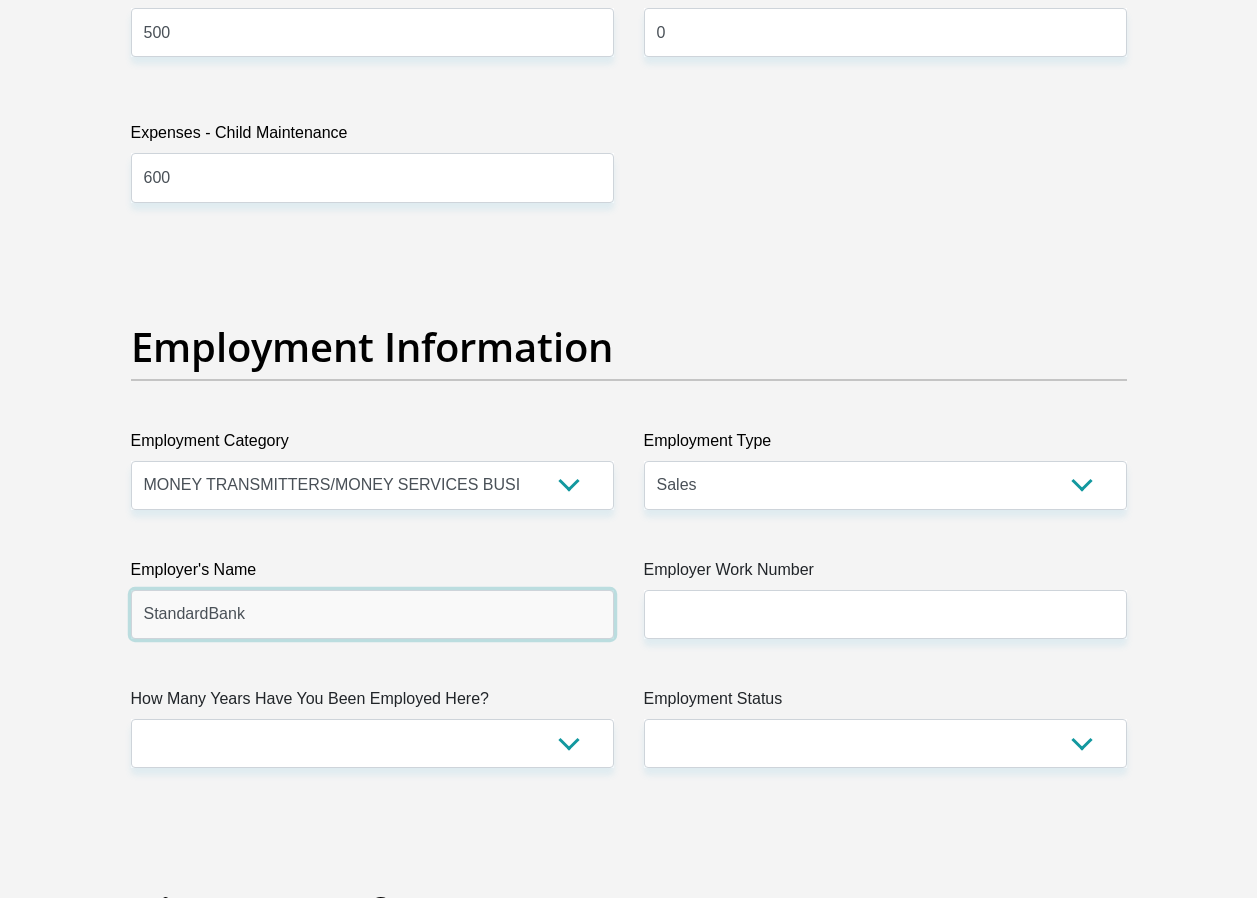 type on "StandardBank" 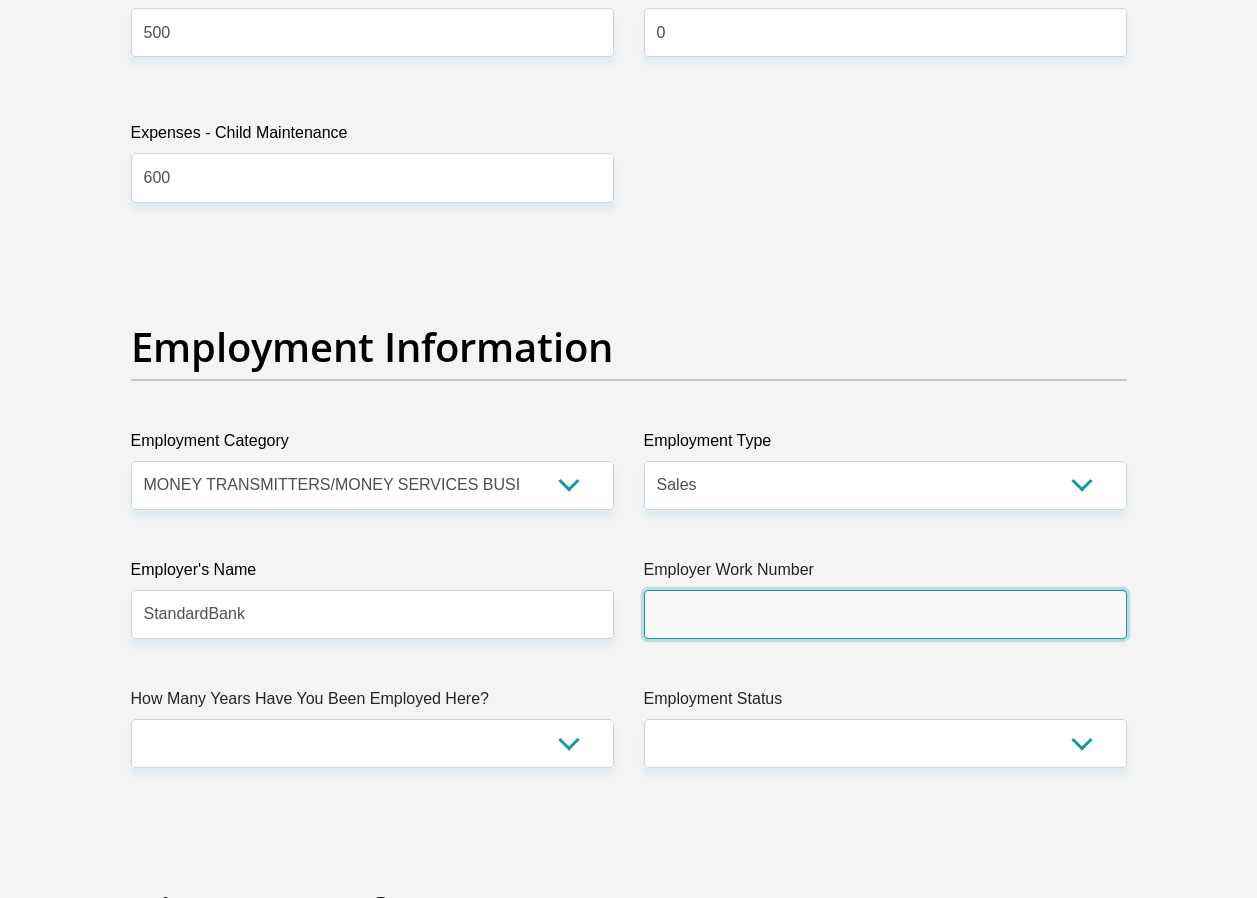 click on "Employer Work Number" at bounding box center [885, 614] 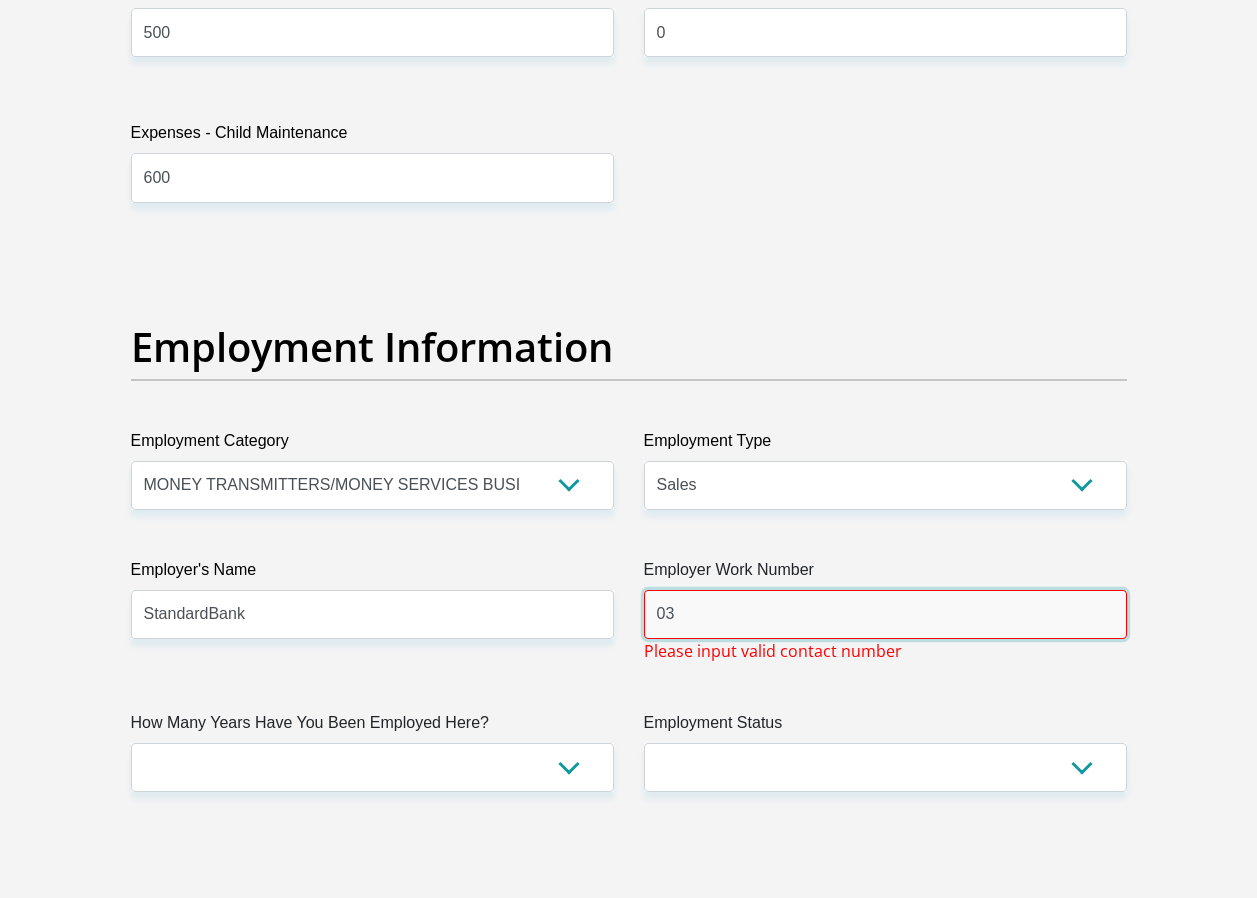 type on "0" 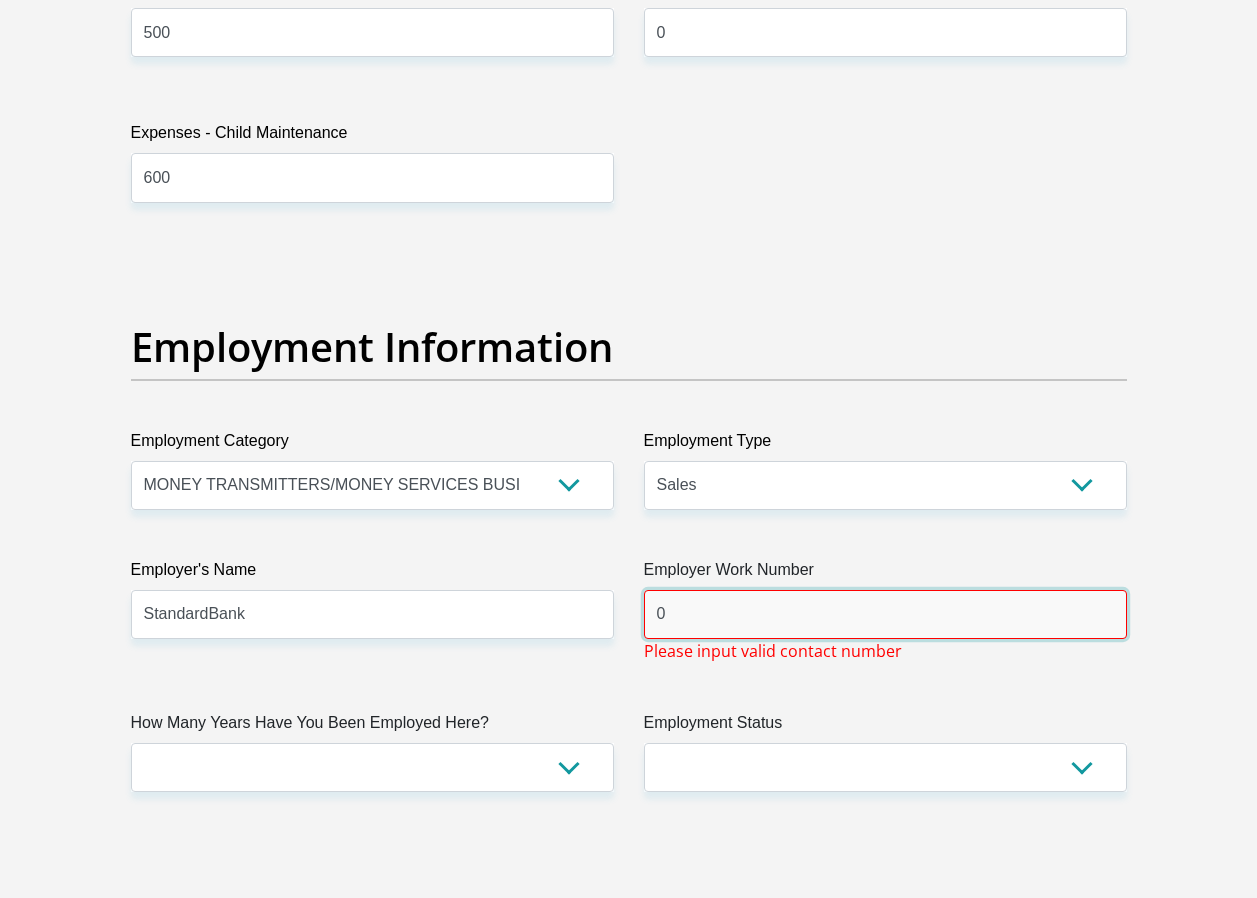 paste on "33 413 8024" 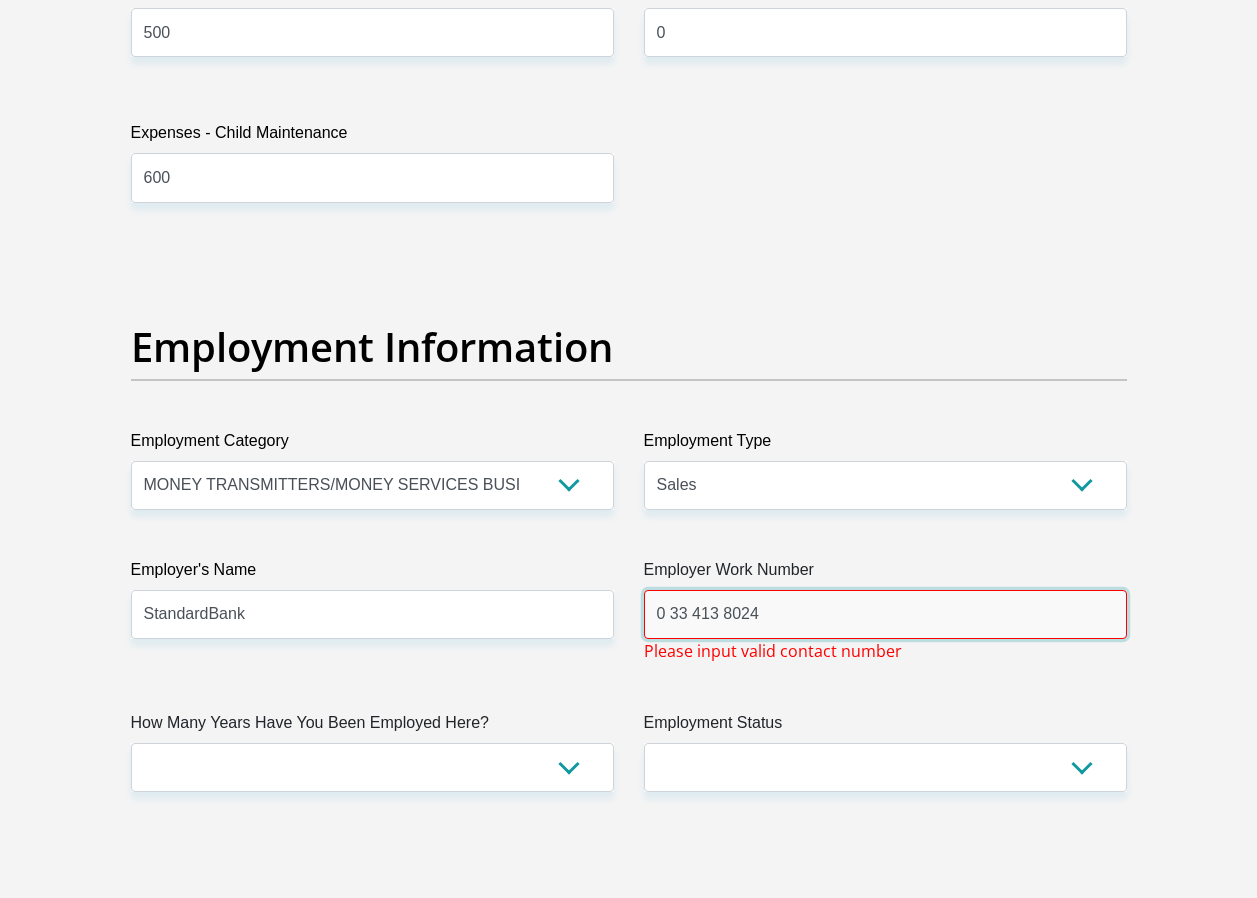 click on "0 33 413 8024" at bounding box center [885, 614] 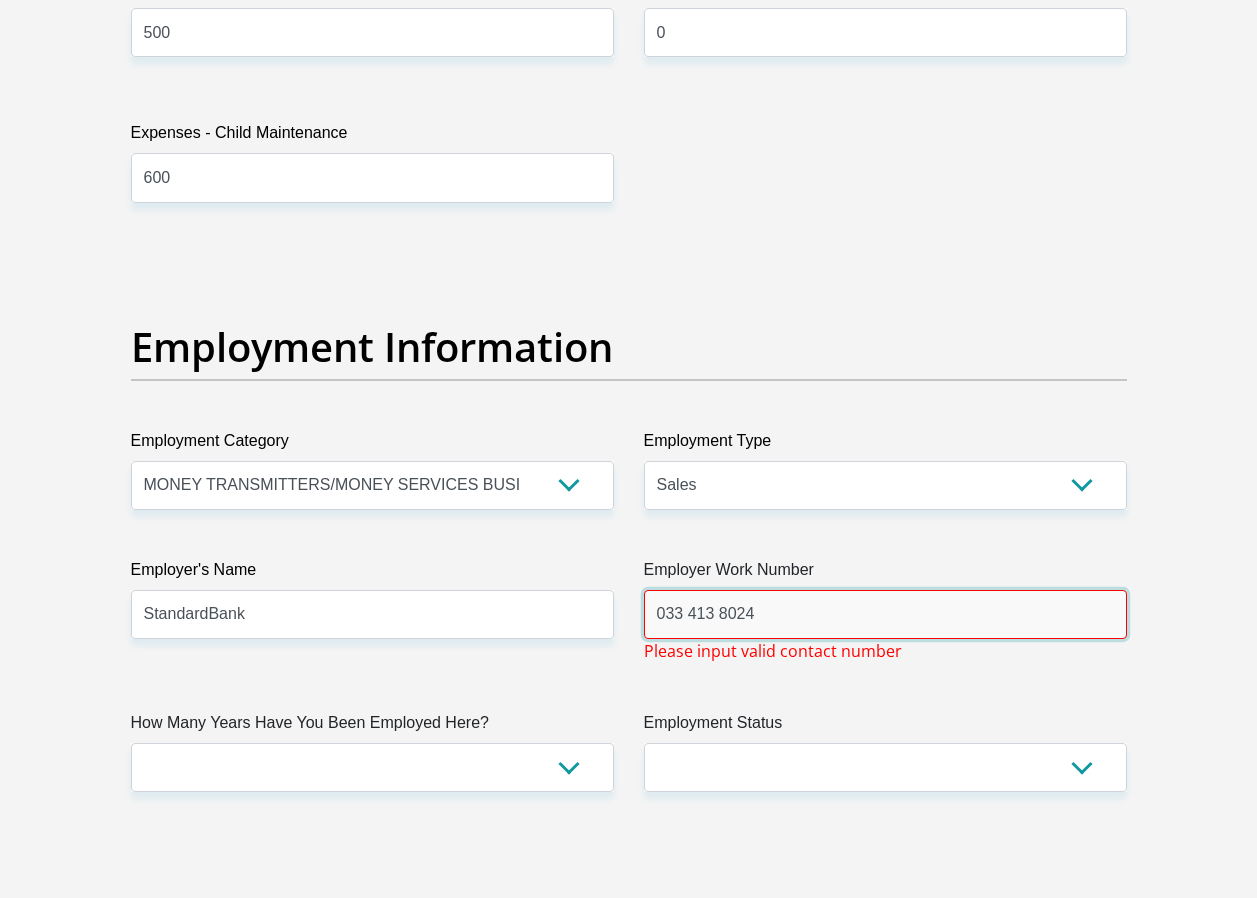 type on "033 413 8024" 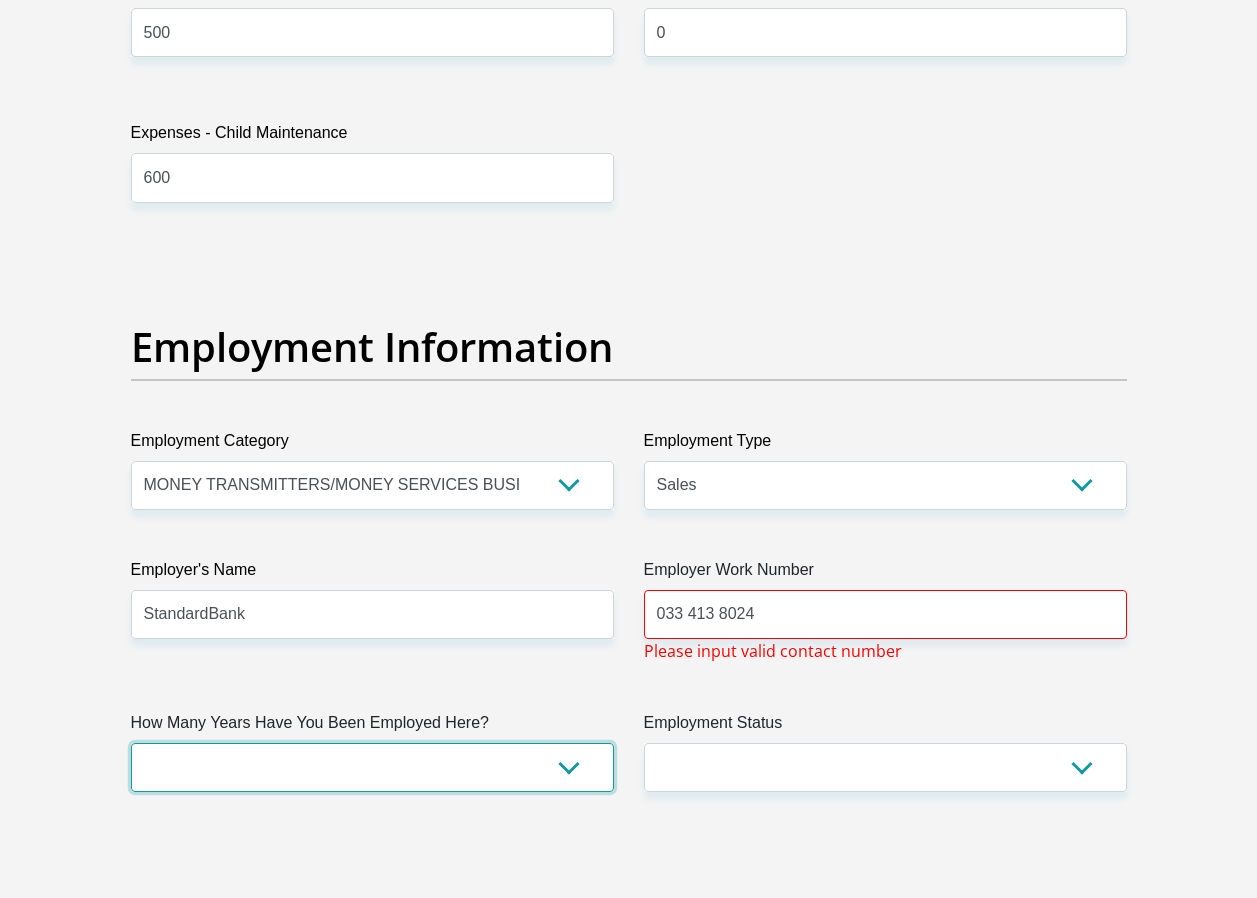 click on "less than 1 year
1-3 years
3-5 years
5+ years" at bounding box center (372, 767) 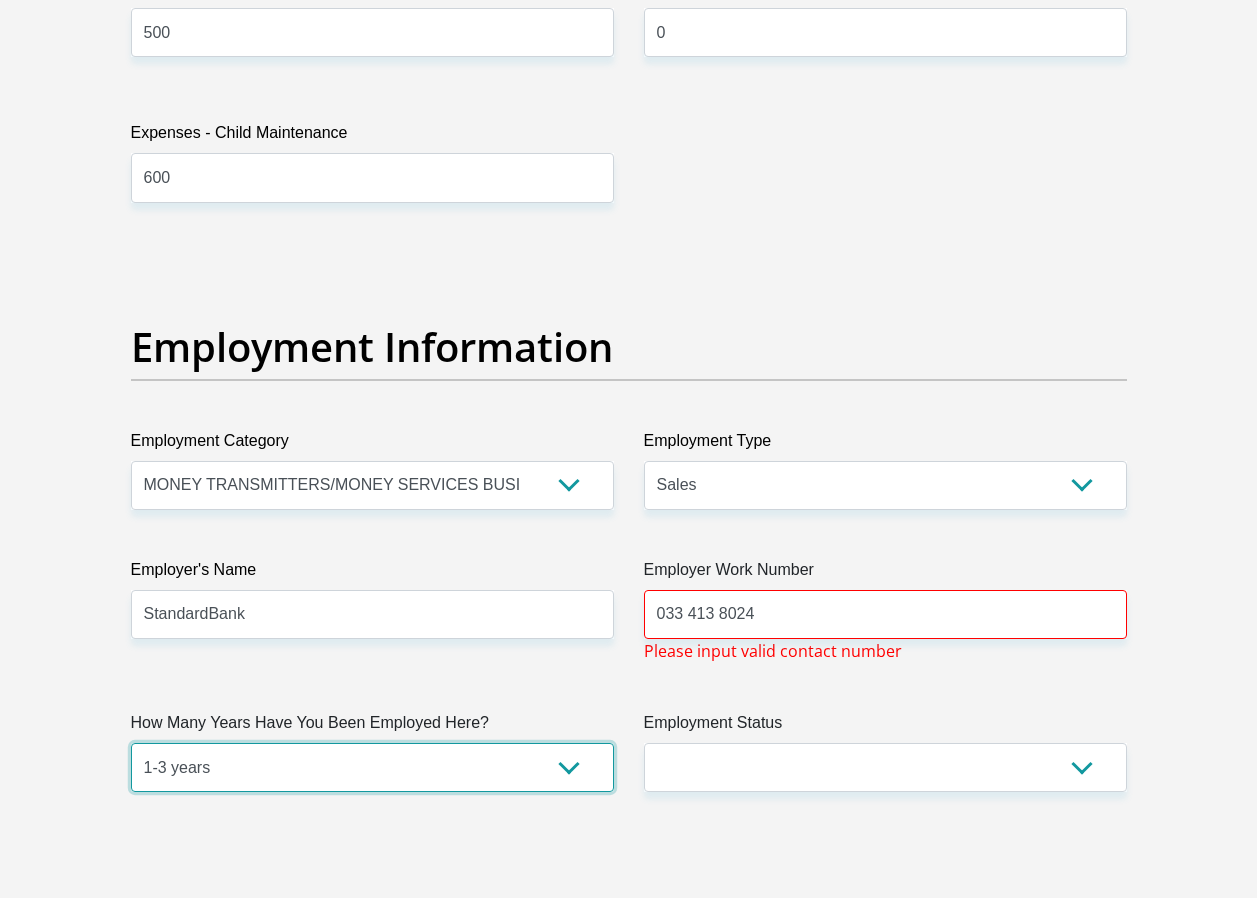 click on "less than 1 year
1-3 years
3-5 years
5+ years" at bounding box center [372, 767] 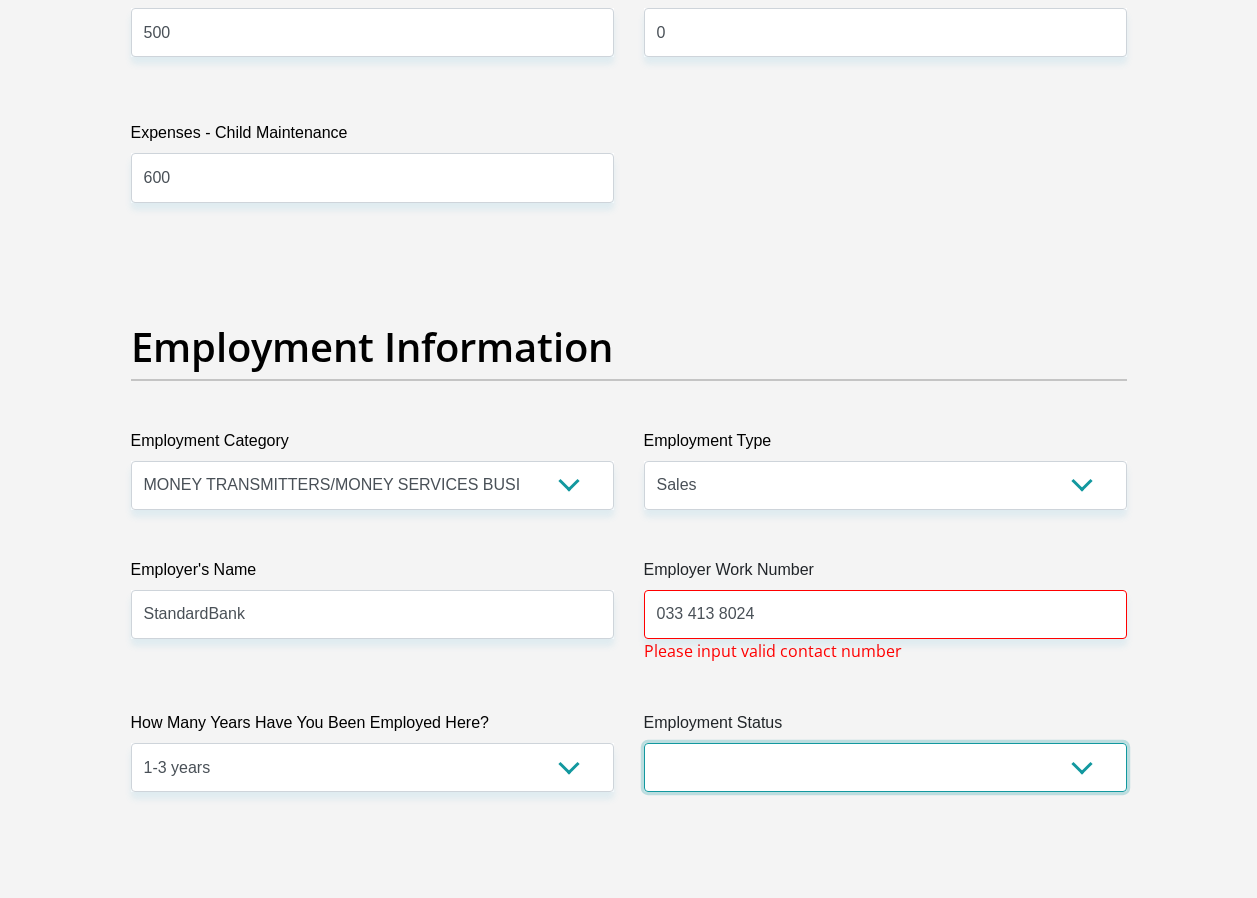 click on "Permanent/Full-time
Part-time/Casual
Contract Worker
Self-Employed
Housewife
Retired
Student
Medically Boarded
Disability
Unemployed" at bounding box center (885, 767) 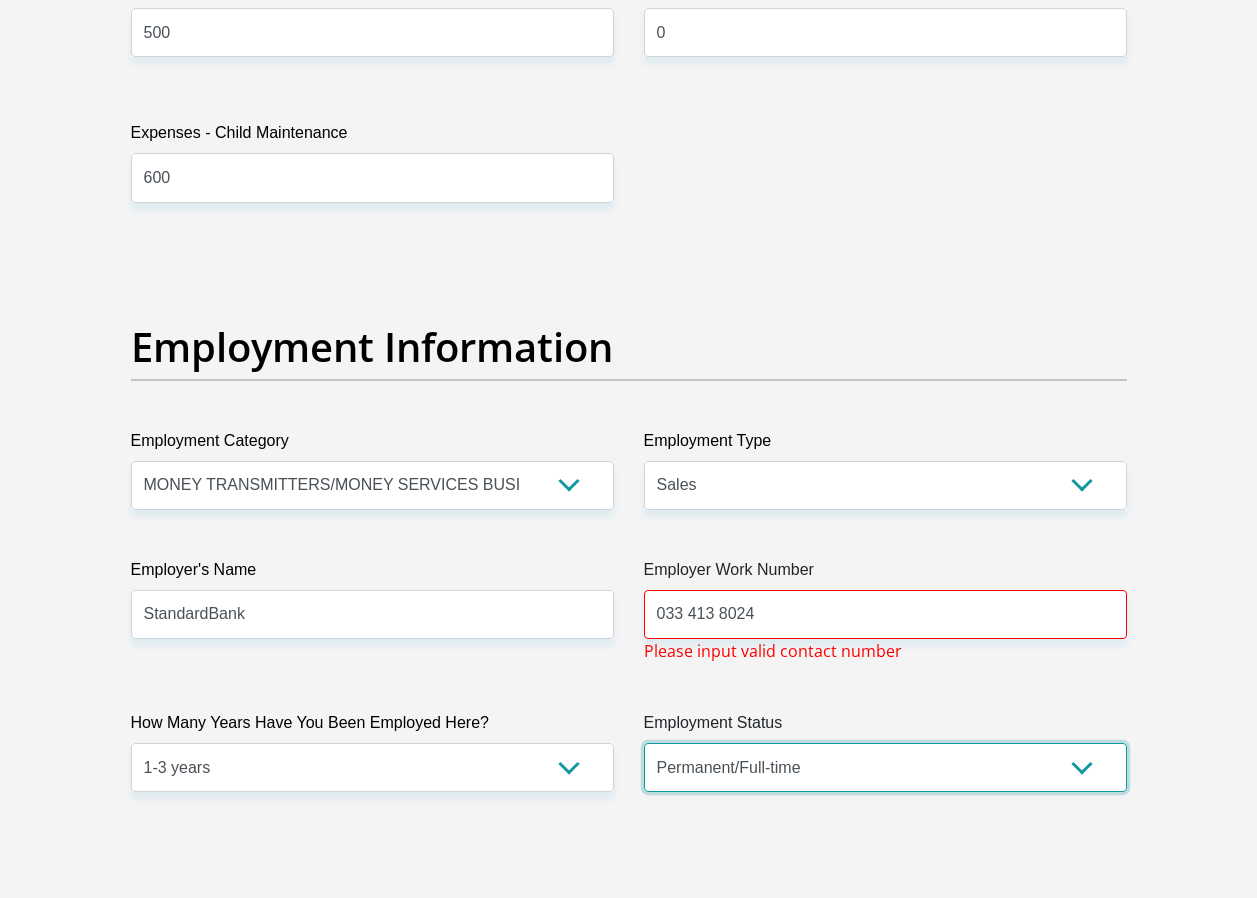 click on "Permanent/Full-time
Part-time/Casual
Contract Worker
Self-Employed
Housewife
Retired
Student
Medically Boarded
Disability
Unemployed" at bounding box center (885, 767) 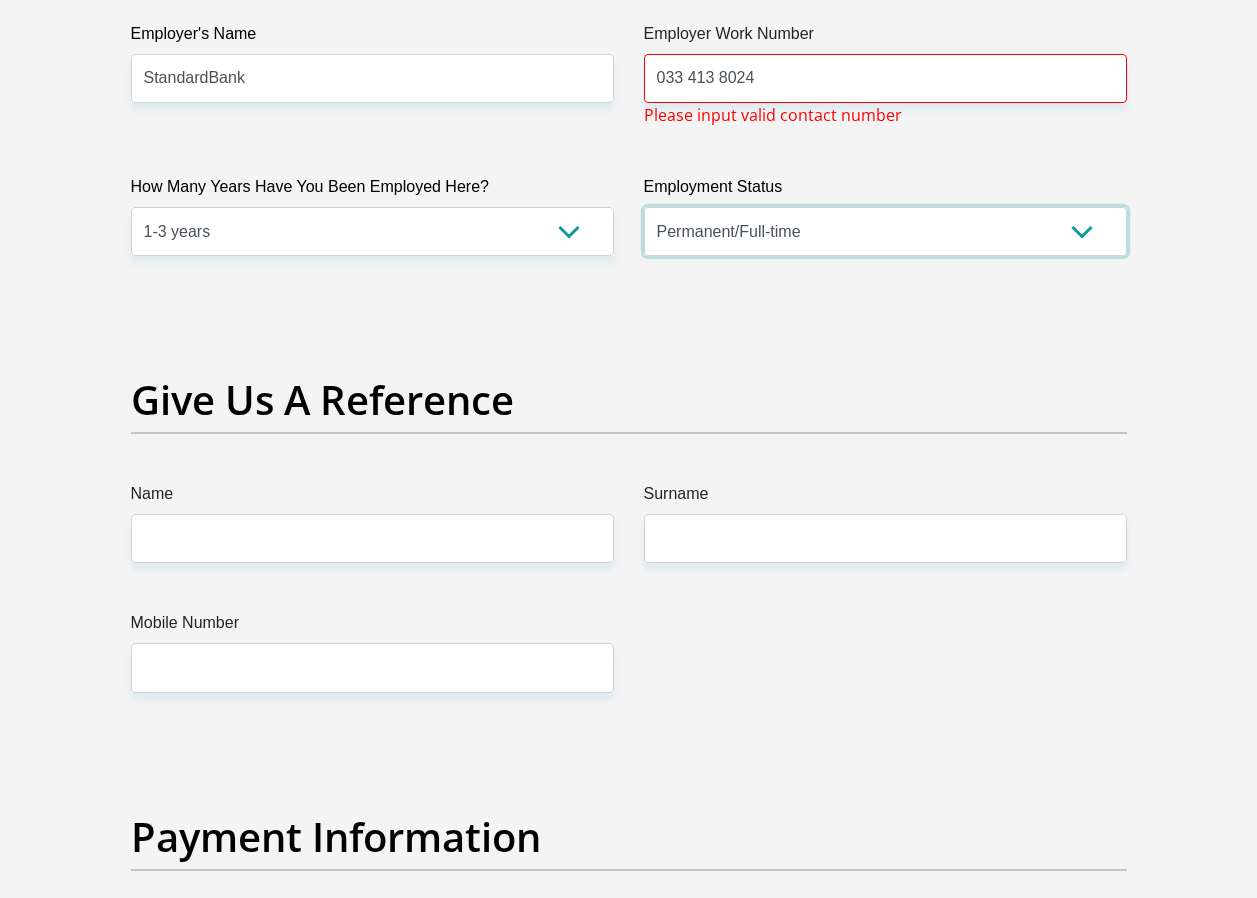 scroll, scrollTop: 4000, scrollLeft: 0, axis: vertical 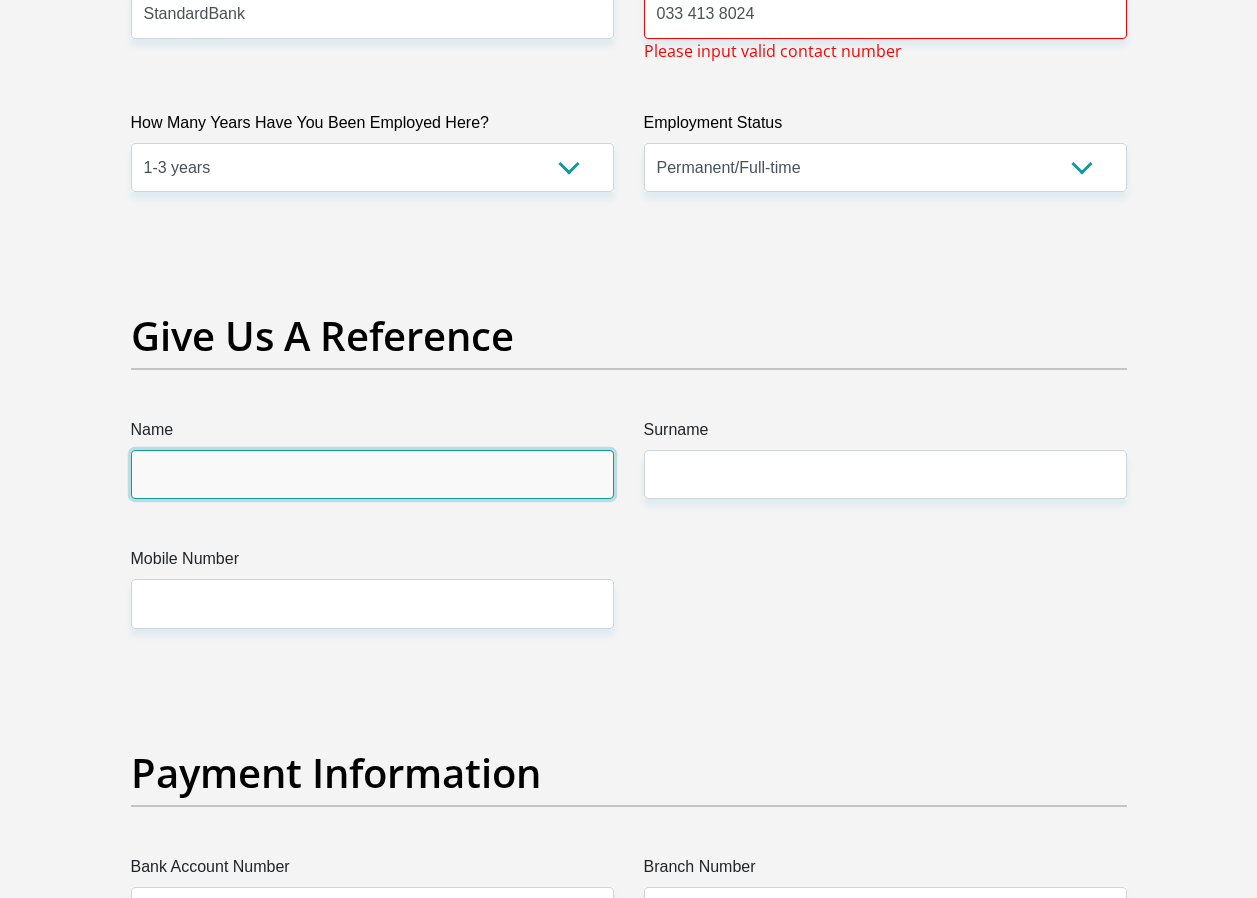 click on "Name" at bounding box center [372, 474] 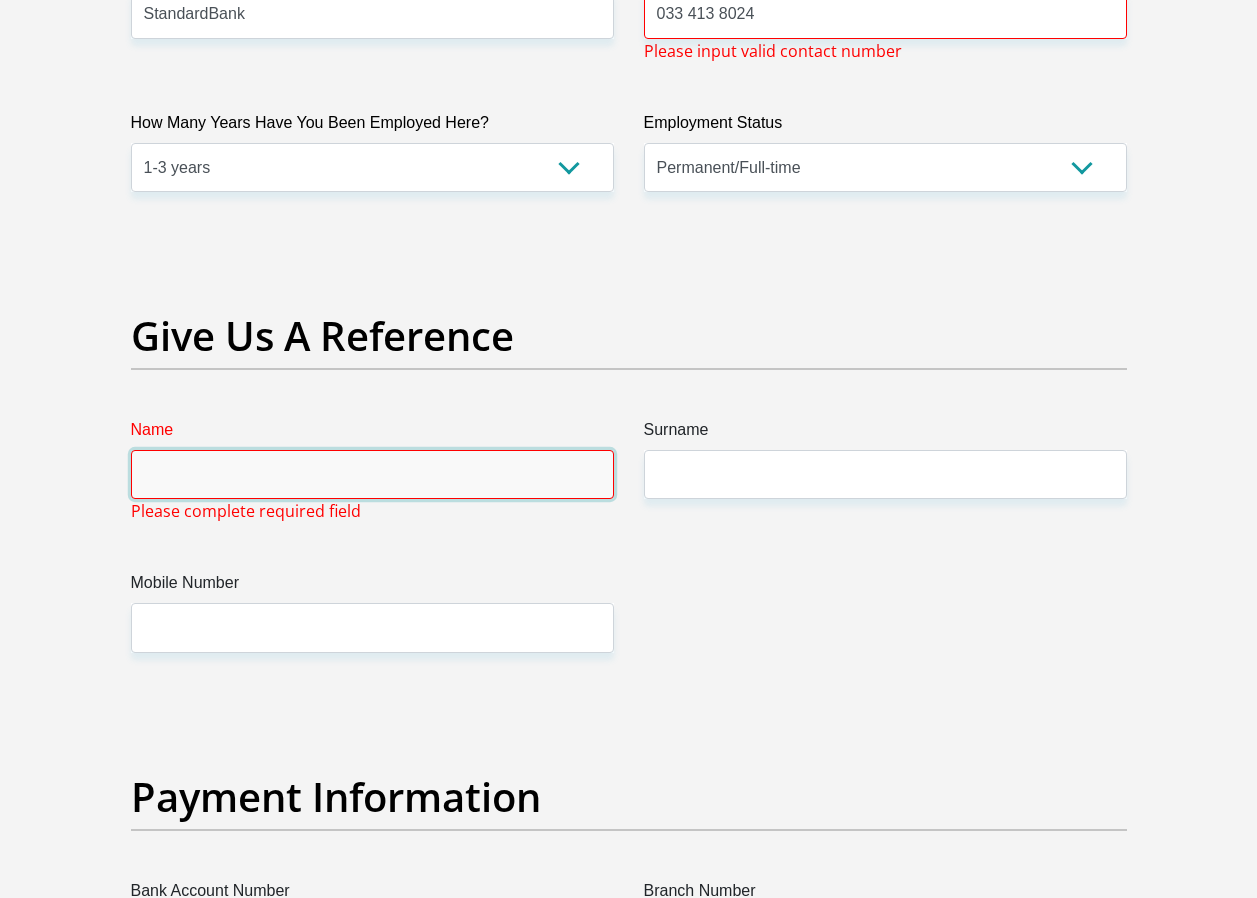 type on "M" 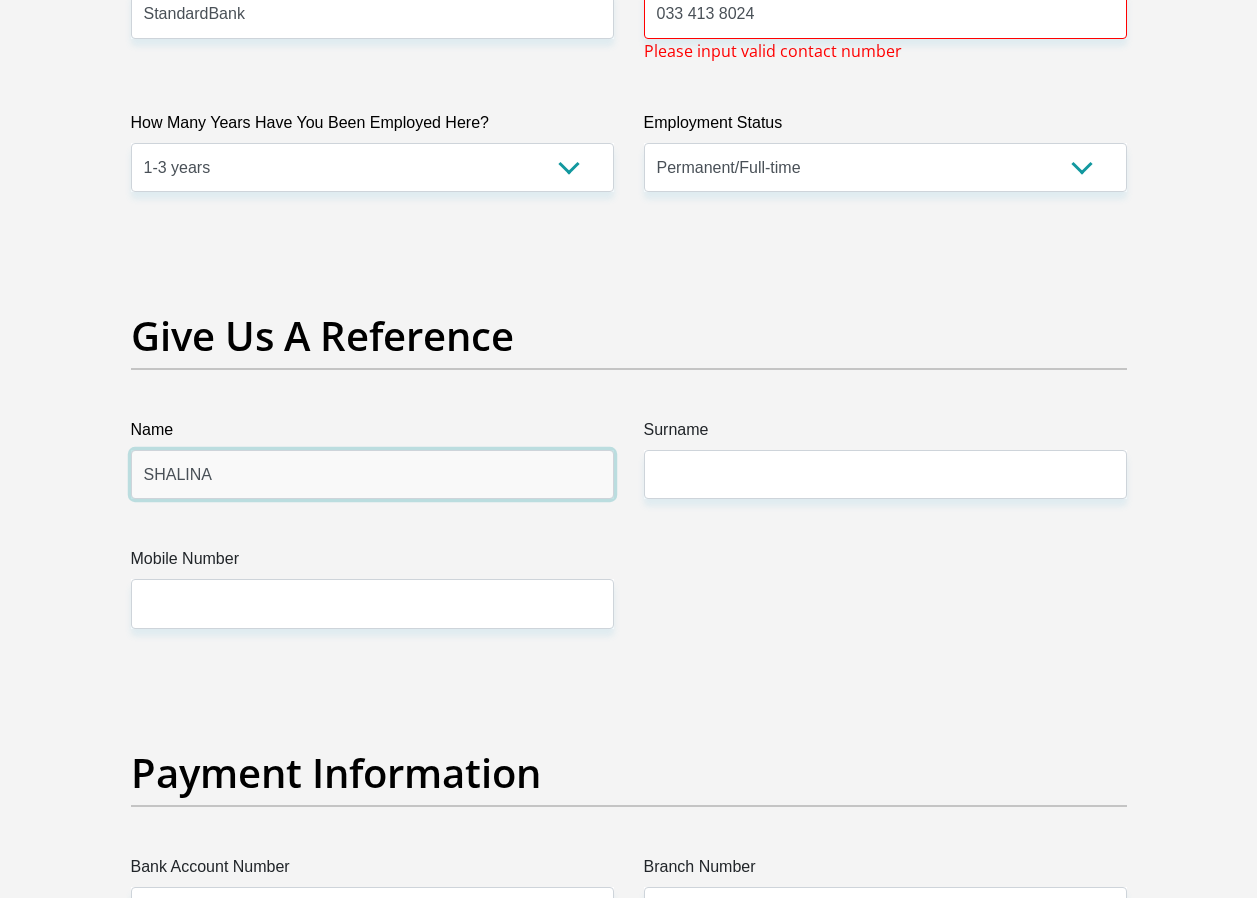 type on "SHALINA" 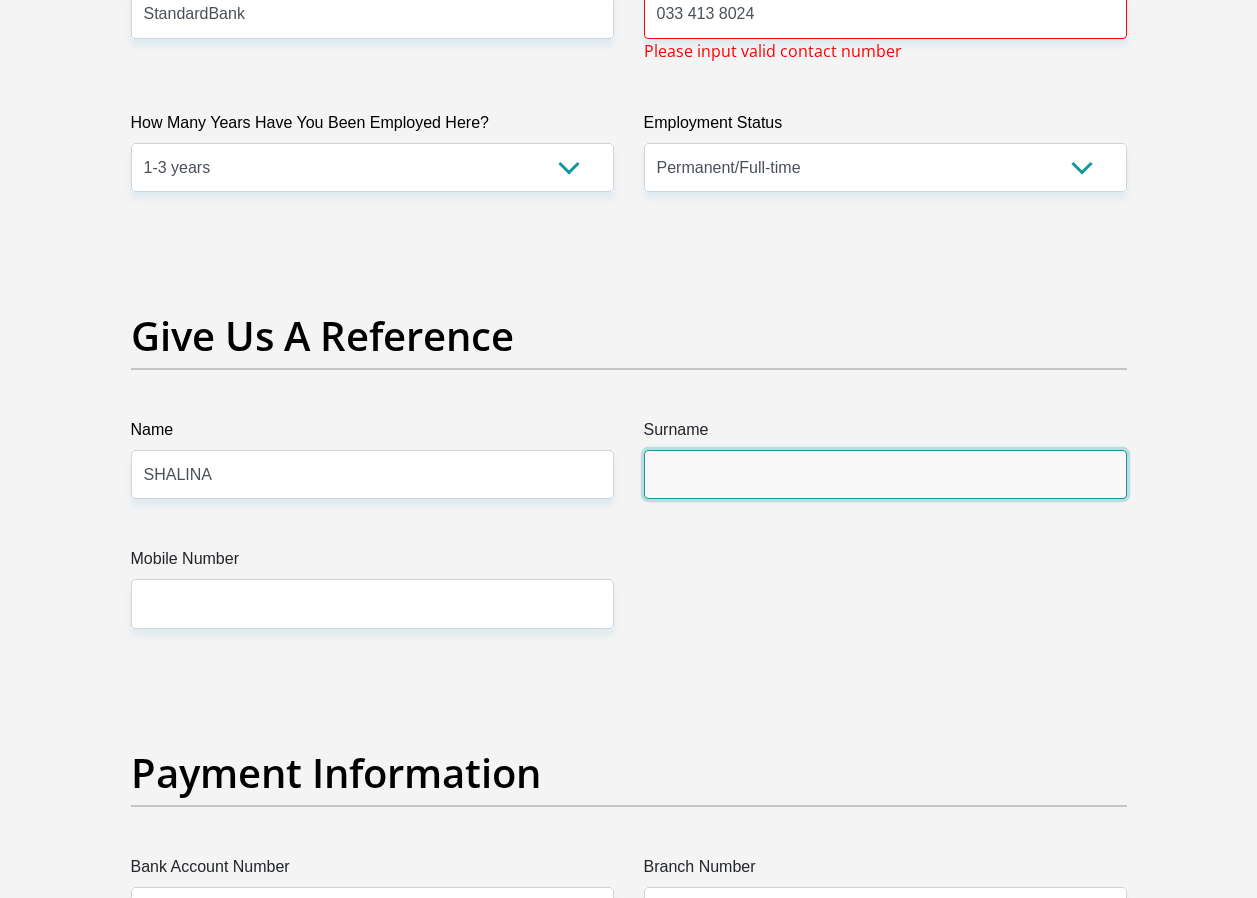 click on "Surname" at bounding box center (885, 474) 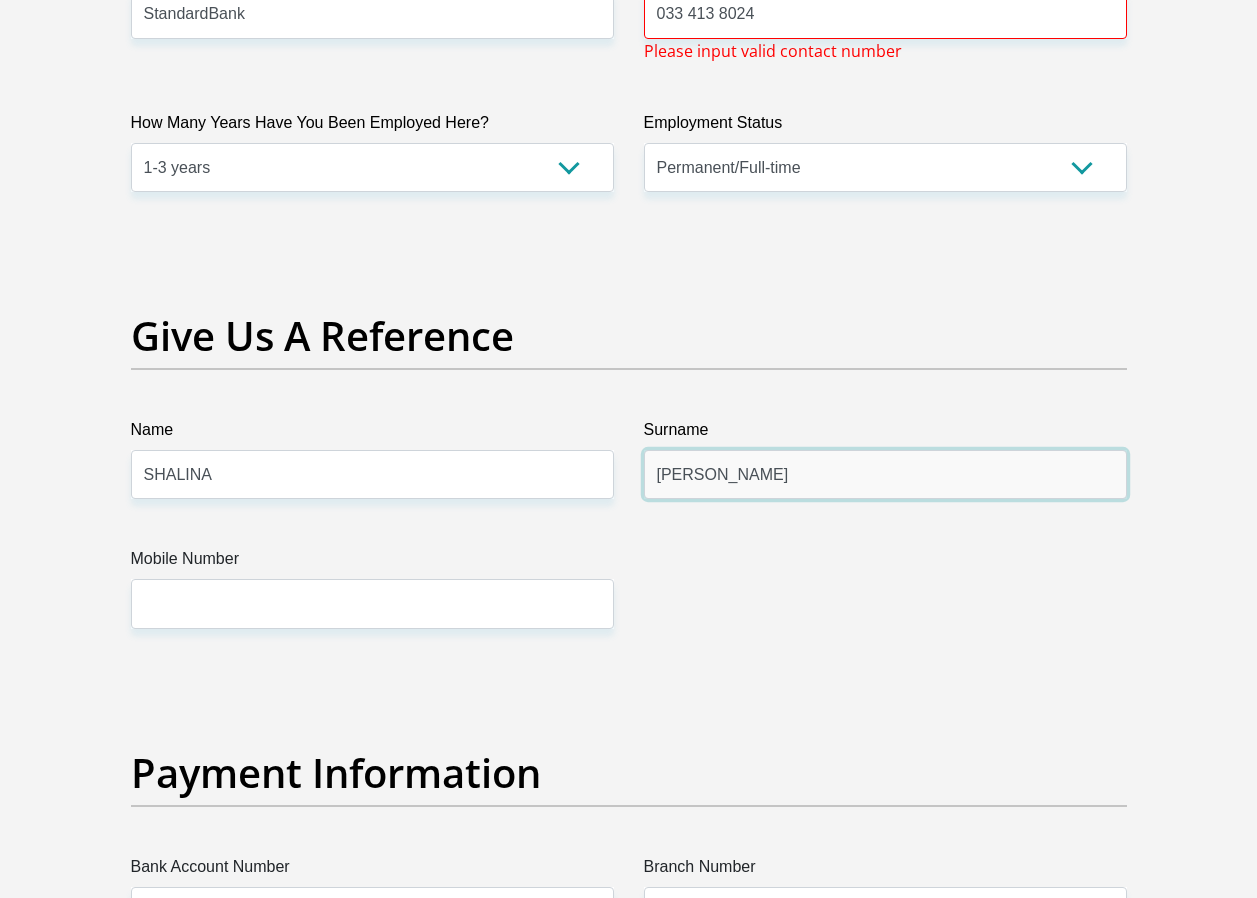 type on "ORIE" 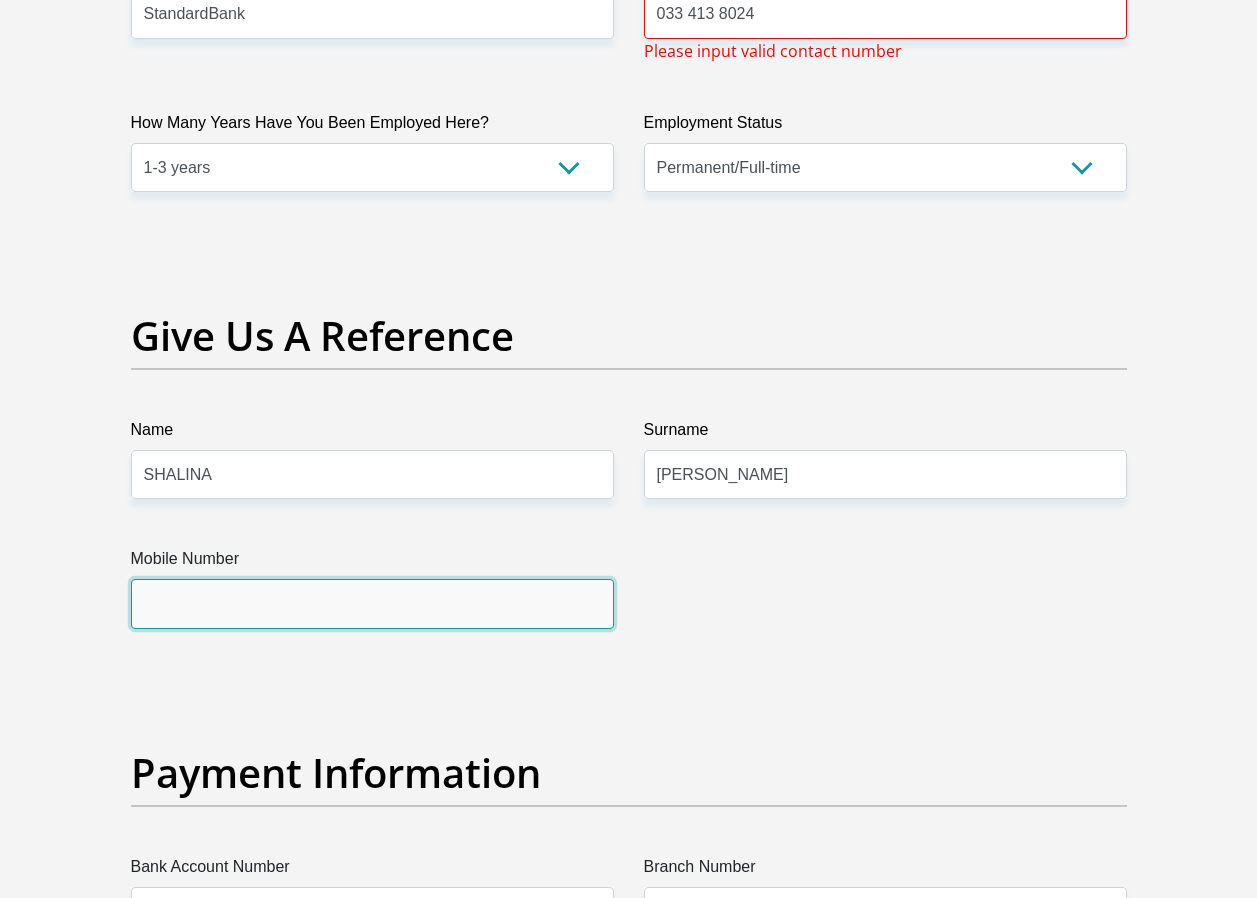 click on "Mobile Number" at bounding box center [372, 603] 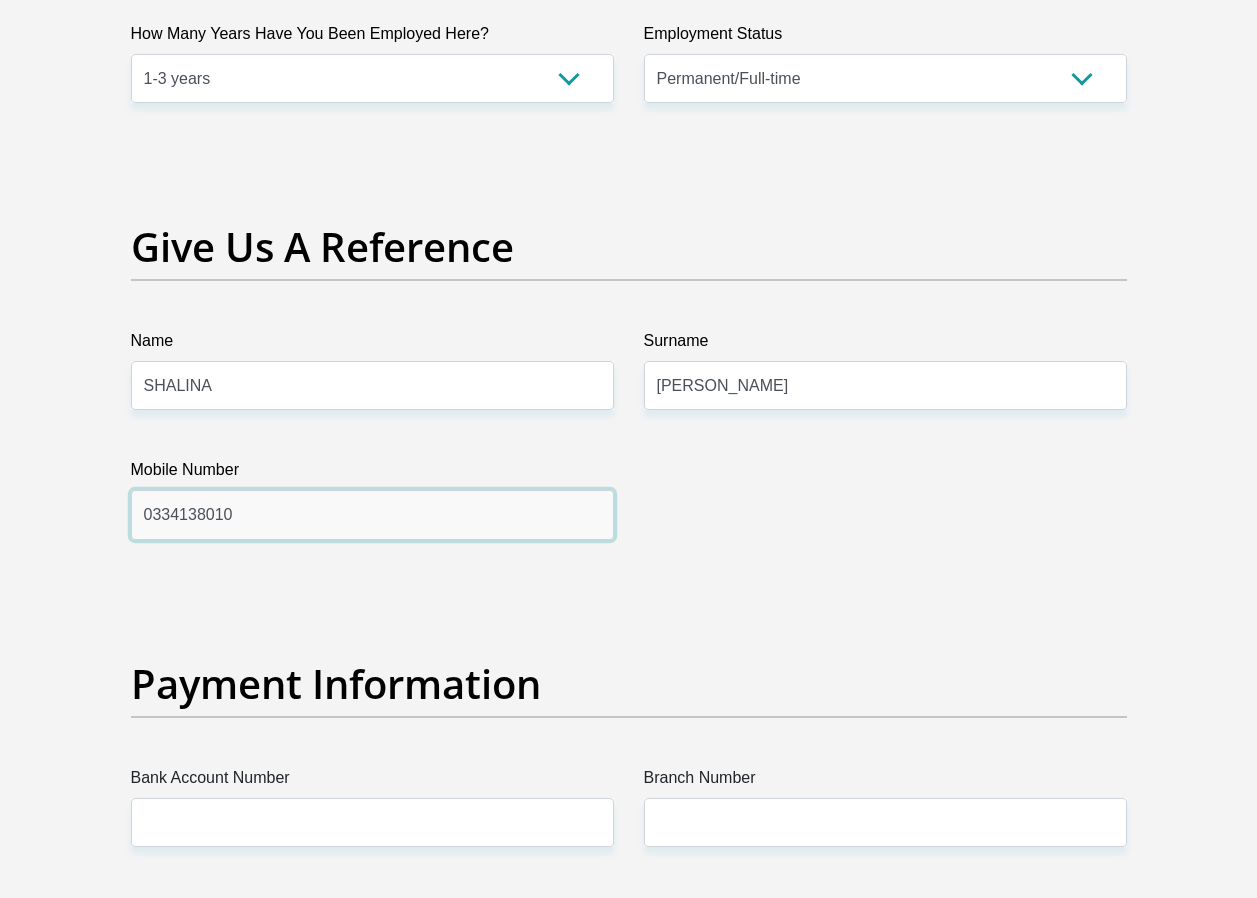 scroll, scrollTop: 4300, scrollLeft: 0, axis: vertical 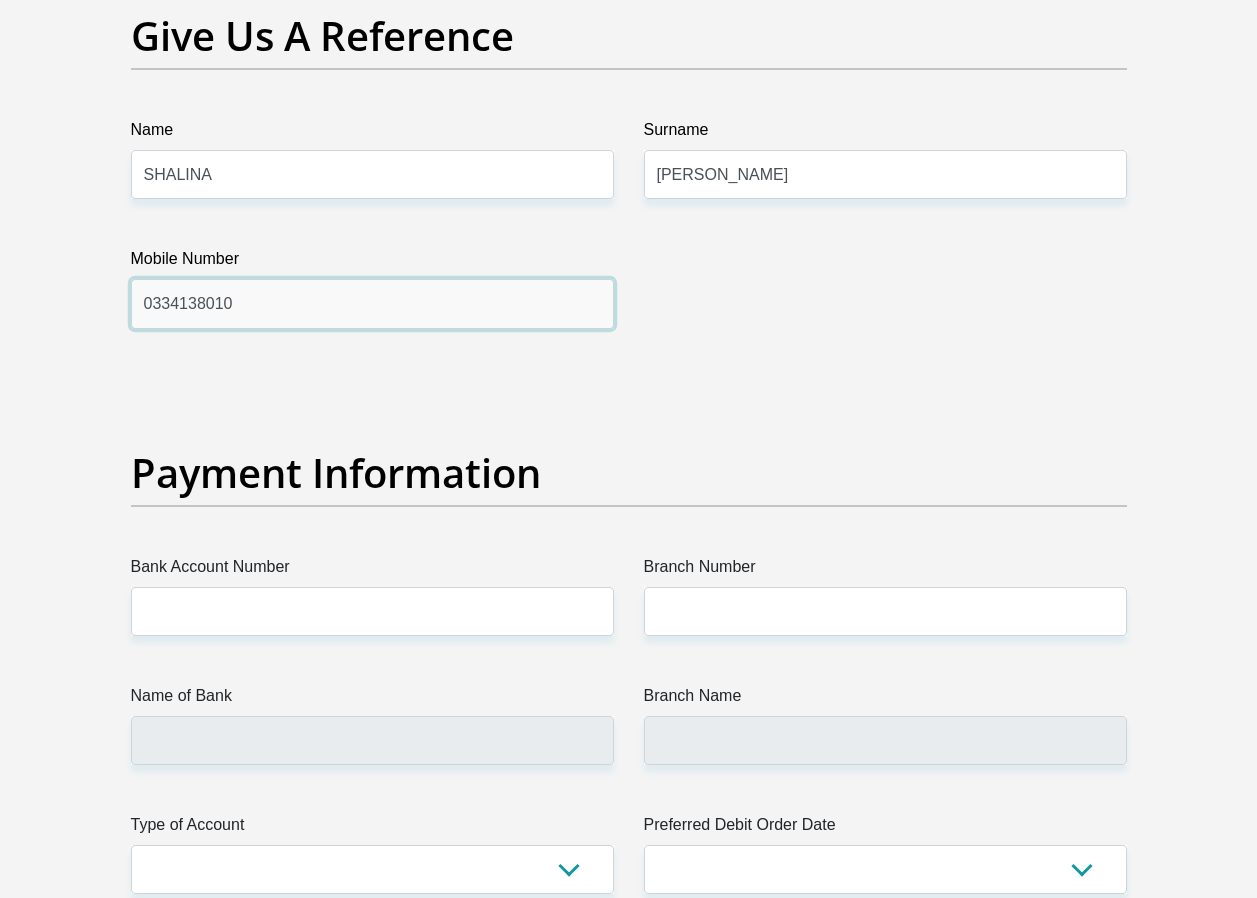 type on "0334138010" 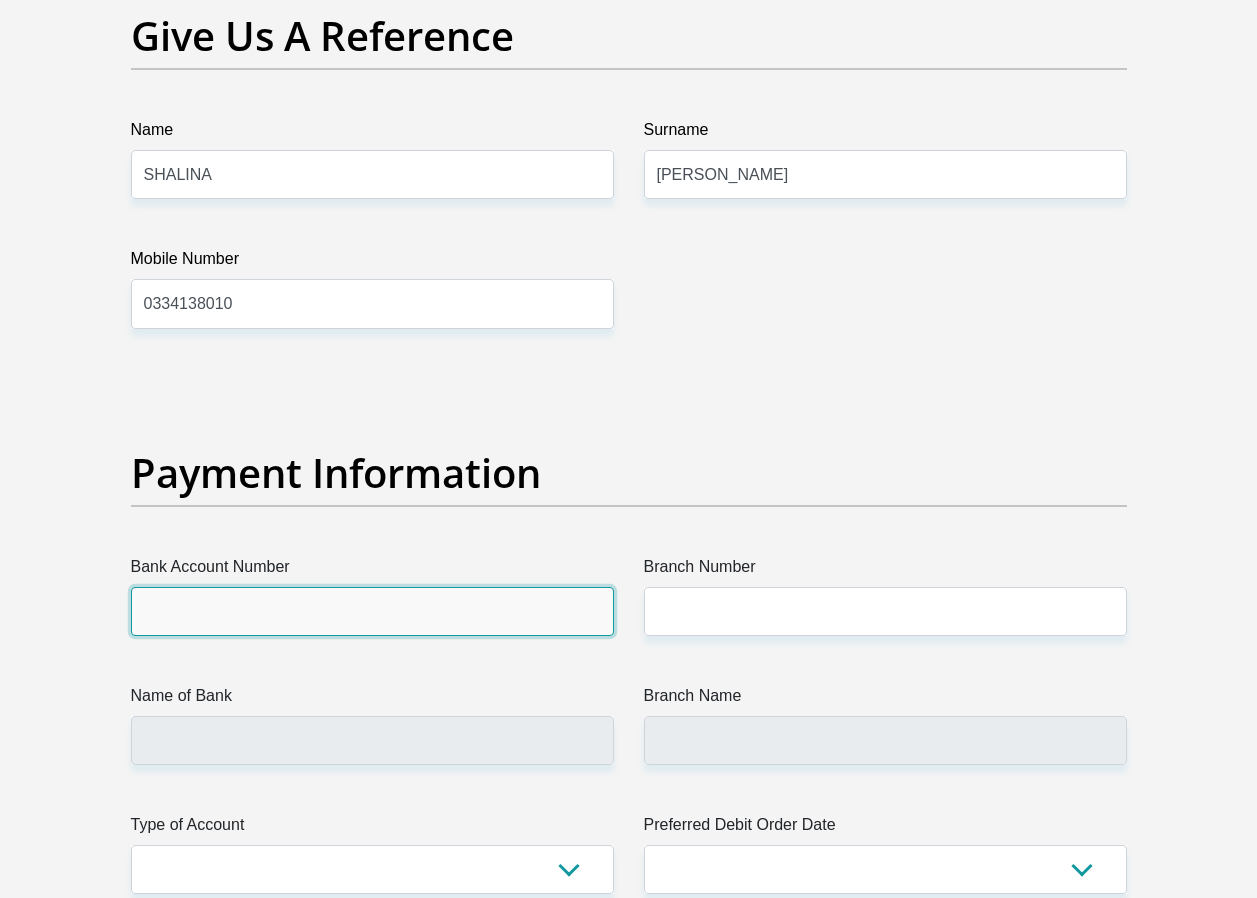click on "Bank Account Number" at bounding box center [372, 611] 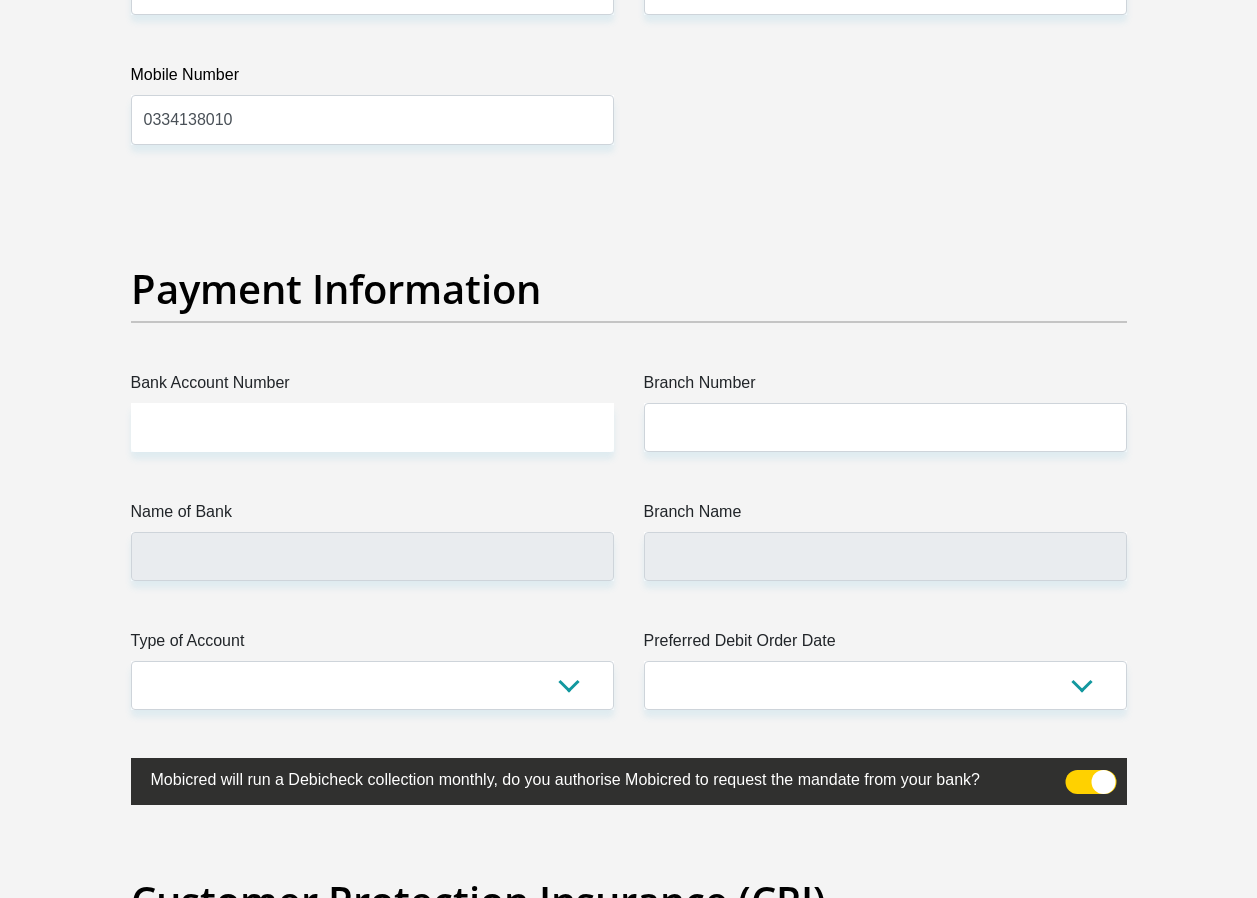 scroll, scrollTop: 4500, scrollLeft: 0, axis: vertical 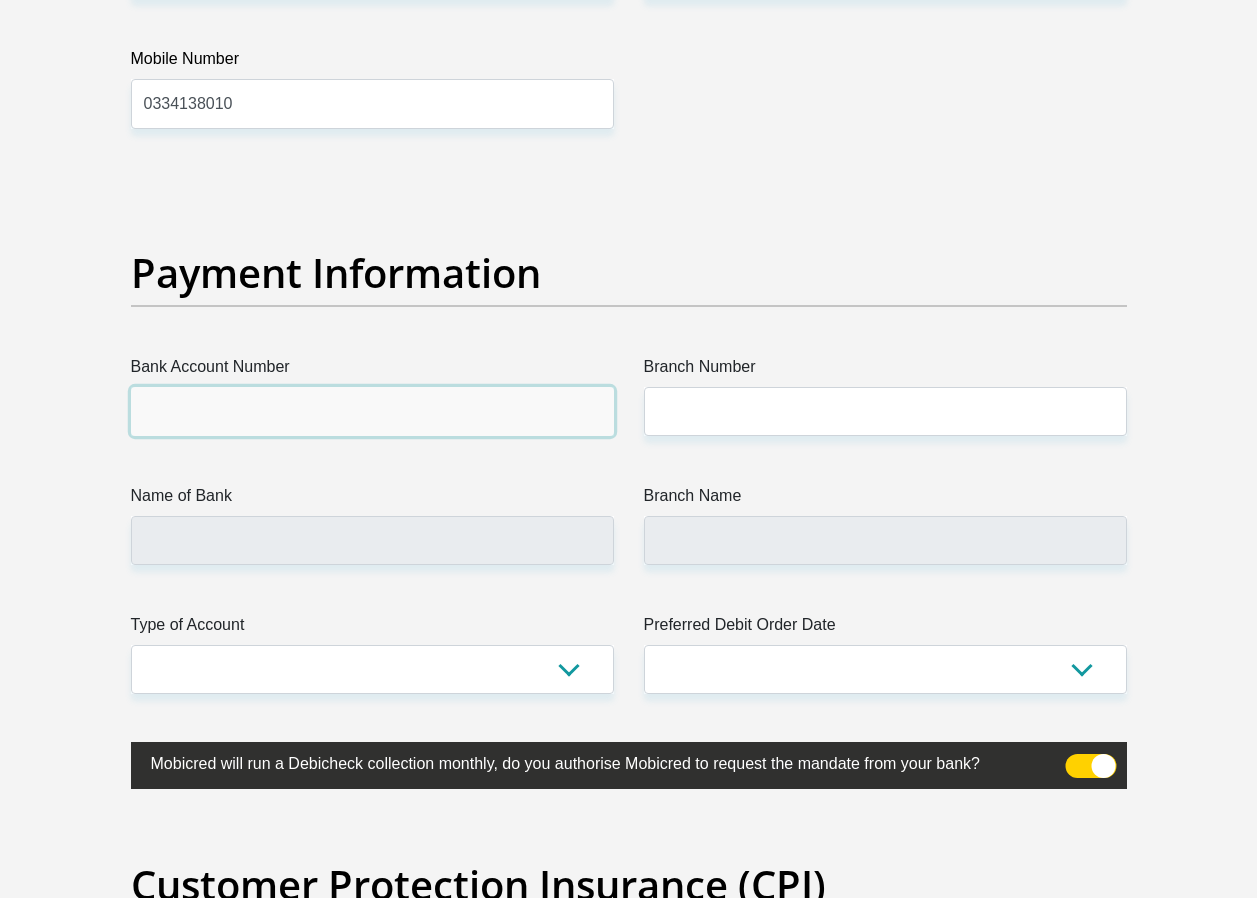 paste on "10191556961" 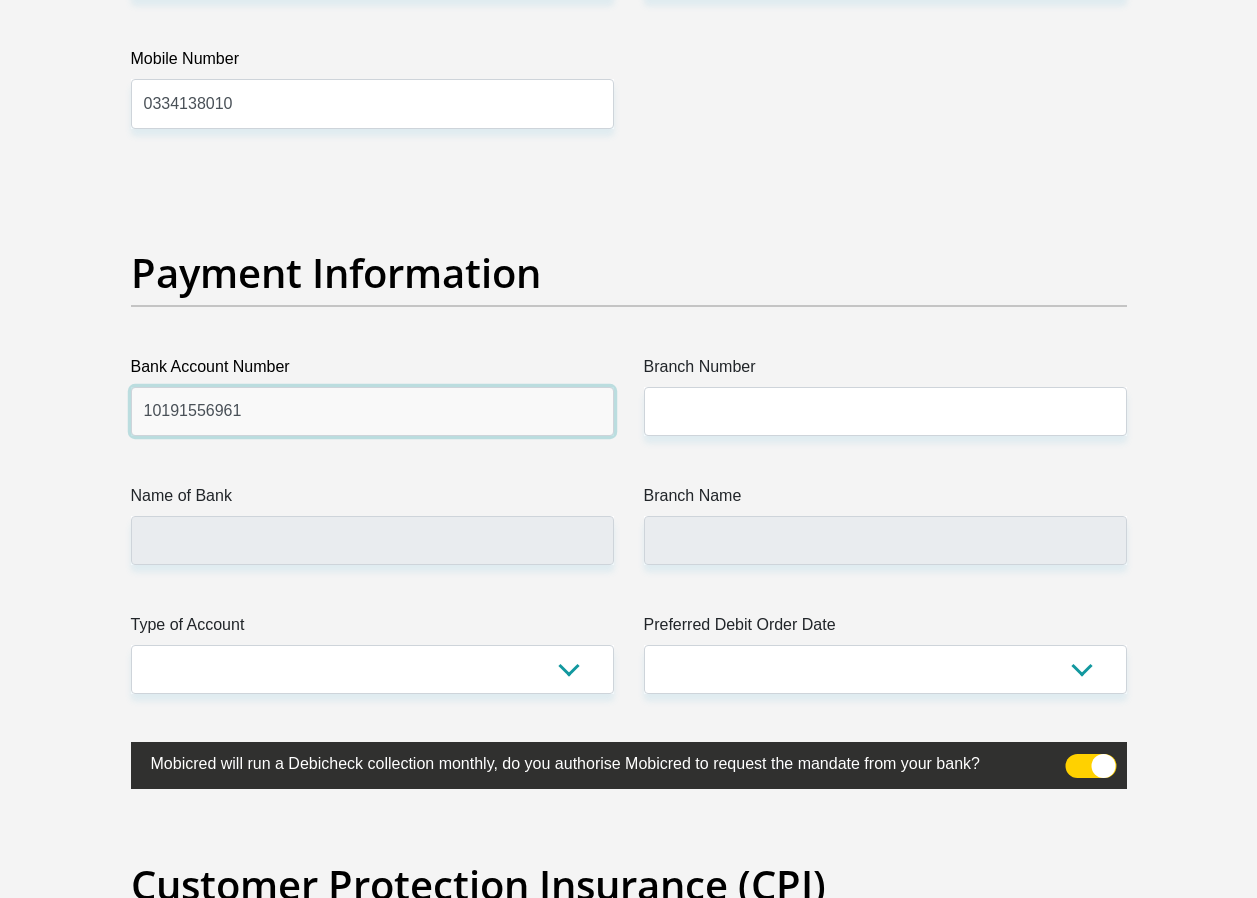 type on "10191556961" 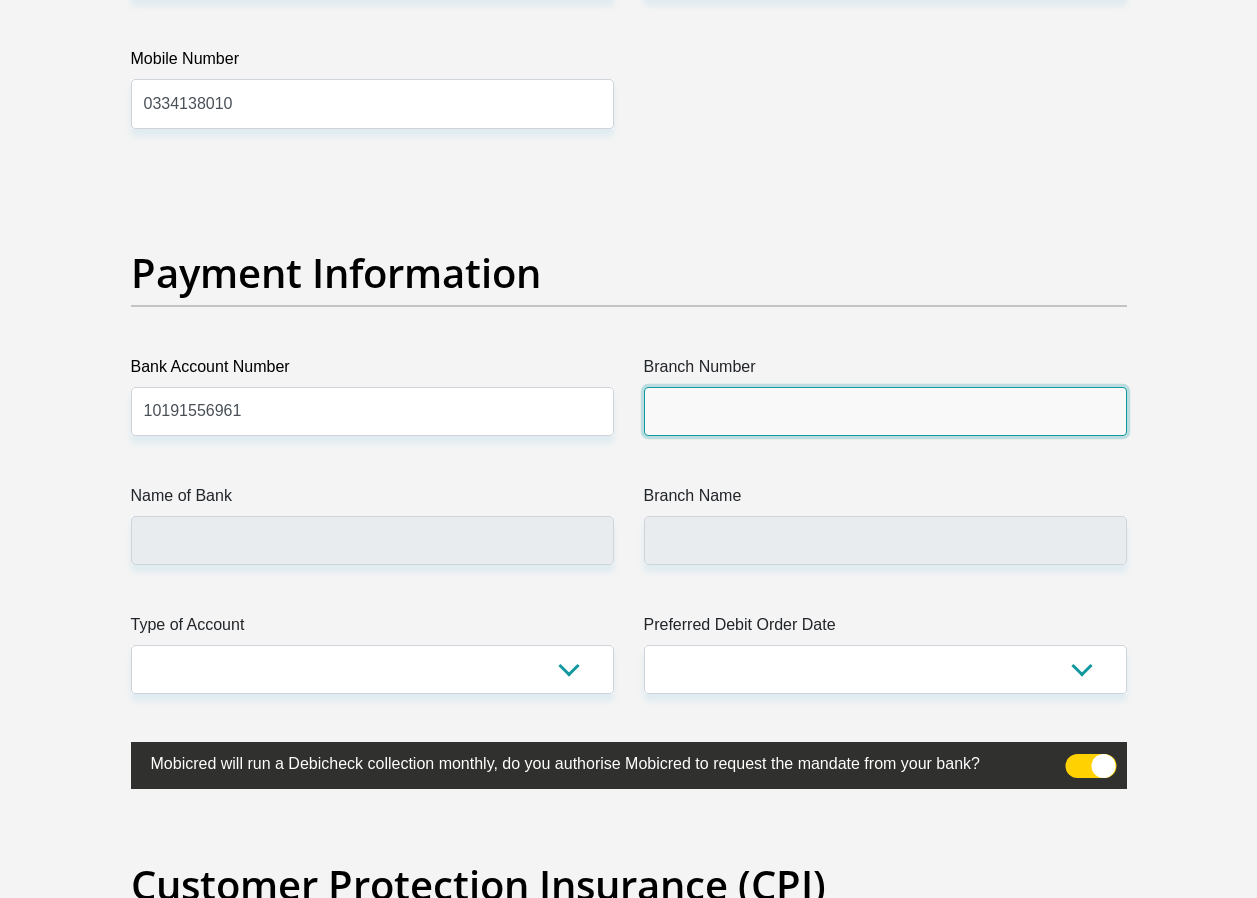 click on "Branch Number" at bounding box center (885, 411) 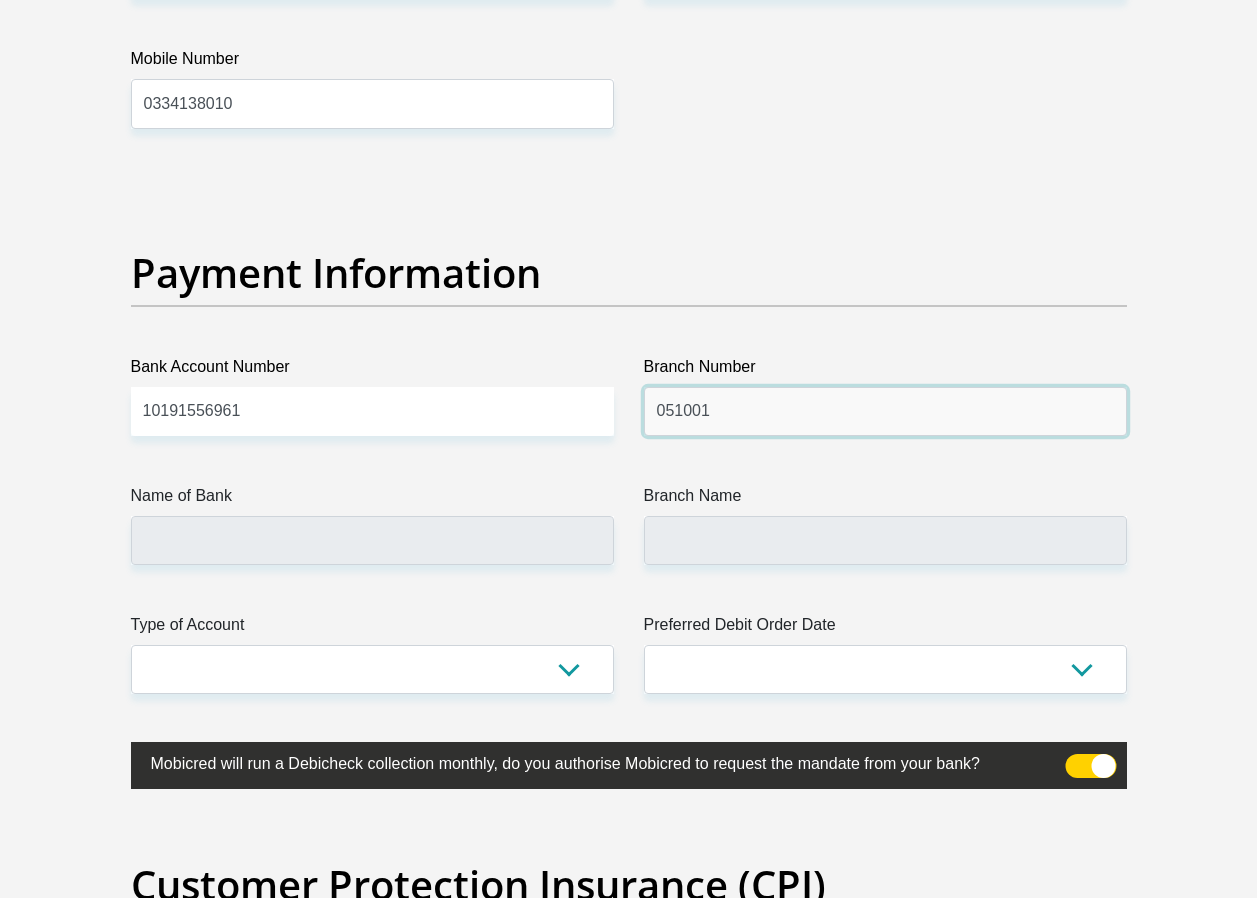 type on "051001" 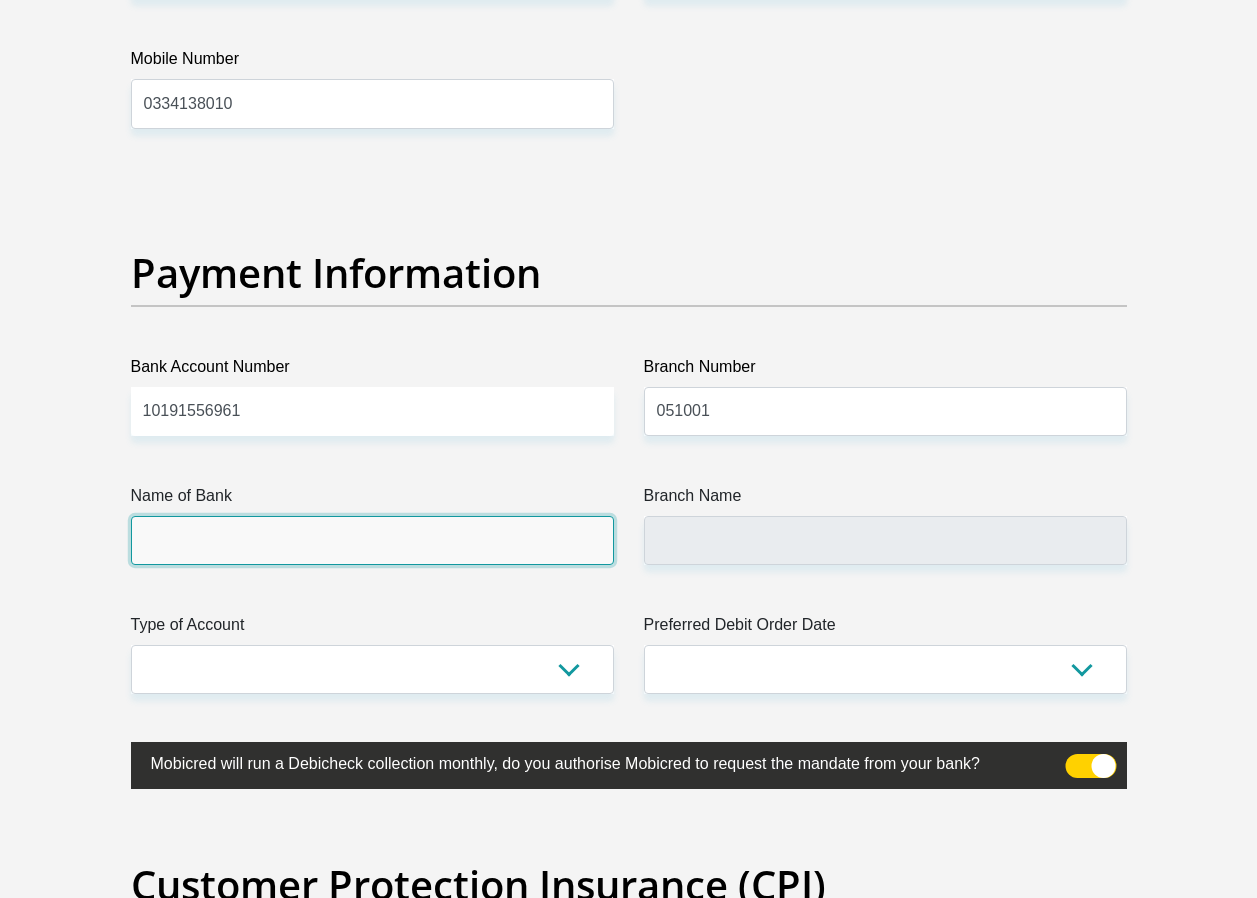 click on "Name of Bank" at bounding box center [372, 540] 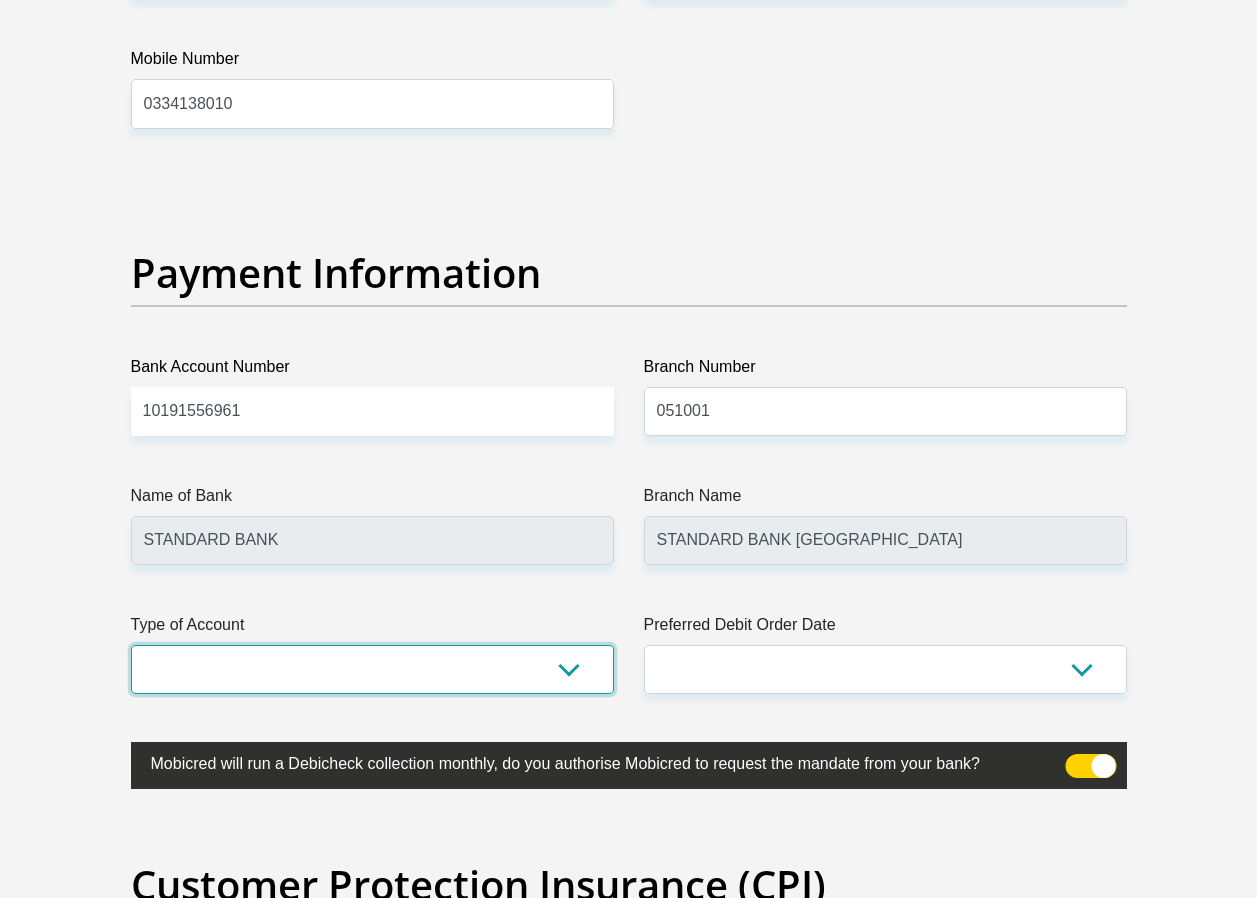 click on "Cheque
Savings" at bounding box center (372, 669) 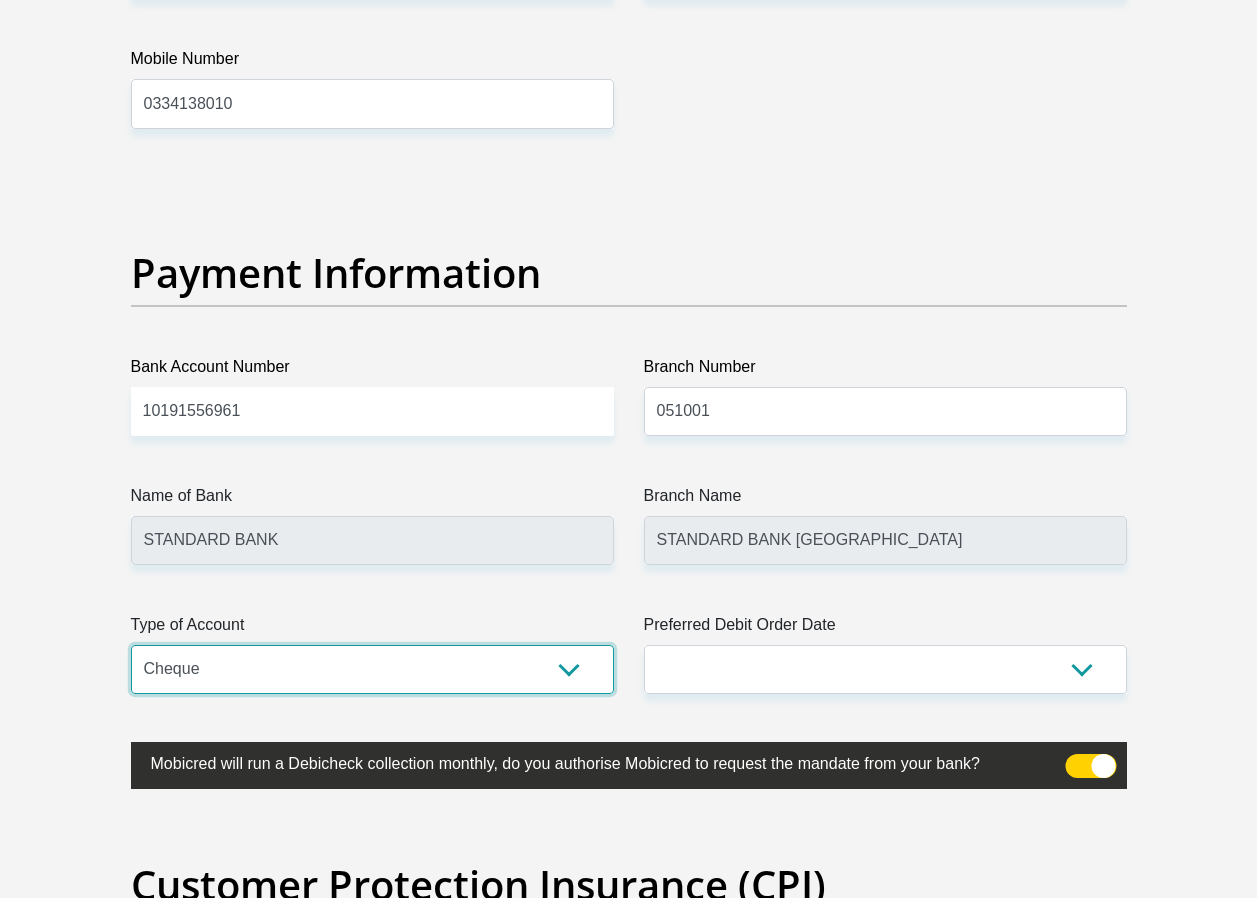 click on "Cheque
Savings" at bounding box center (372, 669) 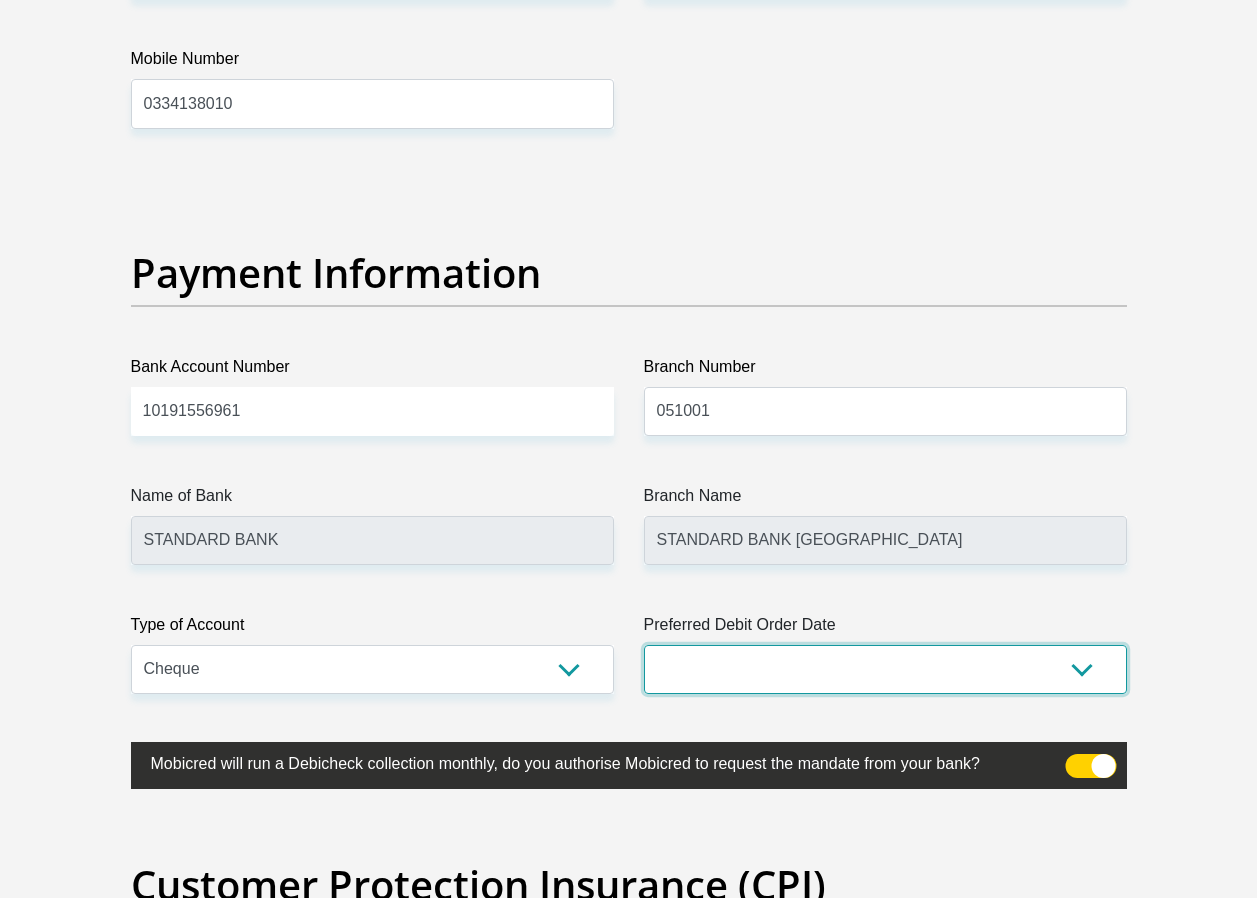 click on "1st
2nd
3rd
4th
5th
7th
18th
19th
20th
21st
22nd
23rd
24th
25th
26th
27th
28th
29th
30th" at bounding box center [885, 669] 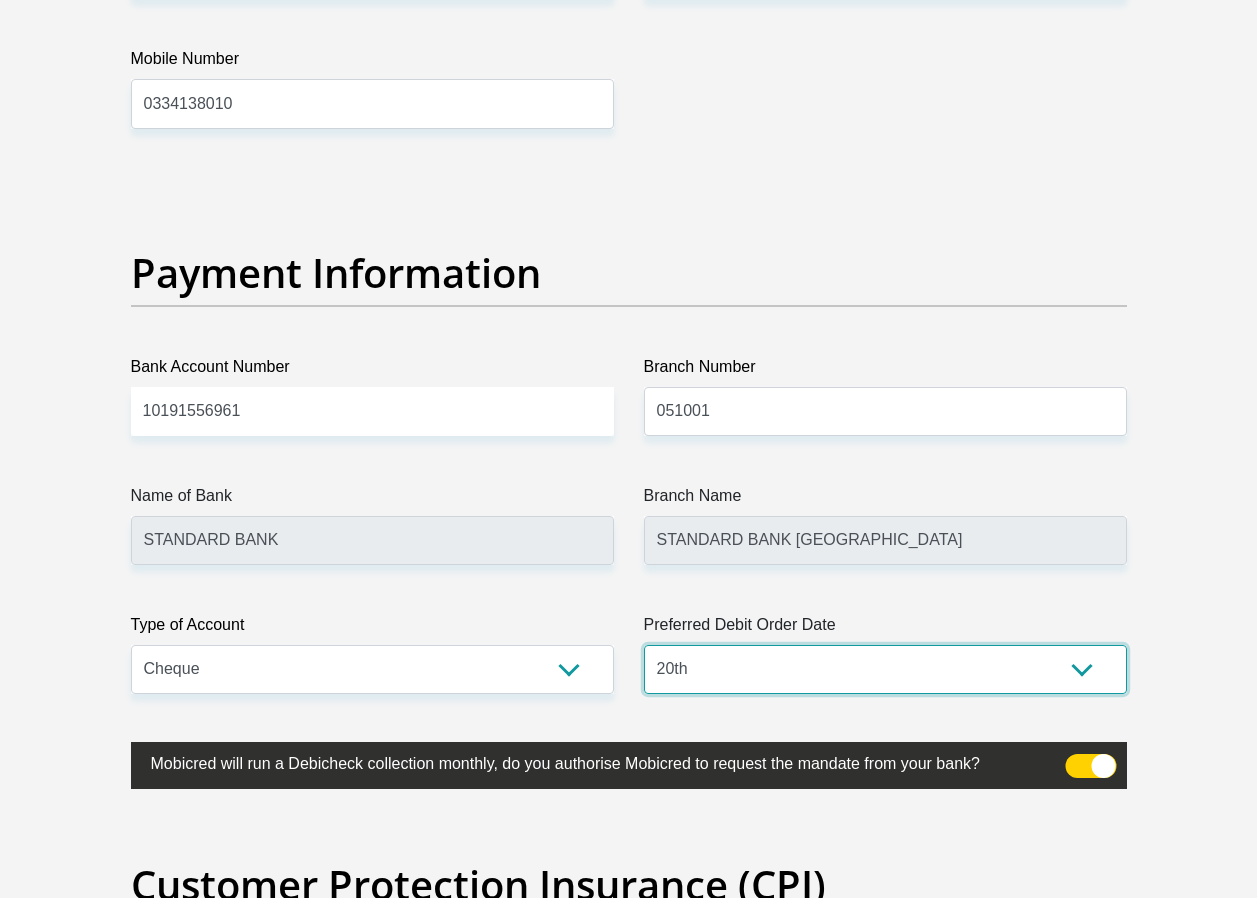 click on "1st
2nd
3rd
4th
5th
7th
18th
19th
20th
21st
22nd
23rd
24th
25th
26th
27th
28th
29th
30th" at bounding box center (885, 669) 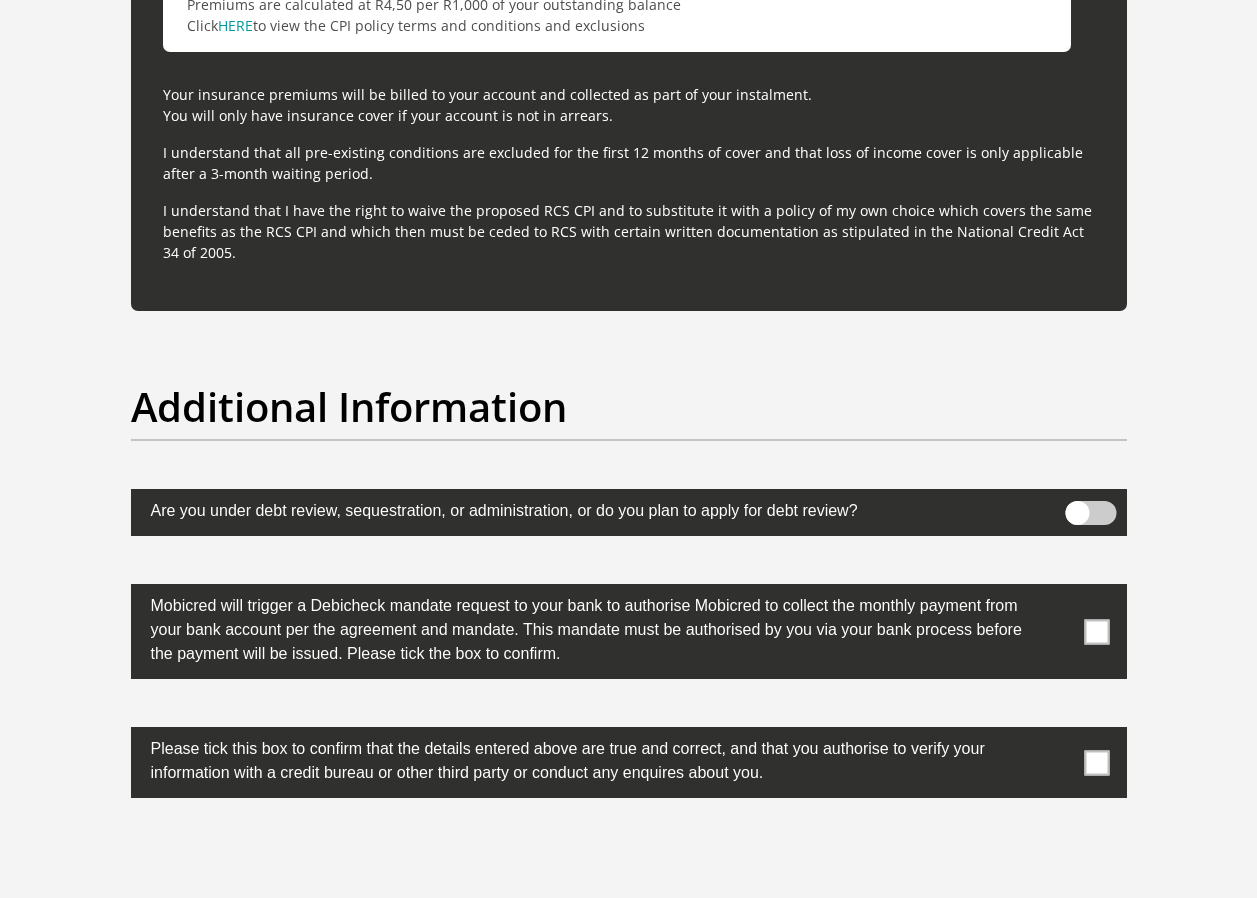scroll, scrollTop: 6000, scrollLeft: 0, axis: vertical 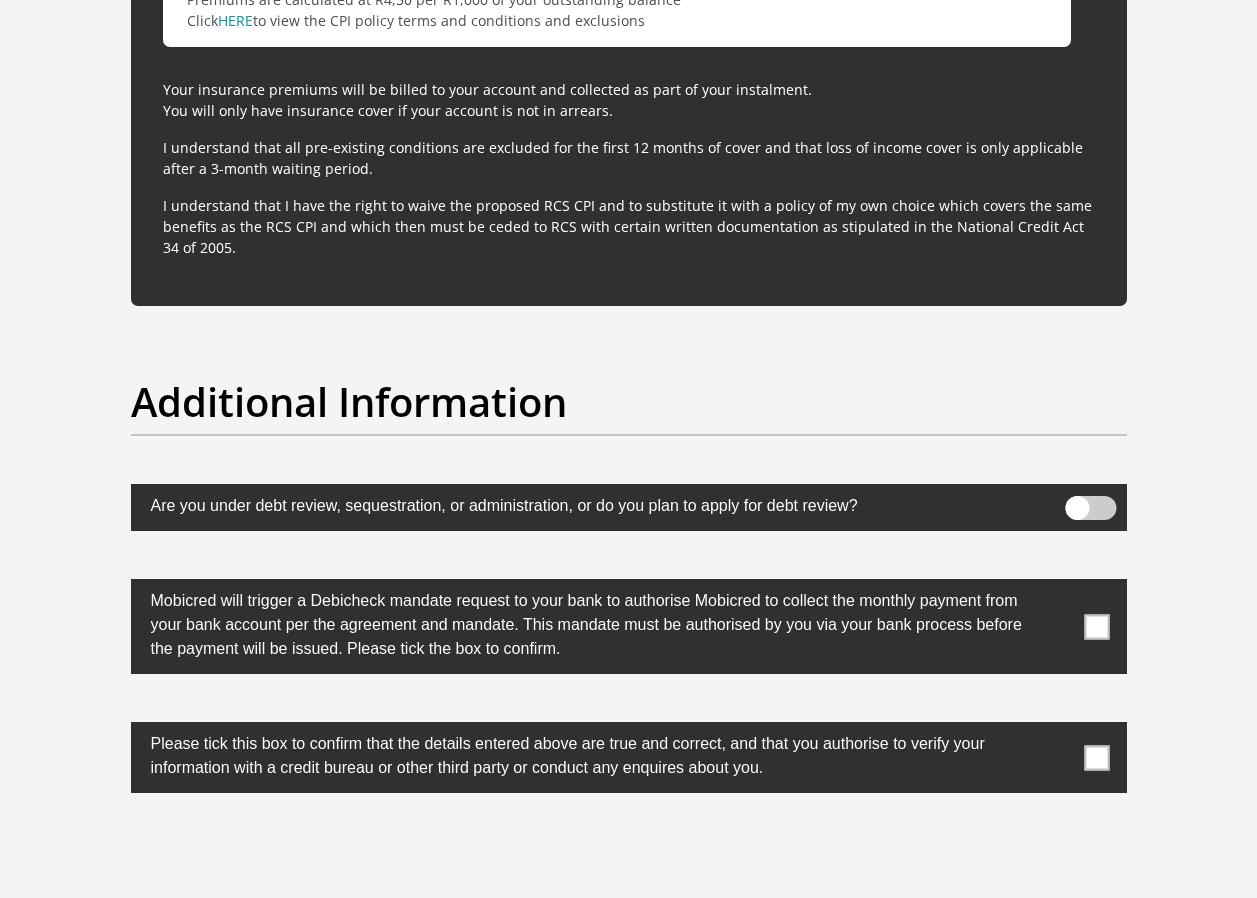 click at bounding box center (629, 626) 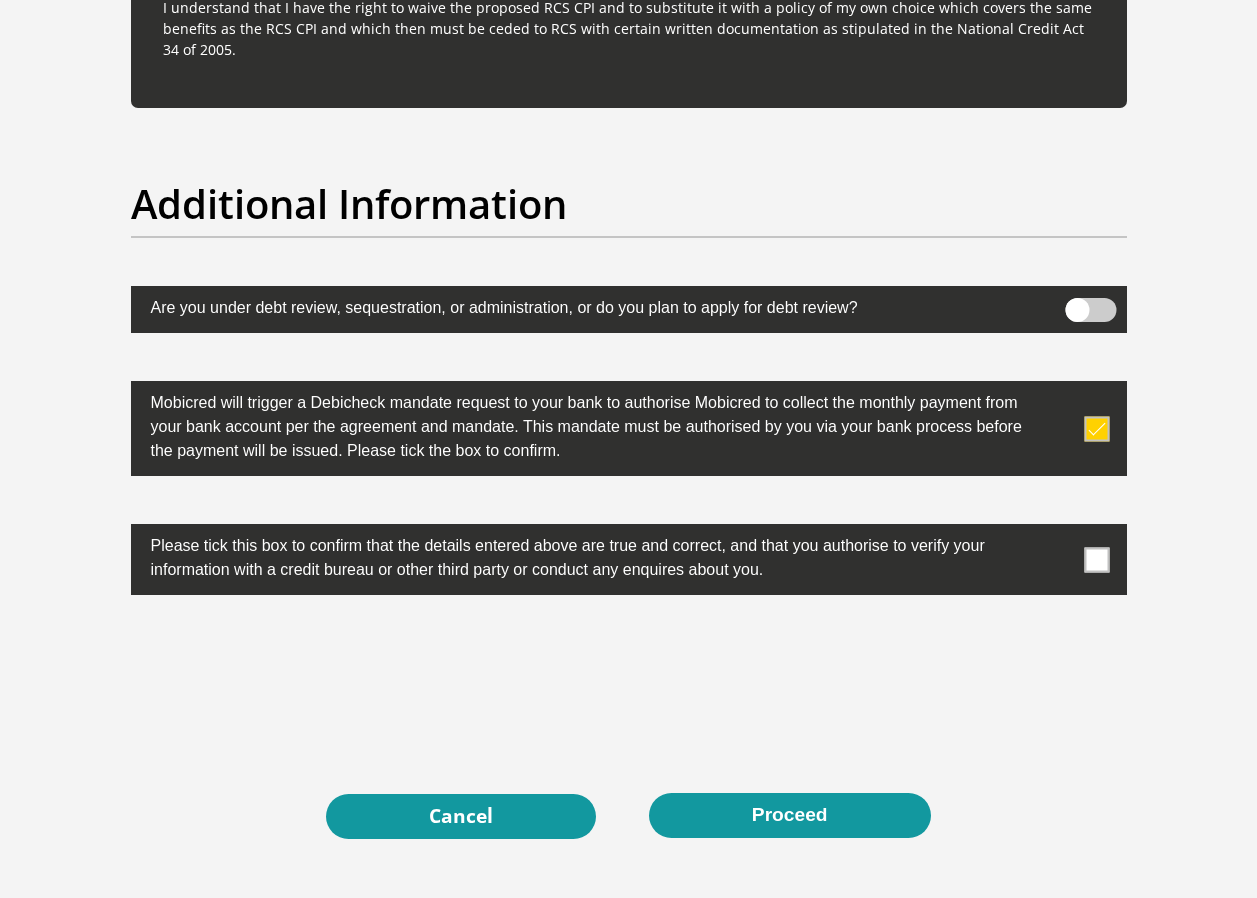 scroll, scrollTop: 6200, scrollLeft: 0, axis: vertical 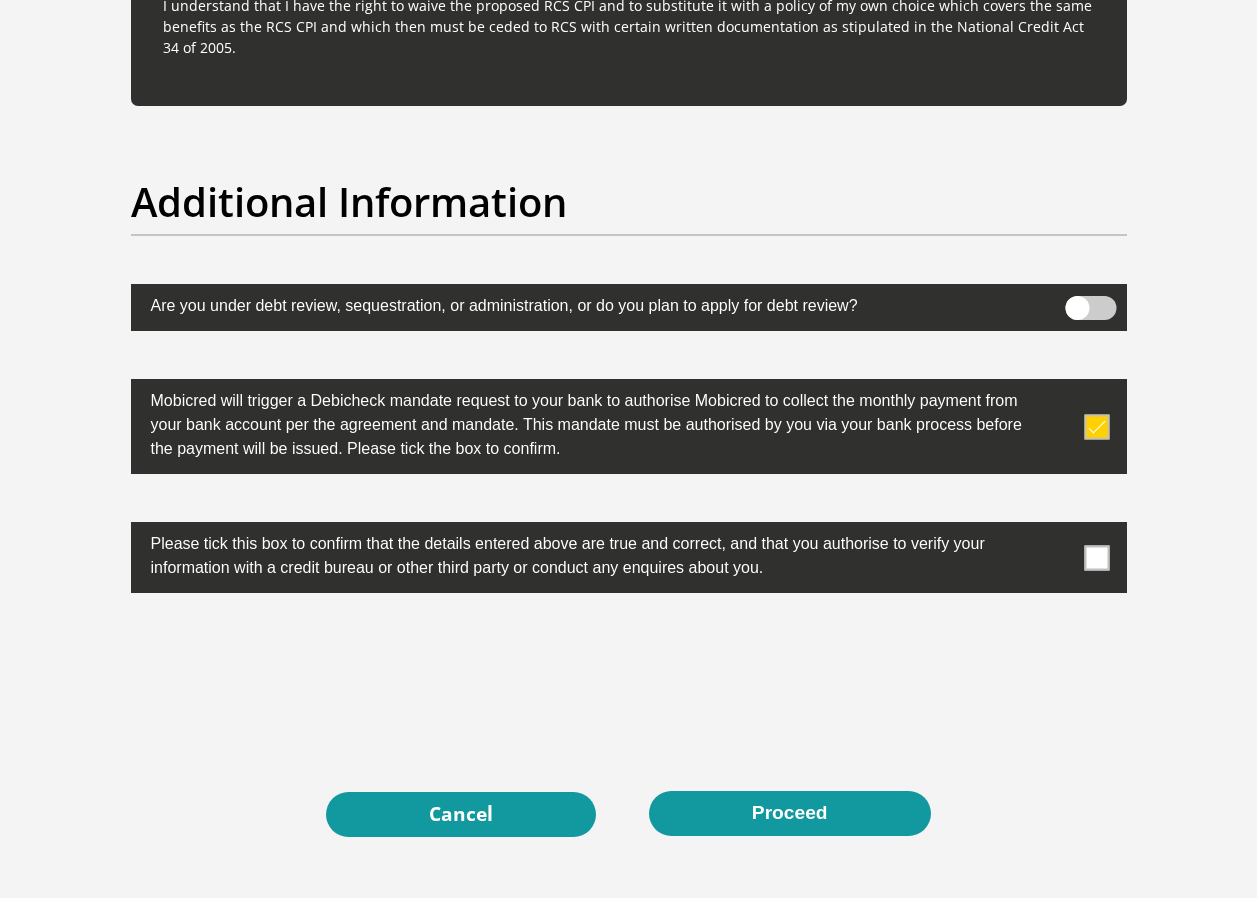 click at bounding box center (629, 557) 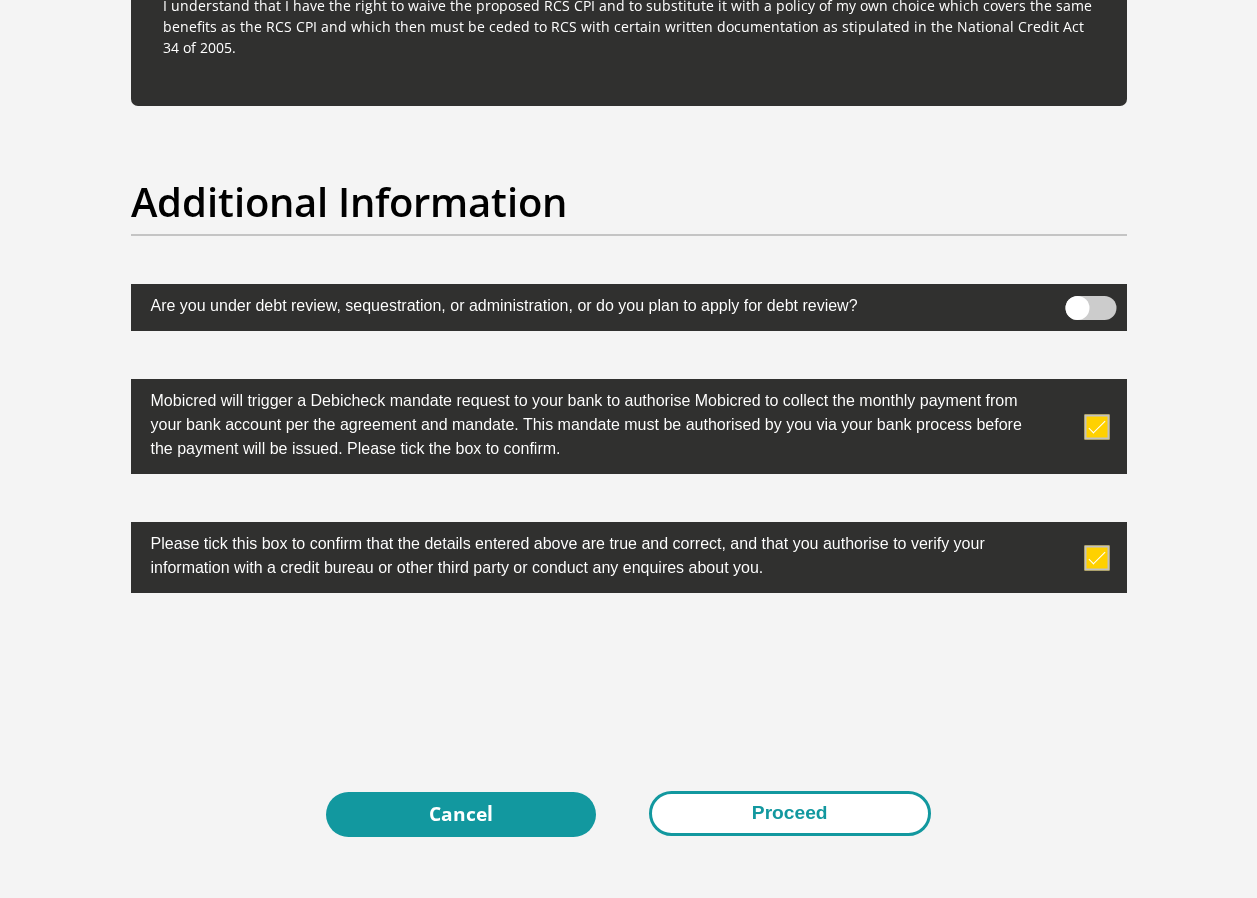 click on "Proceed" at bounding box center [790, 813] 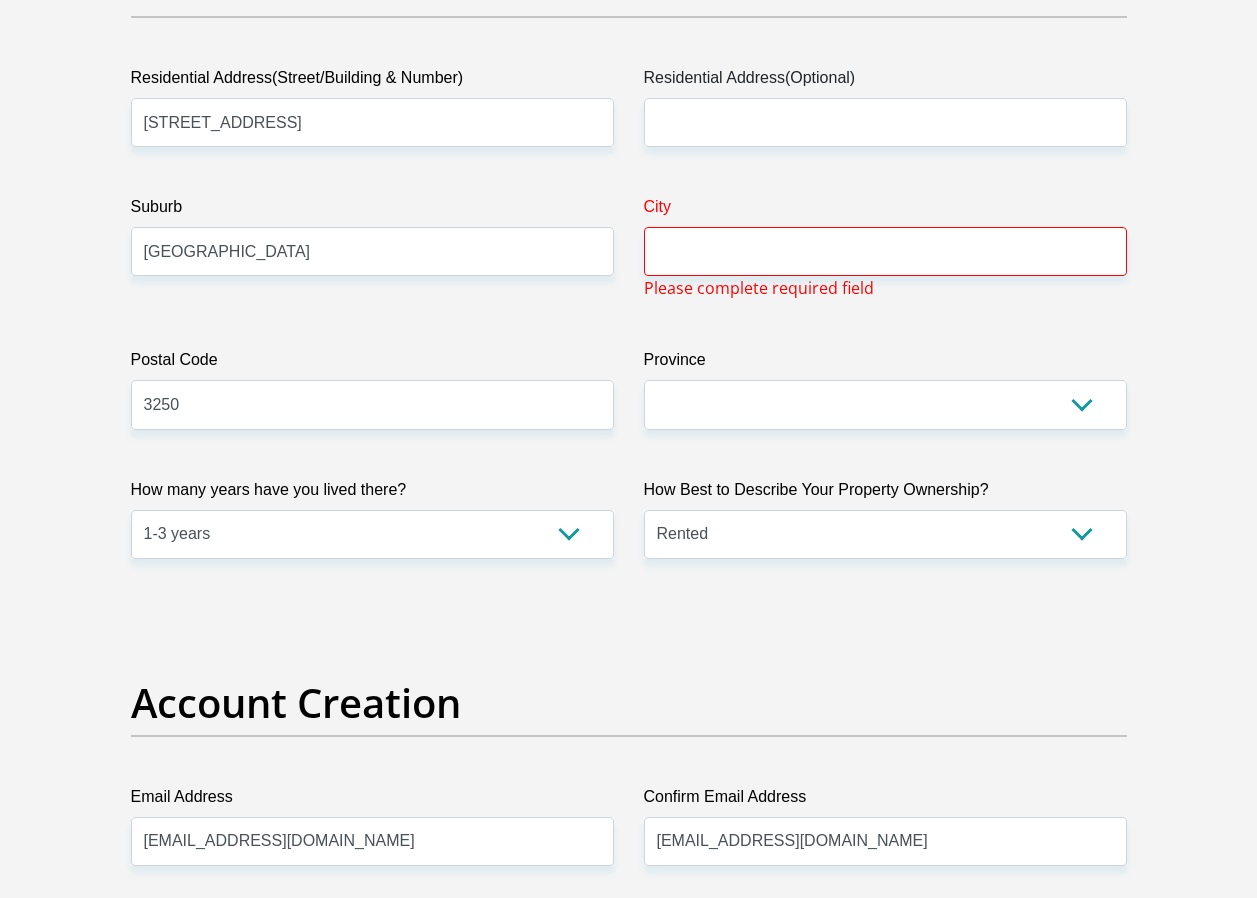 scroll, scrollTop: 1122, scrollLeft: 0, axis: vertical 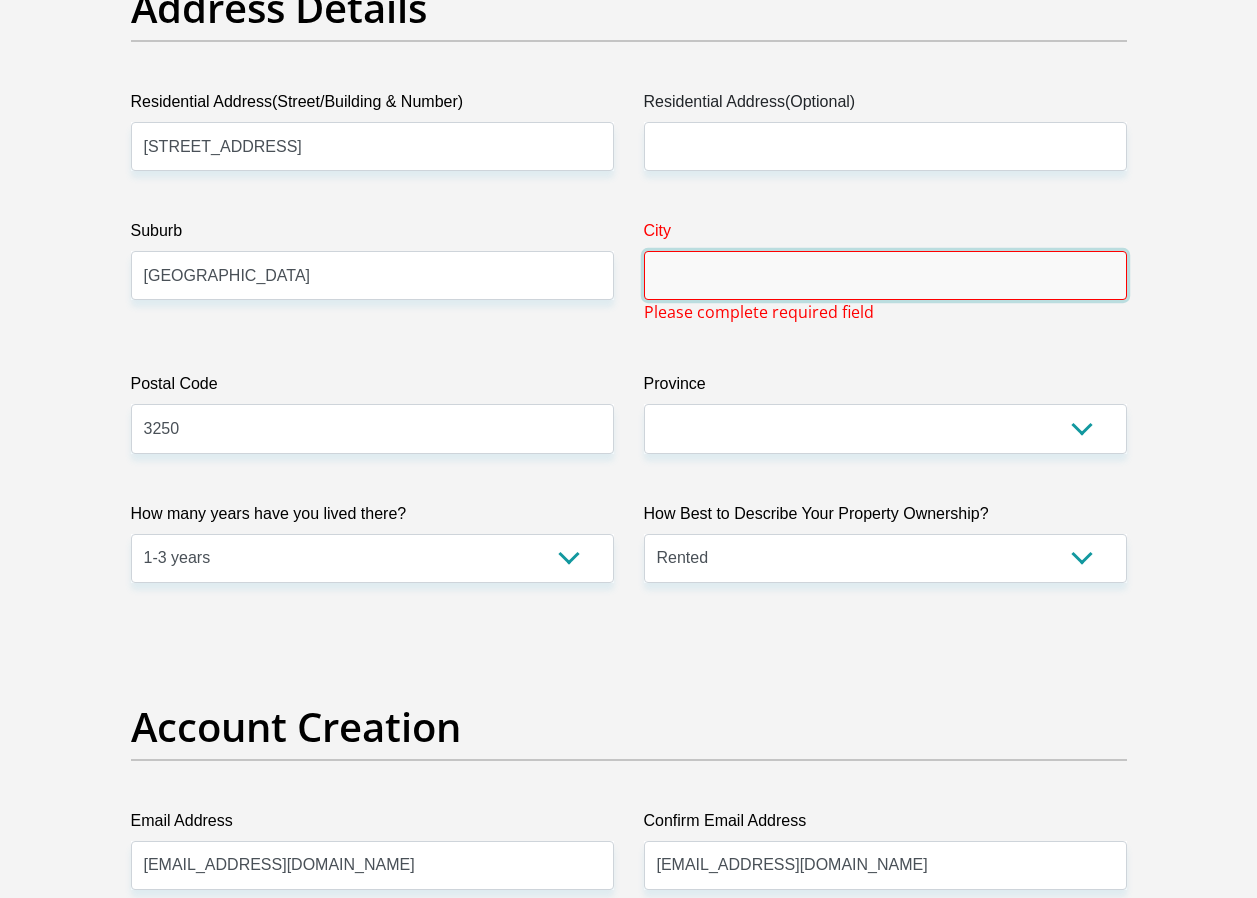 click on "City" at bounding box center [885, 275] 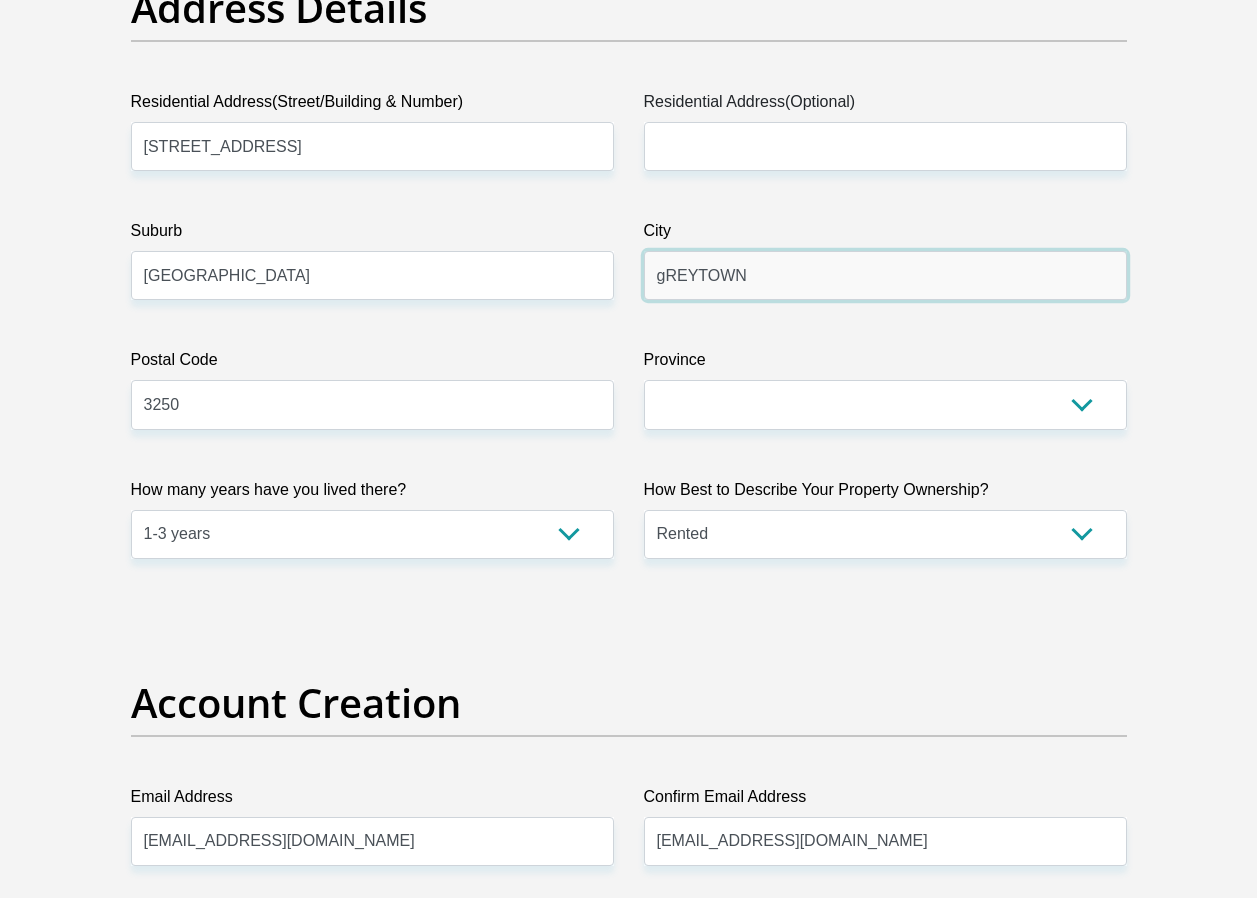 click on "gREYTOWN" at bounding box center [885, 275] 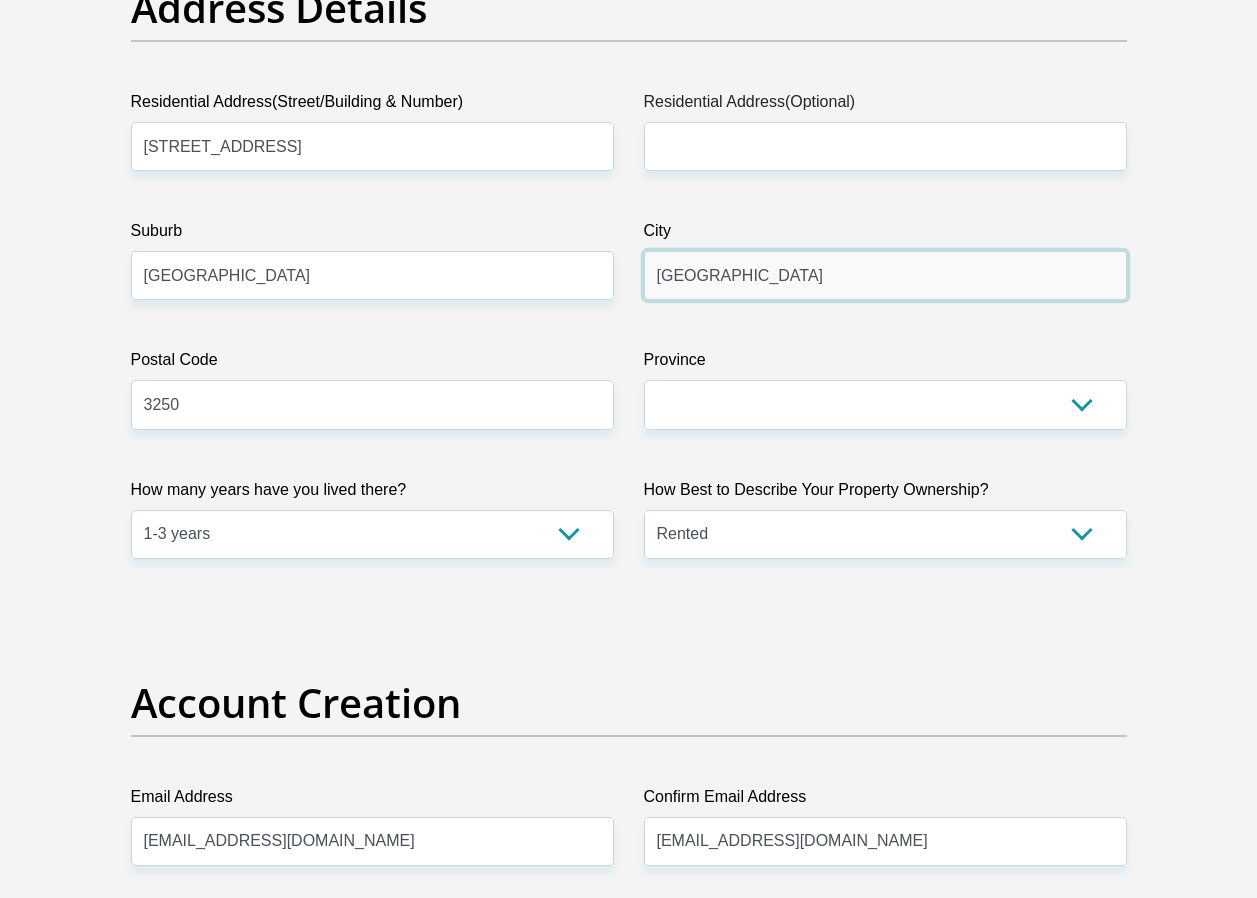 type on "GREYTOWN" 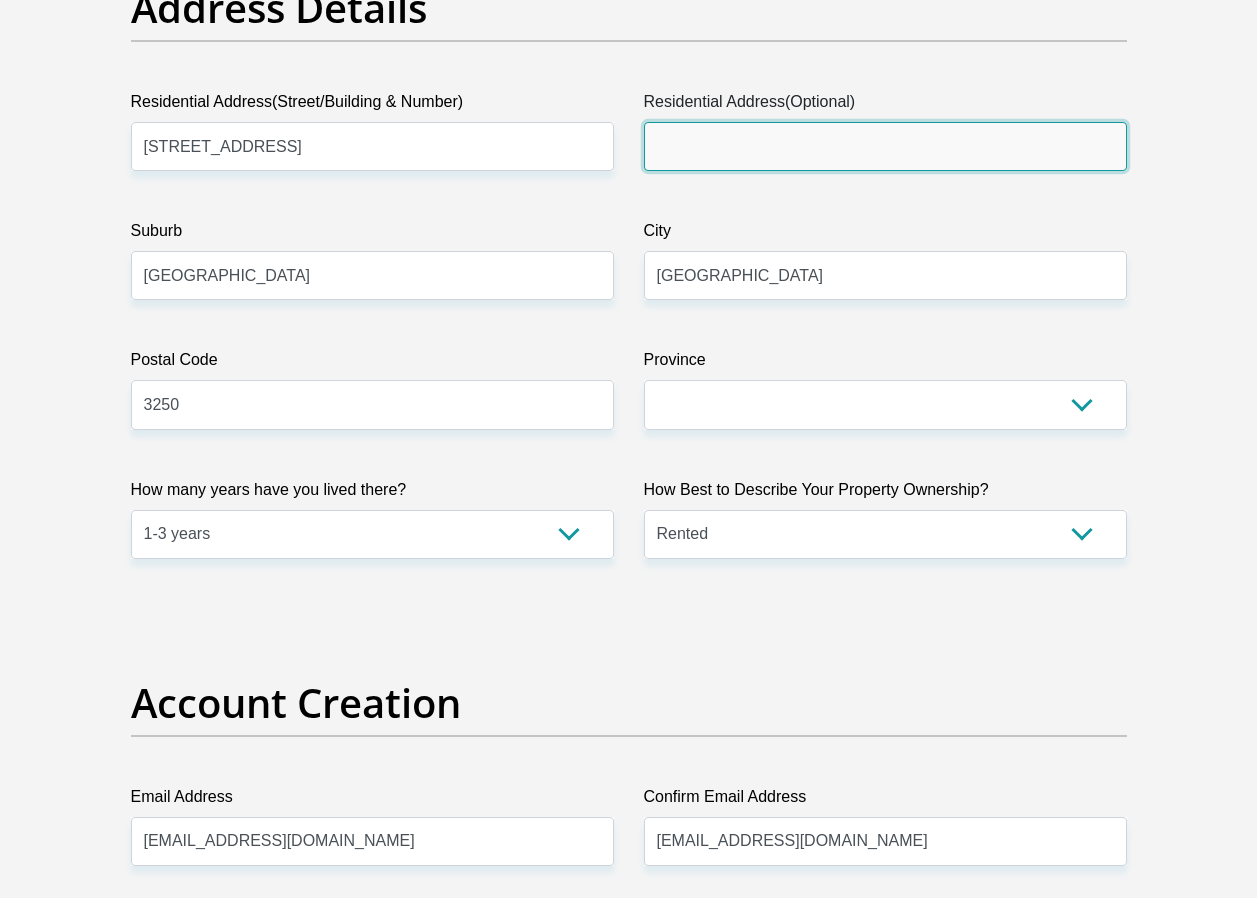 click on "Residential Address(Optional)" at bounding box center (885, 146) 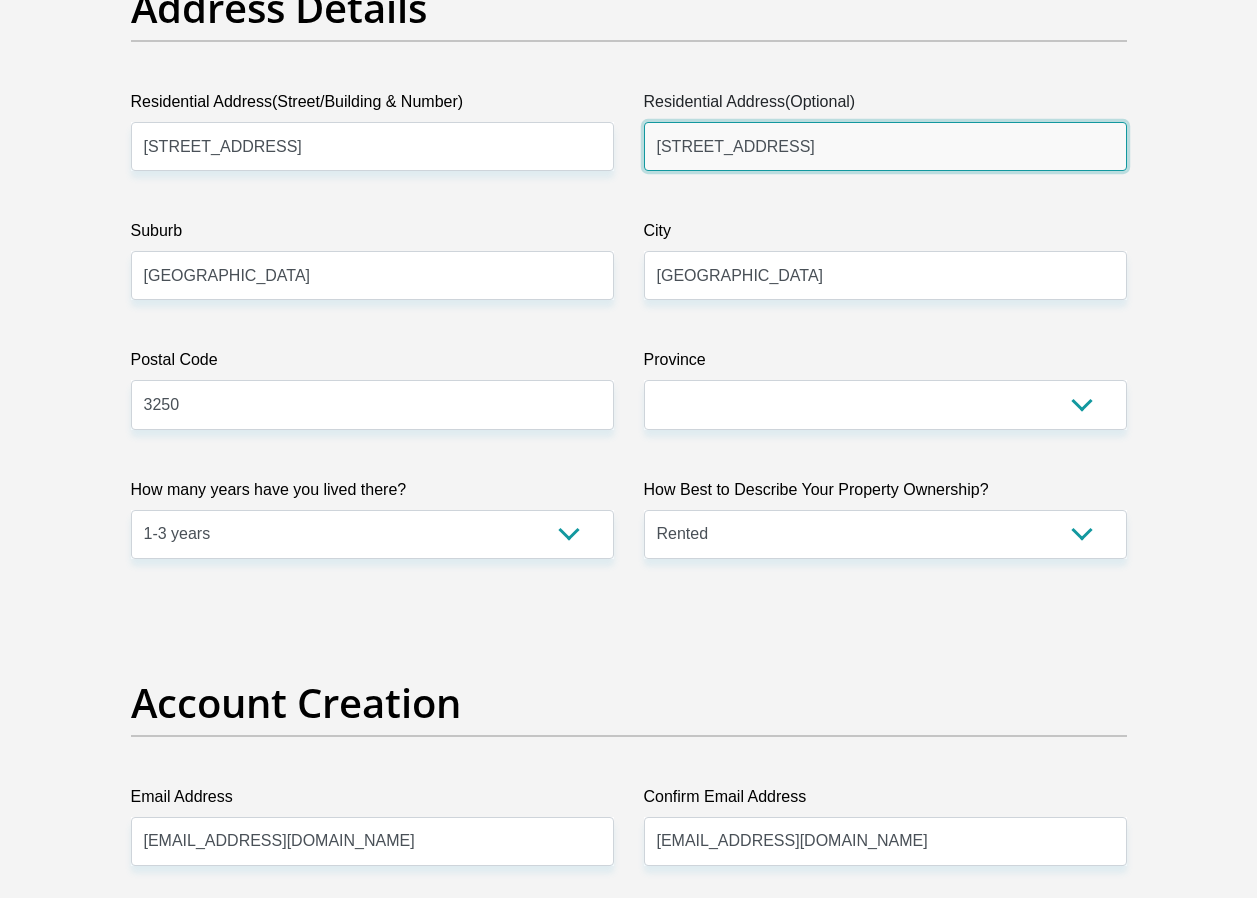 type on "205 DURBAN STREET" 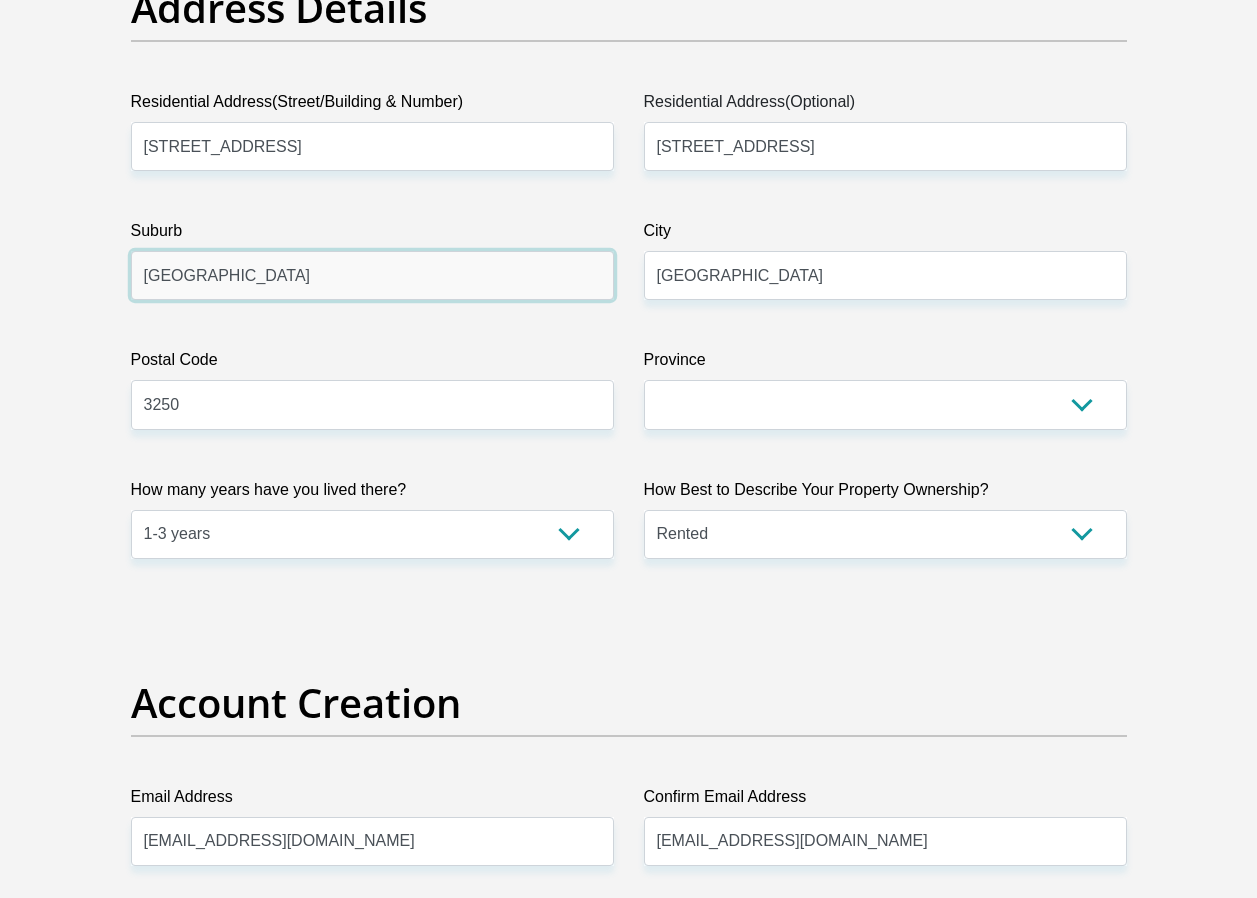 click on "Greytown" at bounding box center [372, 275] 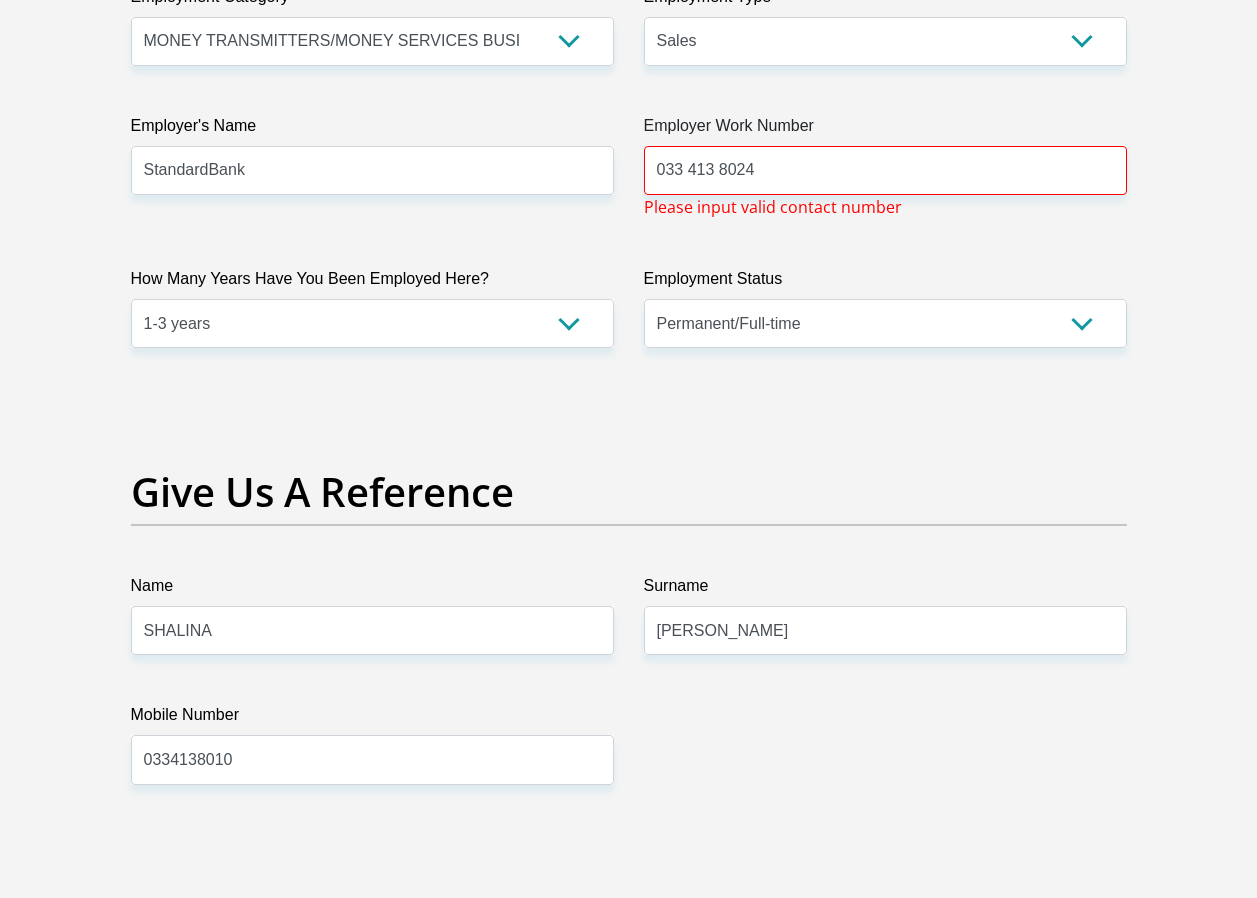 scroll, scrollTop: 3822, scrollLeft: 0, axis: vertical 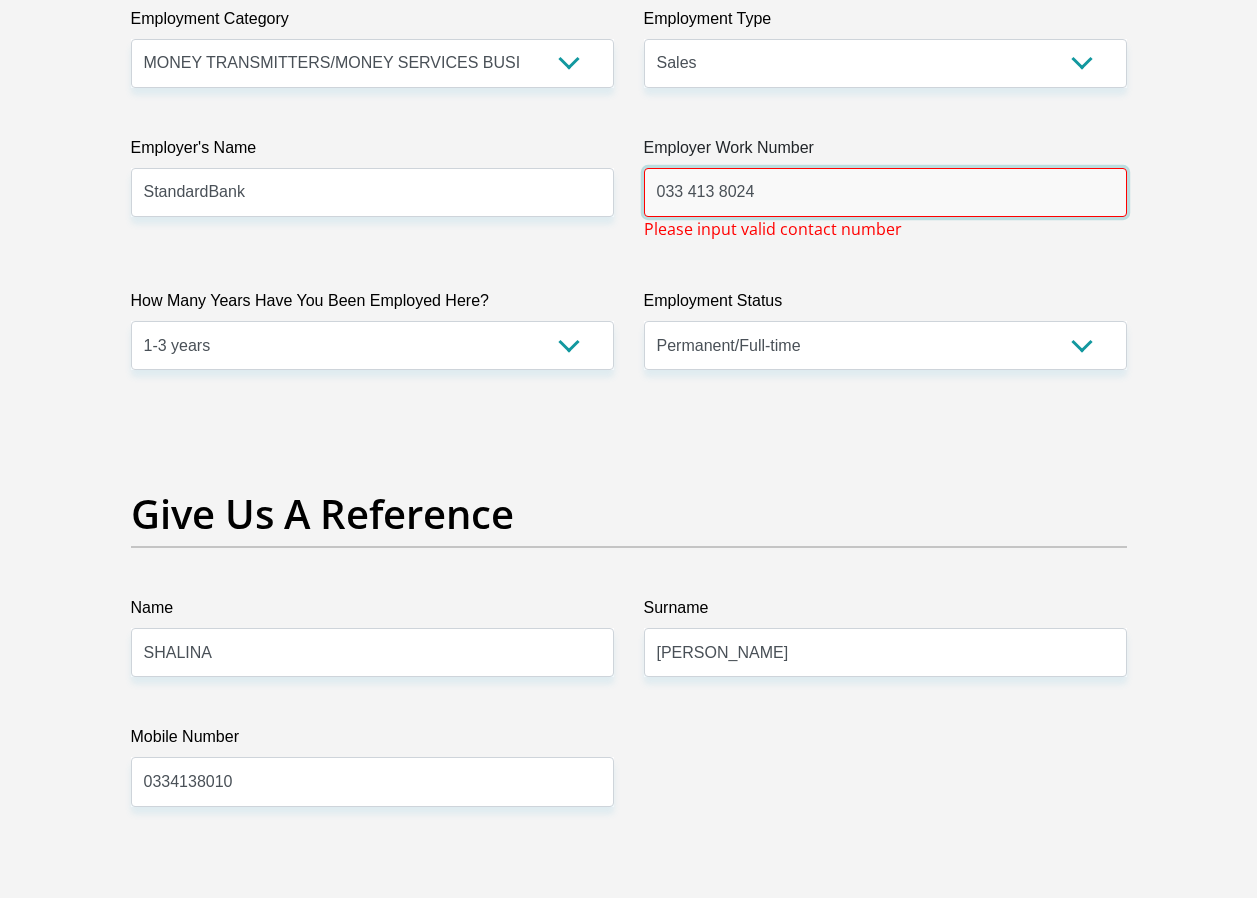 click on "033 413 8024" at bounding box center (885, 192) 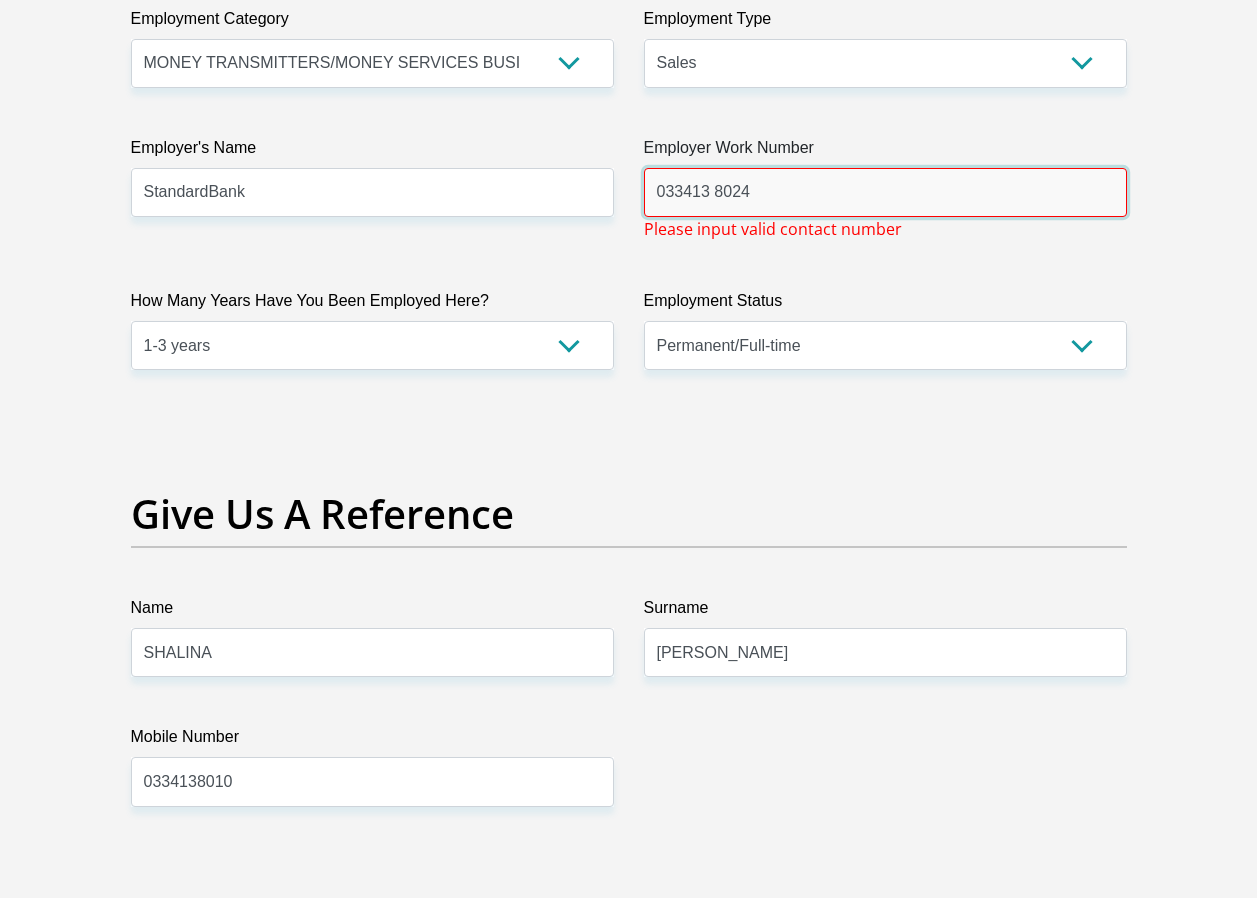 click on "033413 8024" at bounding box center (885, 192) 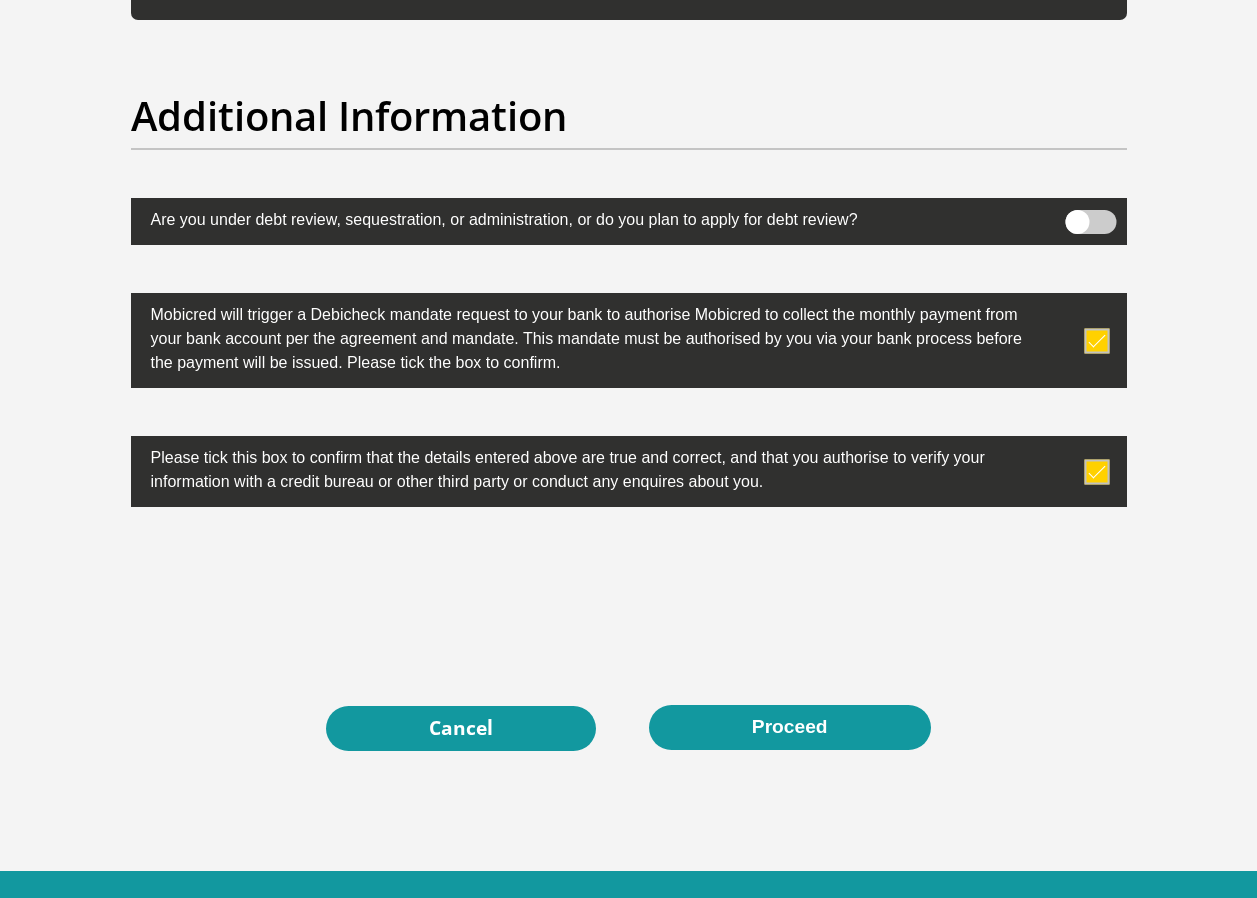 scroll, scrollTop: 6351, scrollLeft: 0, axis: vertical 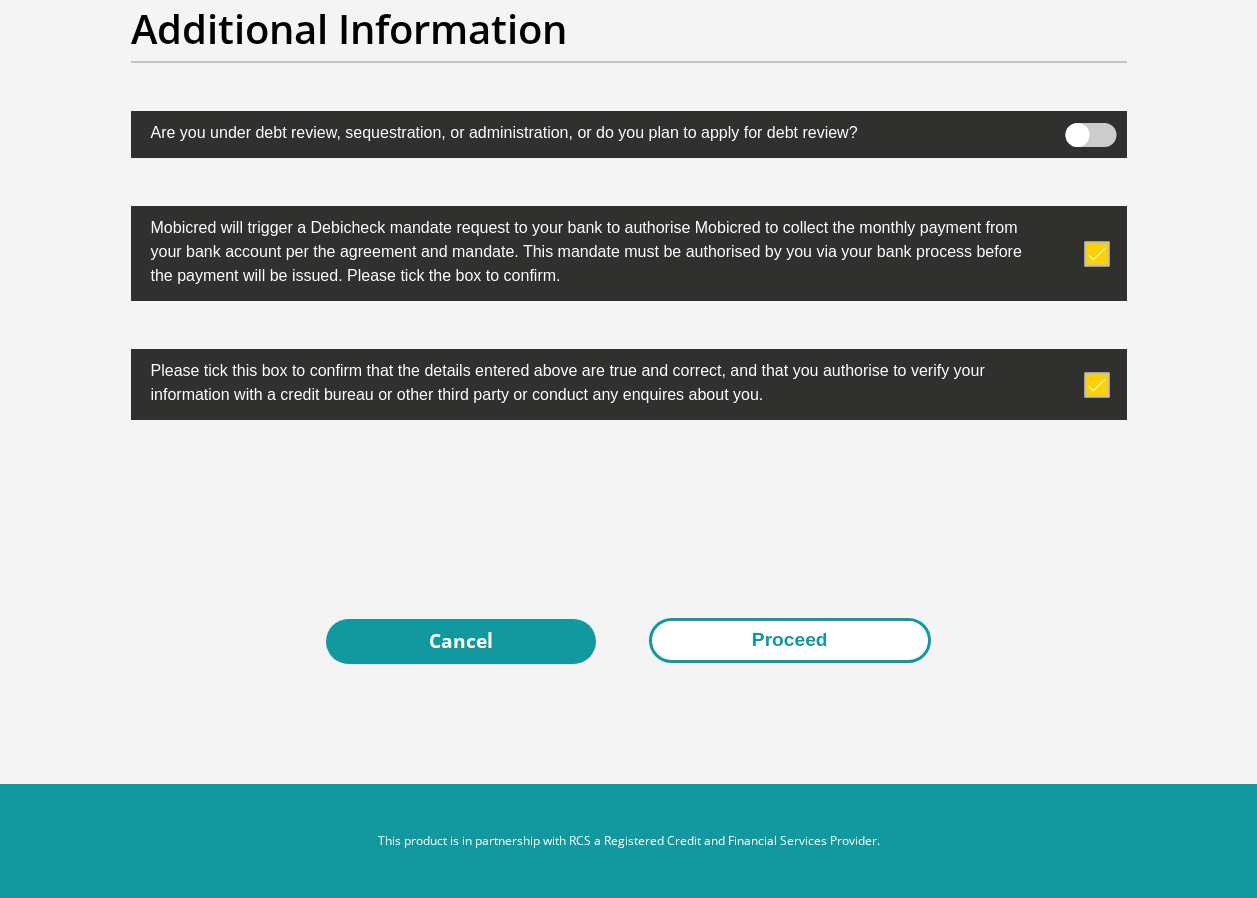 type on "0334138024" 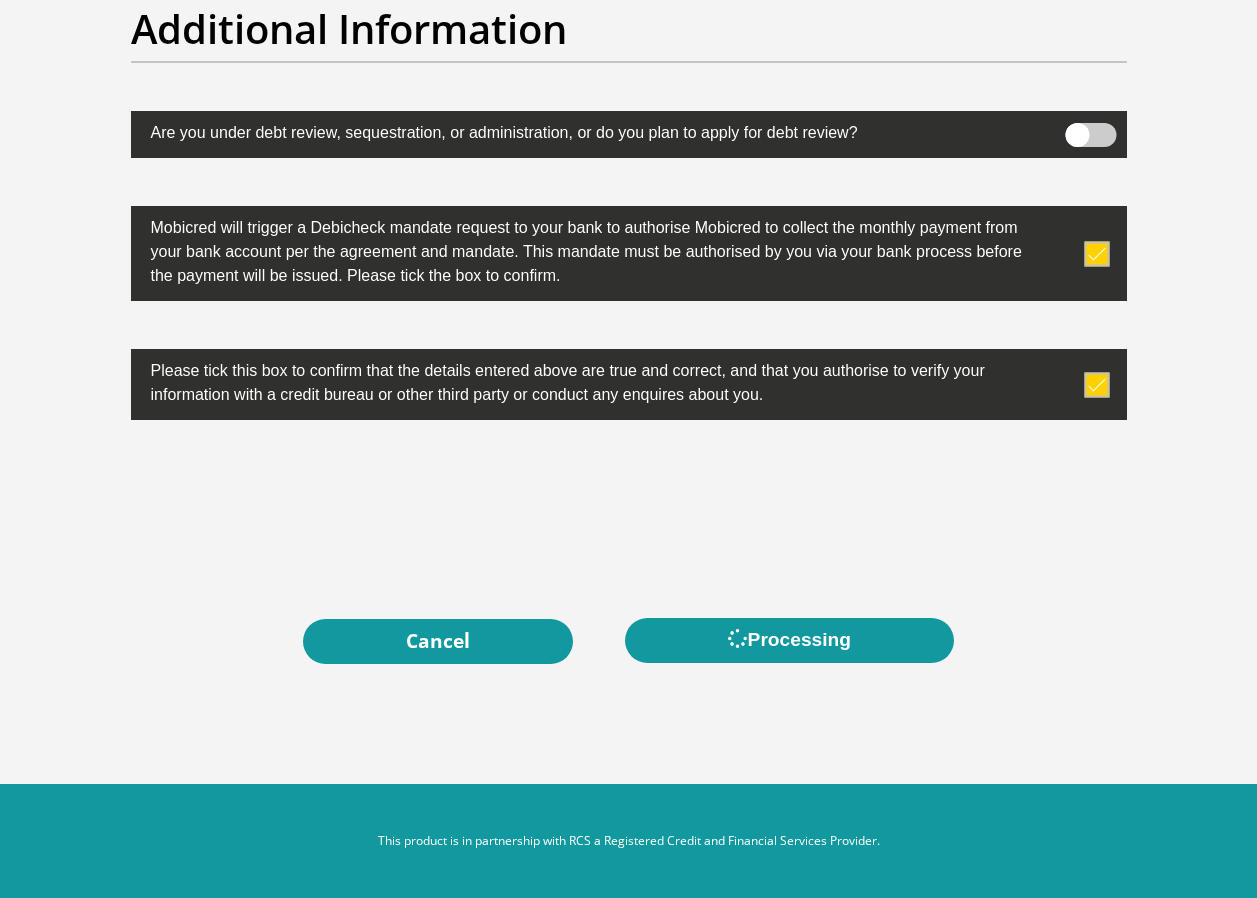 scroll, scrollTop: 0, scrollLeft: 0, axis: both 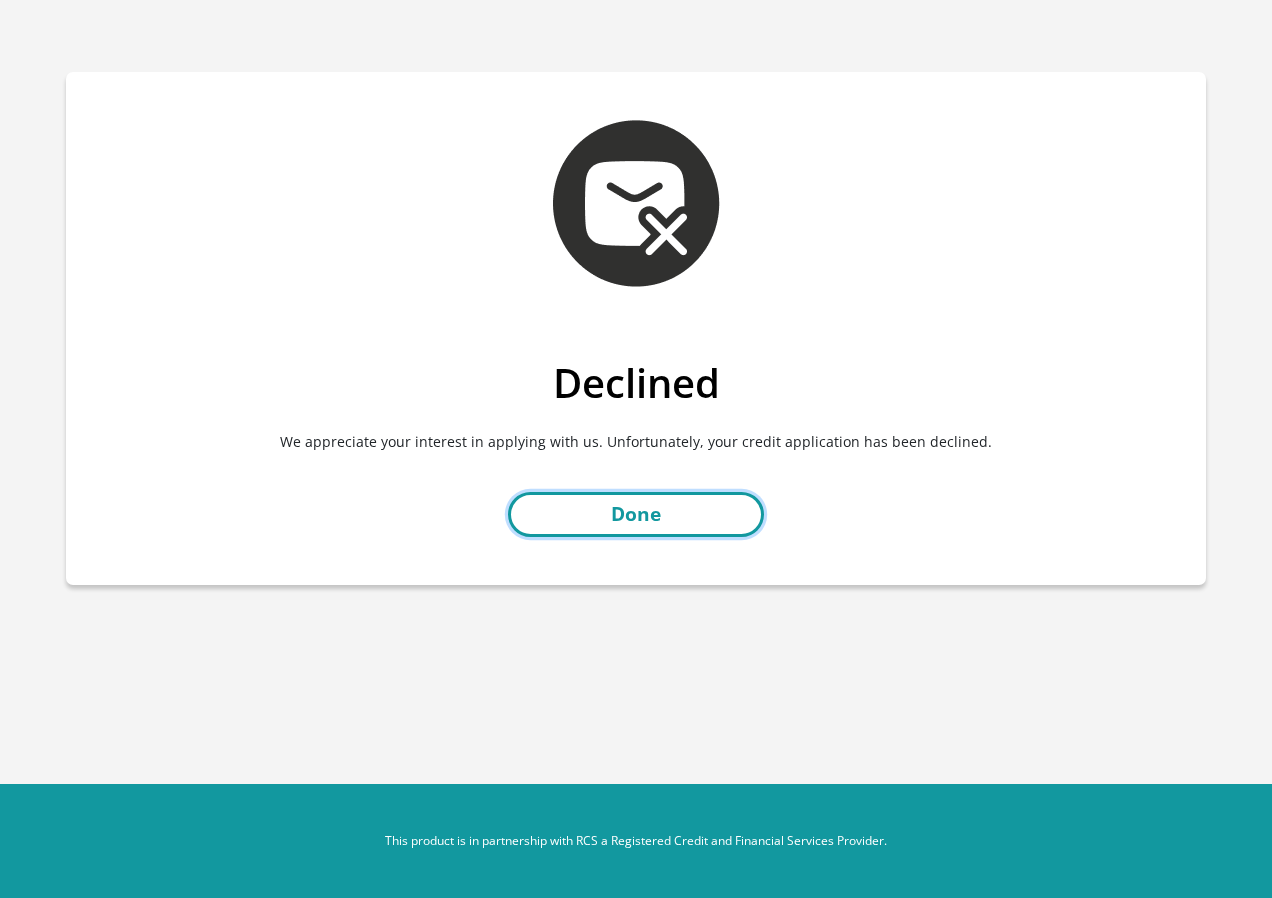 click on "Done" at bounding box center [636, 514] 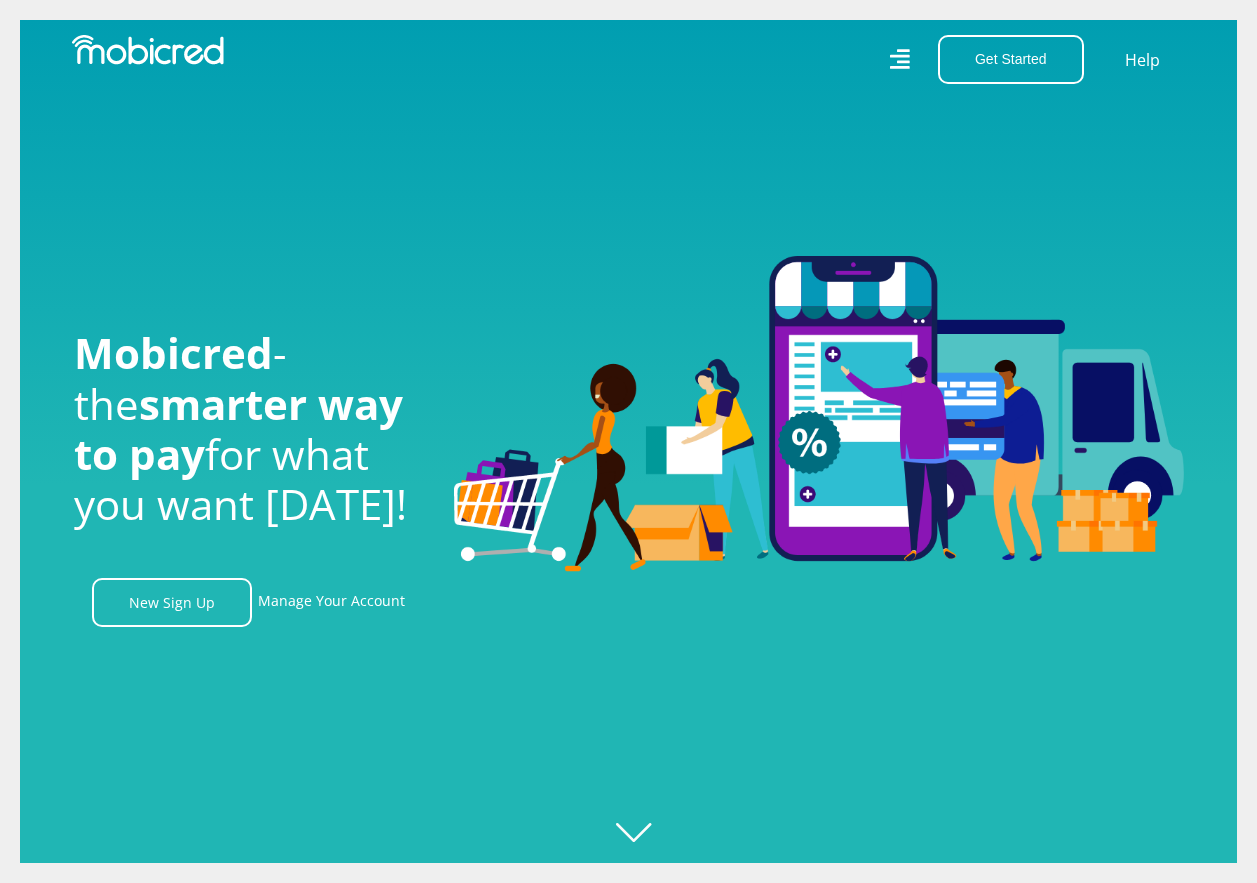 scroll, scrollTop: 0, scrollLeft: 0, axis: both 